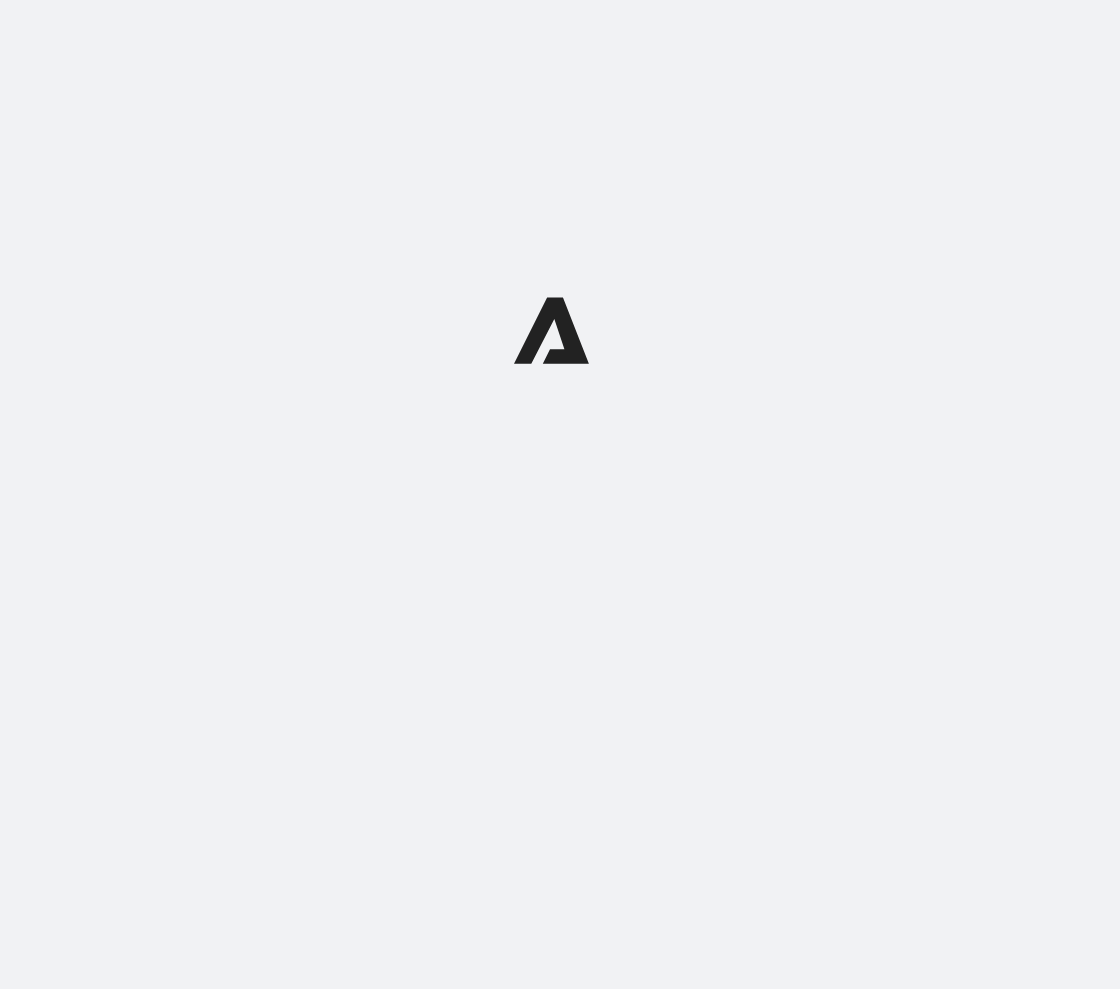 scroll, scrollTop: 0, scrollLeft: 0, axis: both 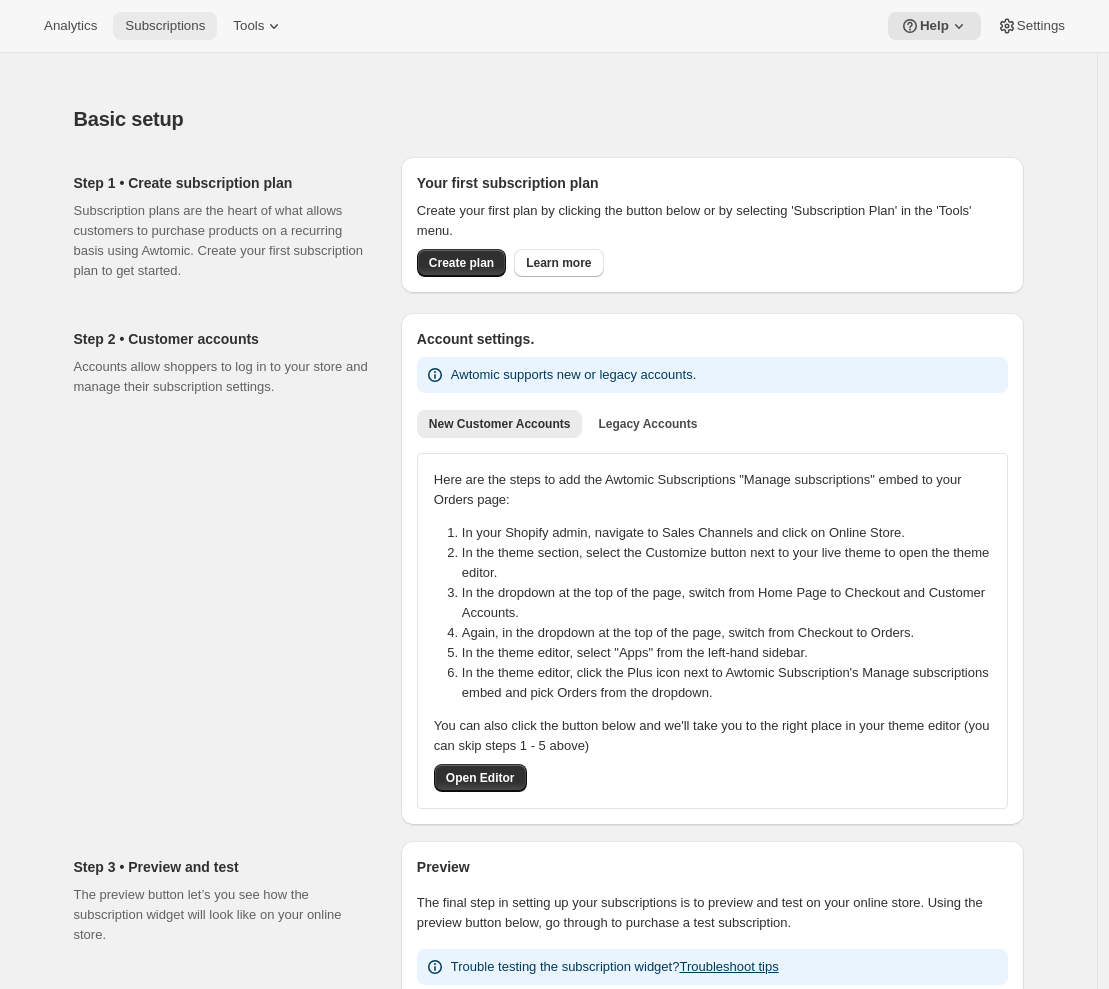click on "Subscriptions" at bounding box center (165, 26) 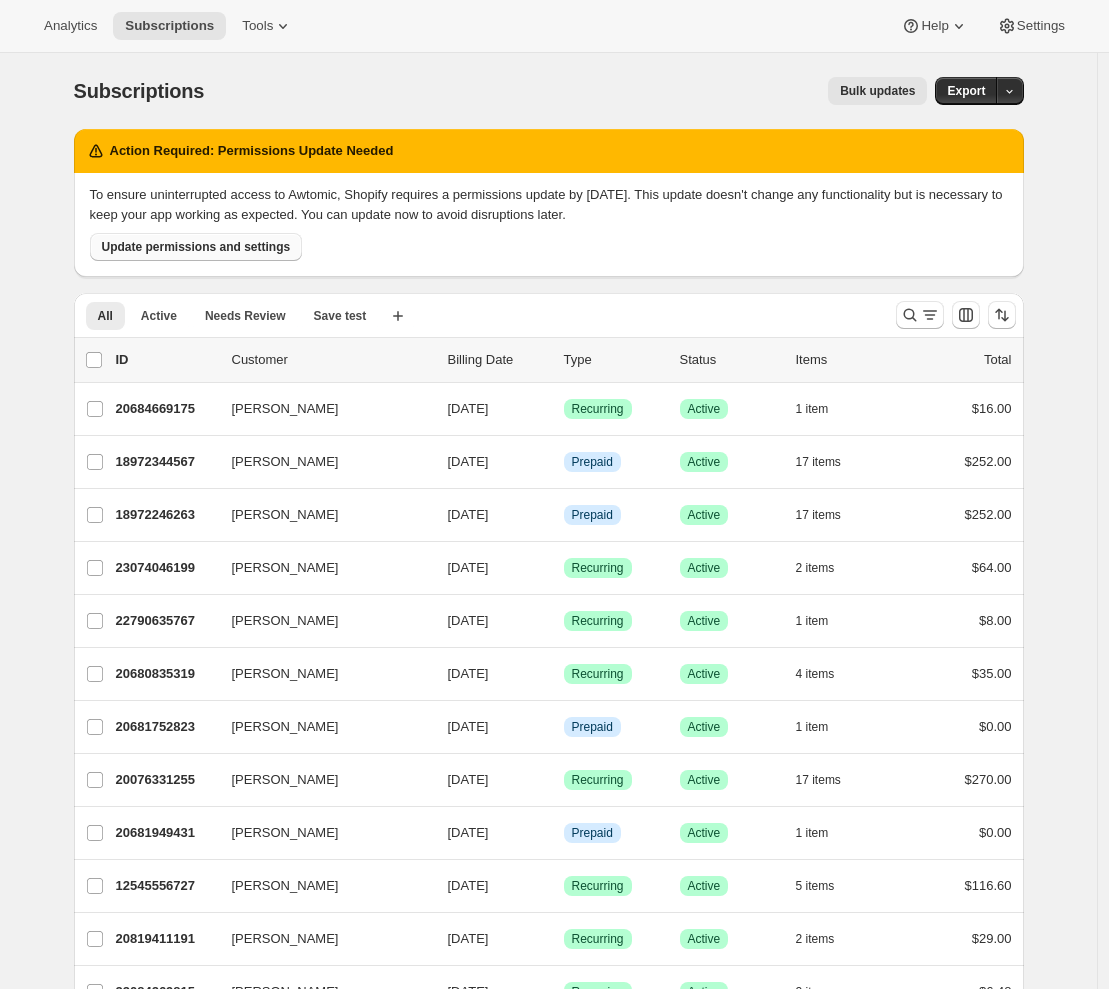 click on "Update permissions and settings" at bounding box center [196, 247] 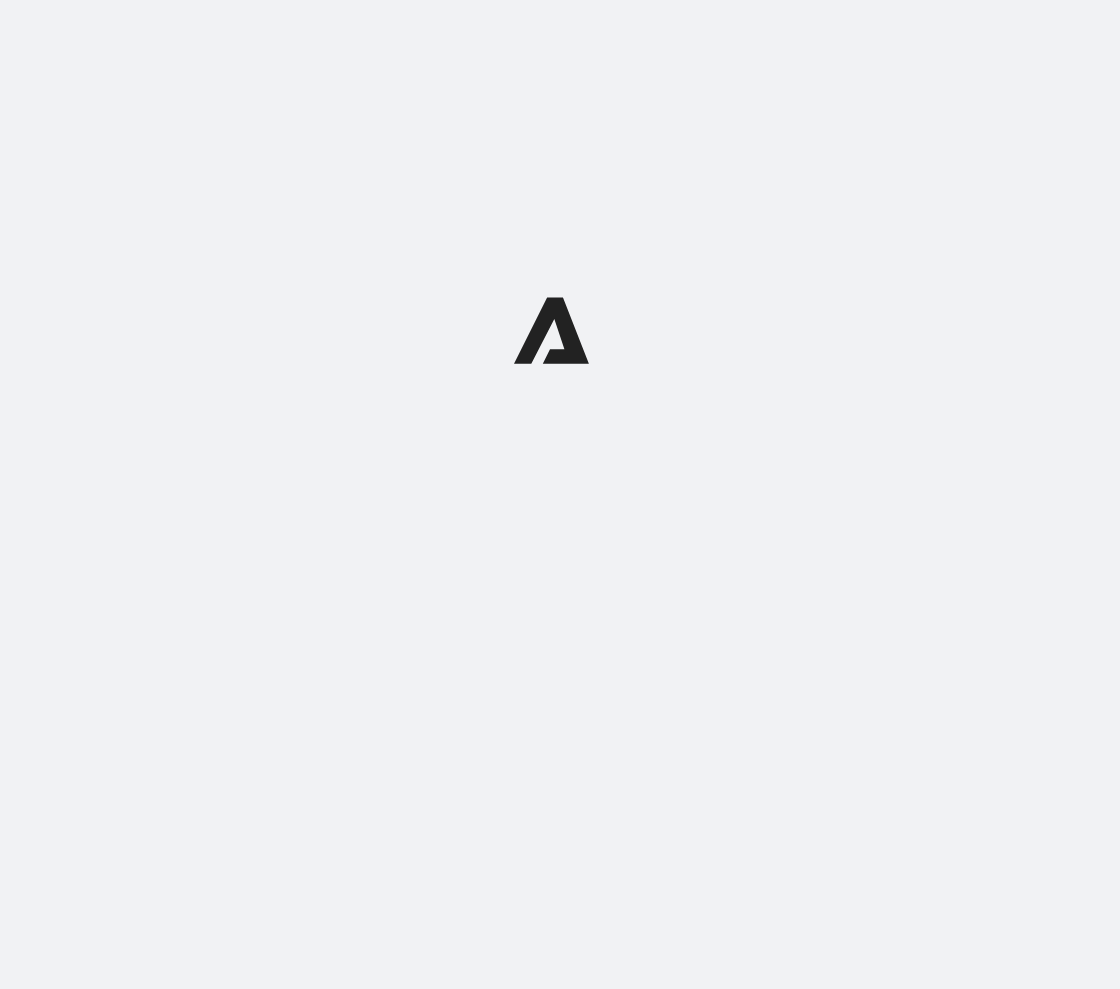 scroll, scrollTop: 0, scrollLeft: 0, axis: both 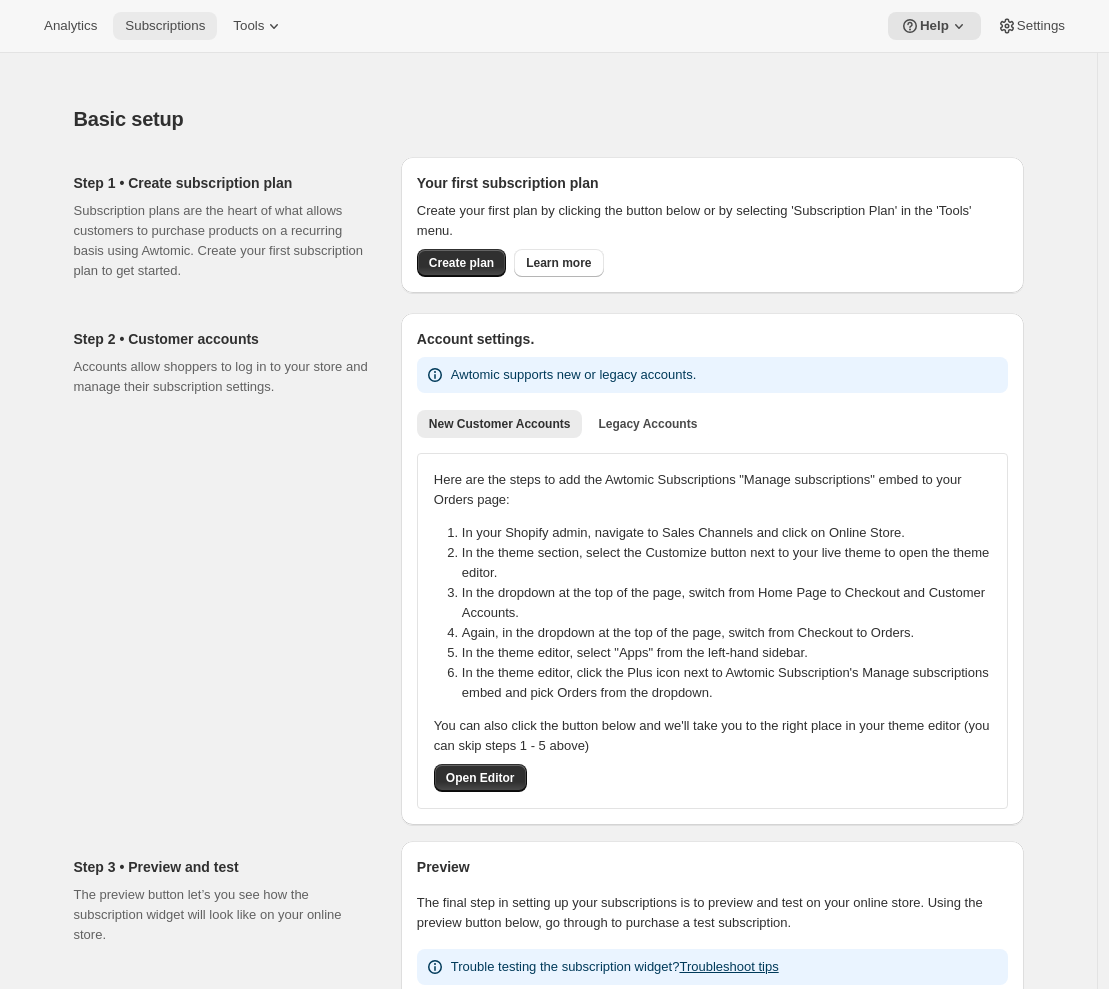 click on "Subscriptions" at bounding box center [165, 26] 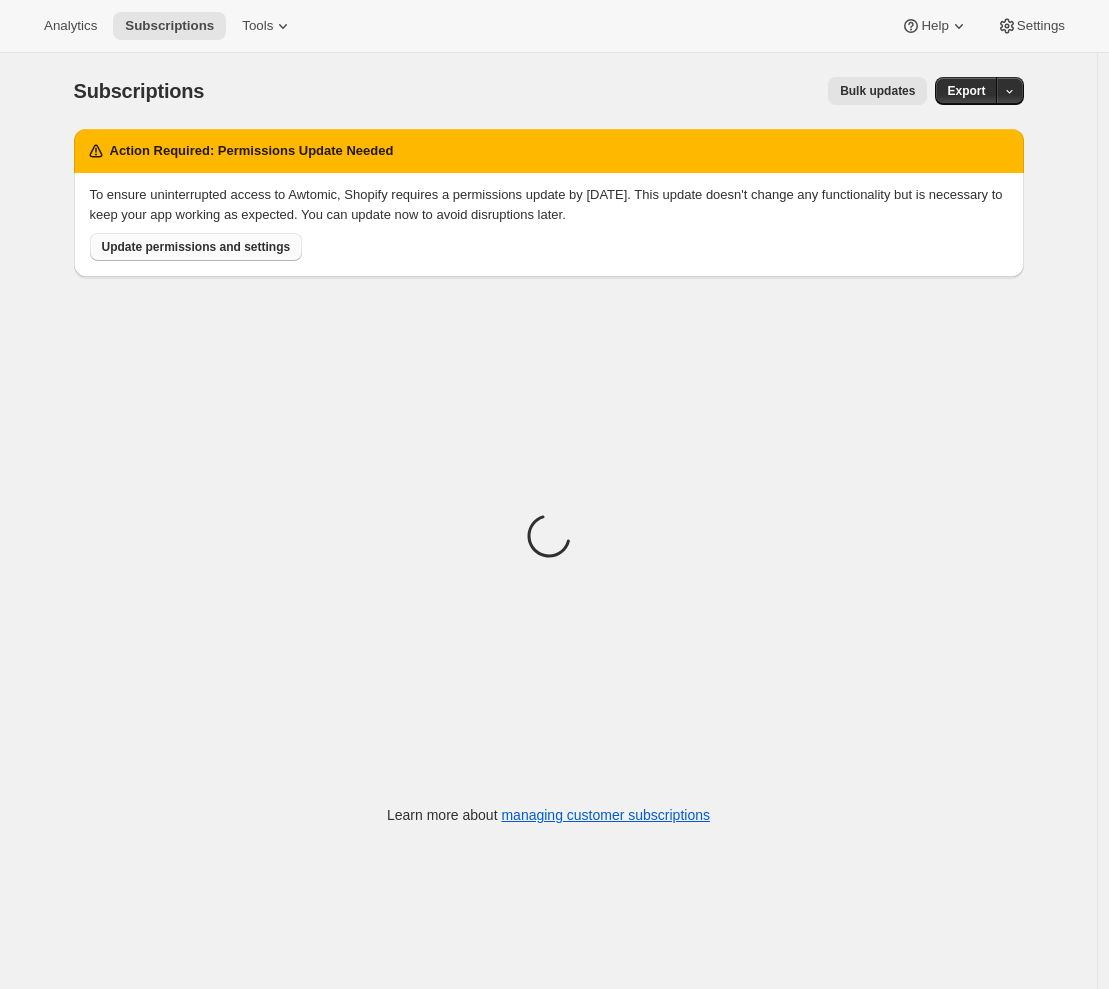 click on "Update permissions and settings" at bounding box center [196, 247] 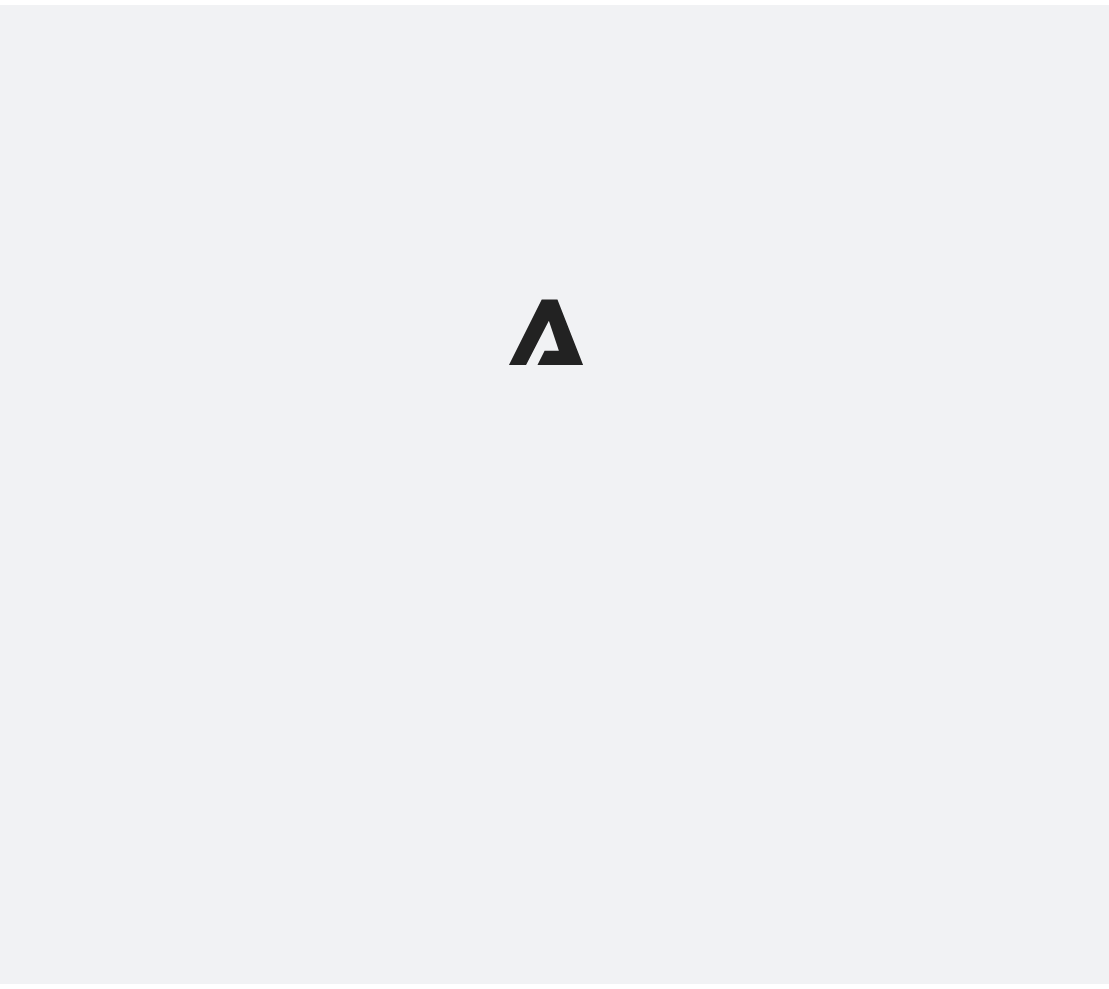 scroll, scrollTop: 0, scrollLeft: 0, axis: both 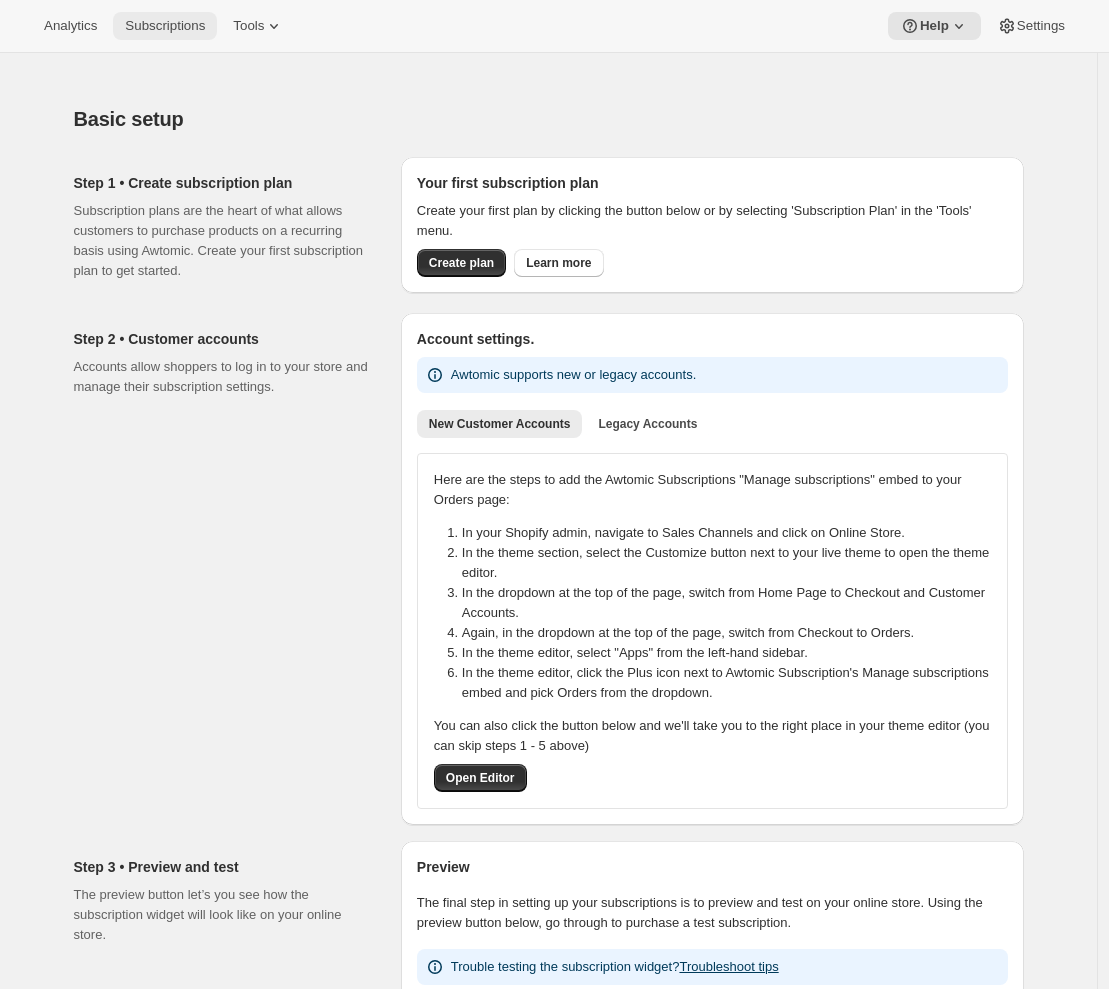 click on "Subscriptions" at bounding box center [165, 26] 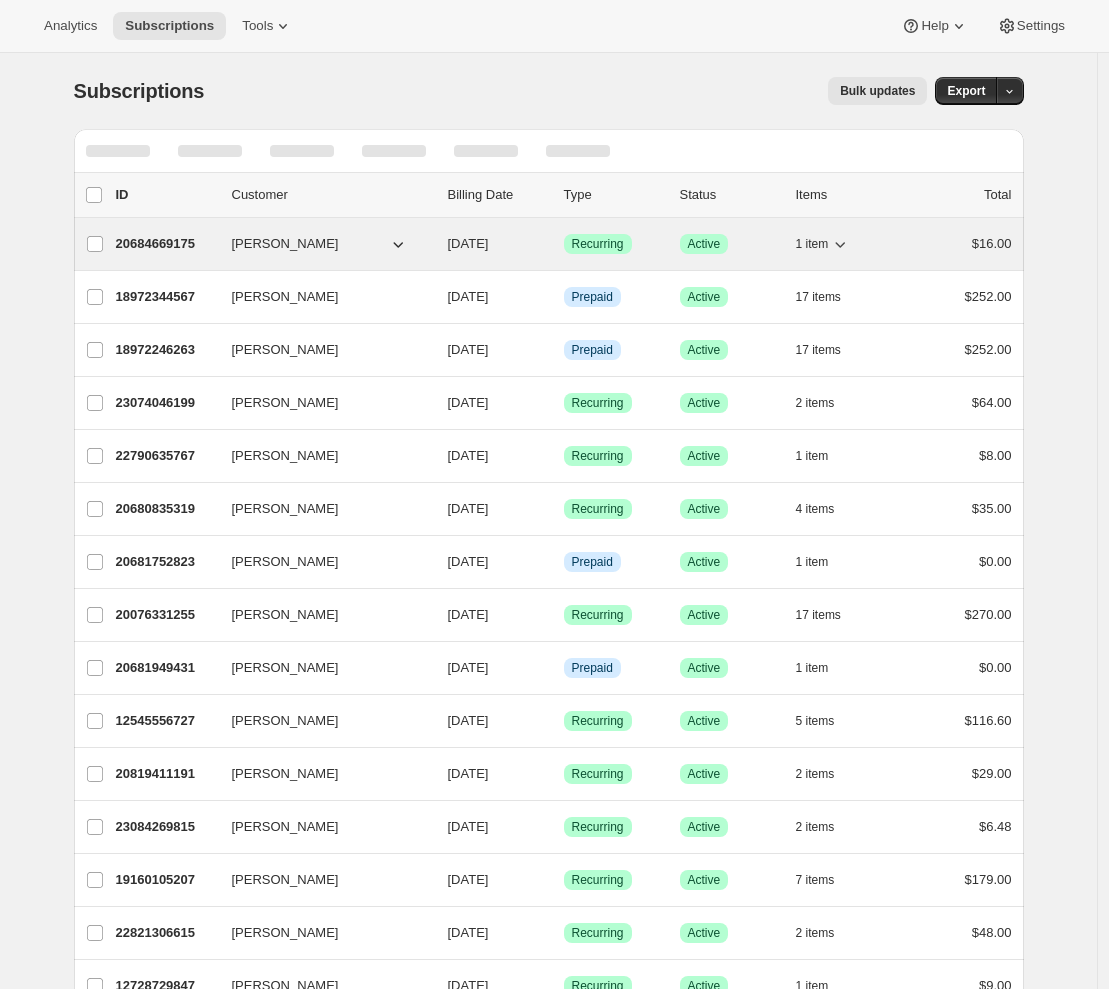 click on "20684669175" at bounding box center (166, 244) 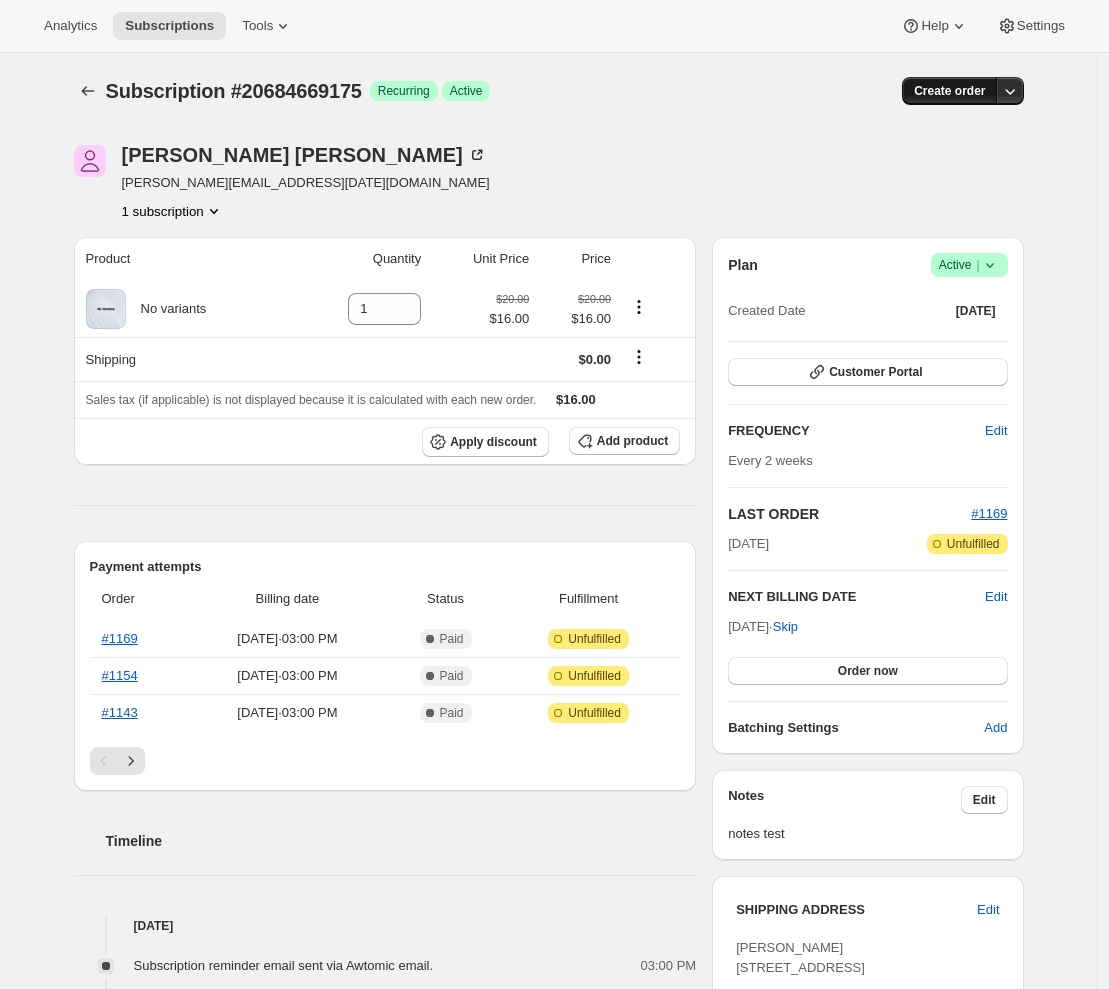 click on "Create order" at bounding box center (949, 91) 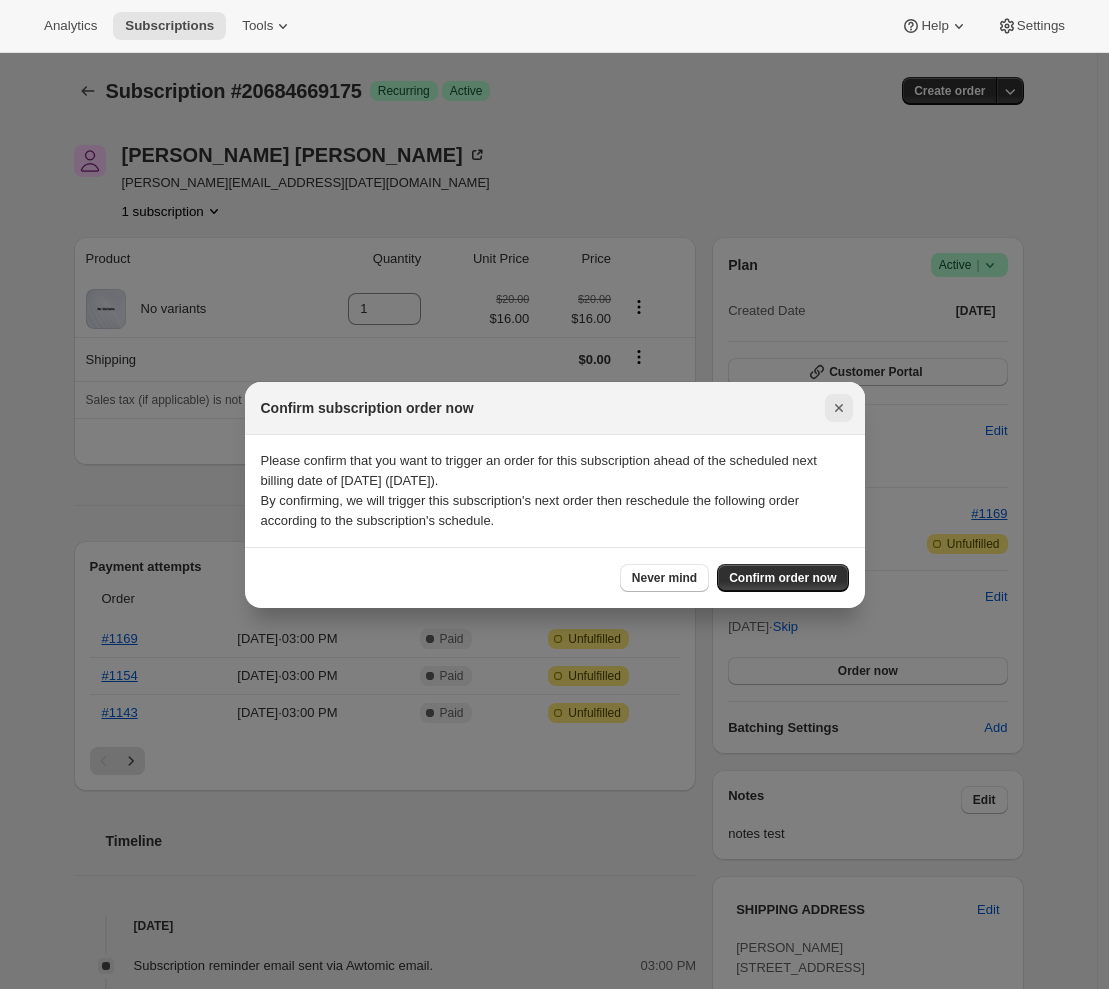 click 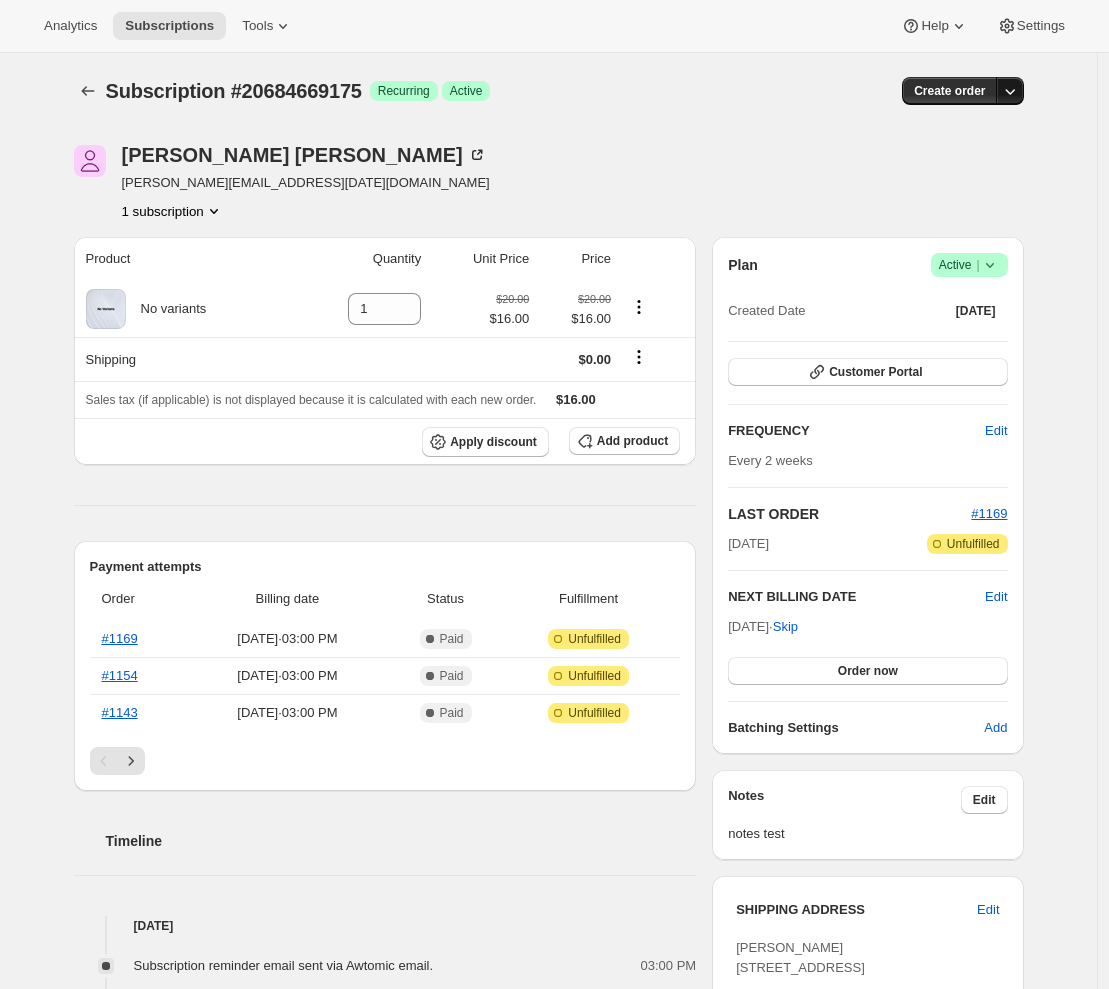 click 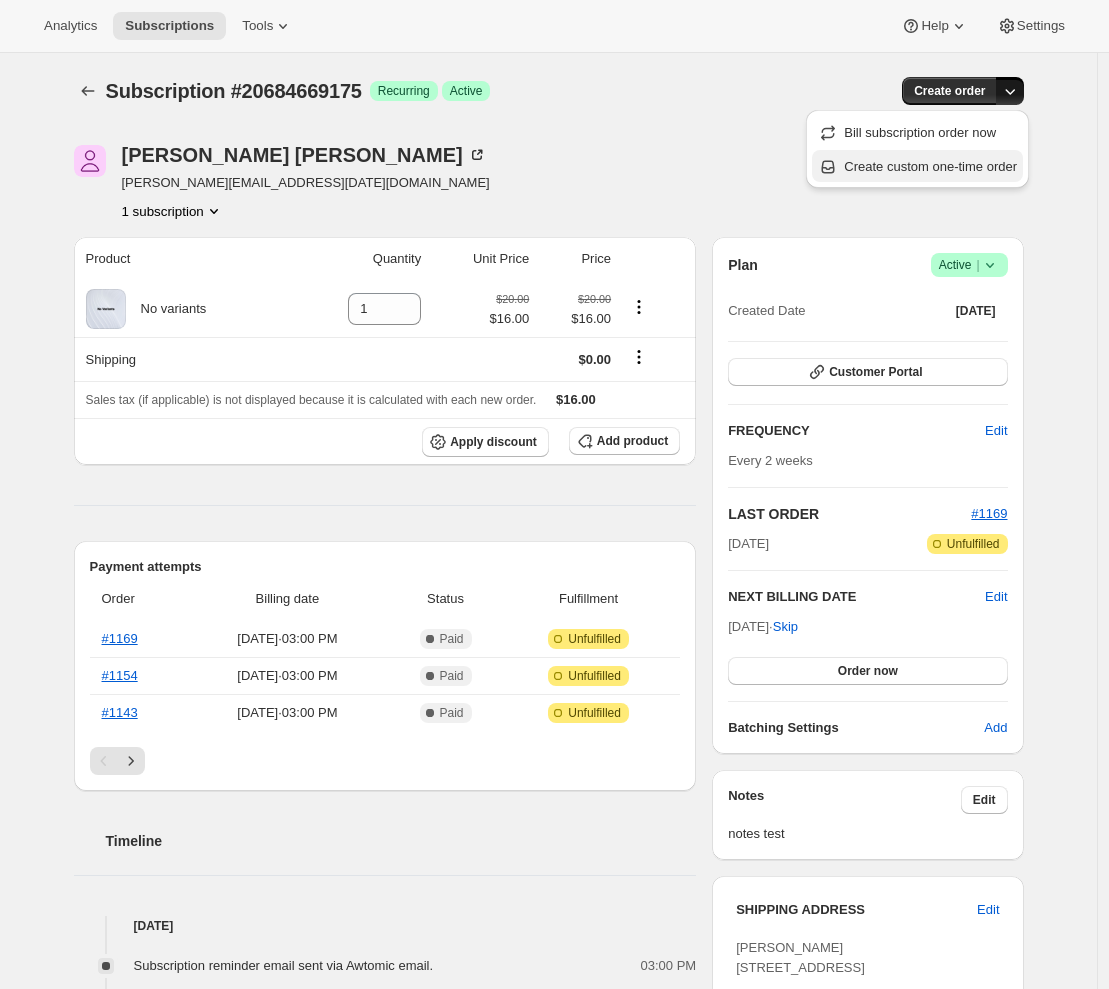 click on "Create custom one-time order" at bounding box center (930, 166) 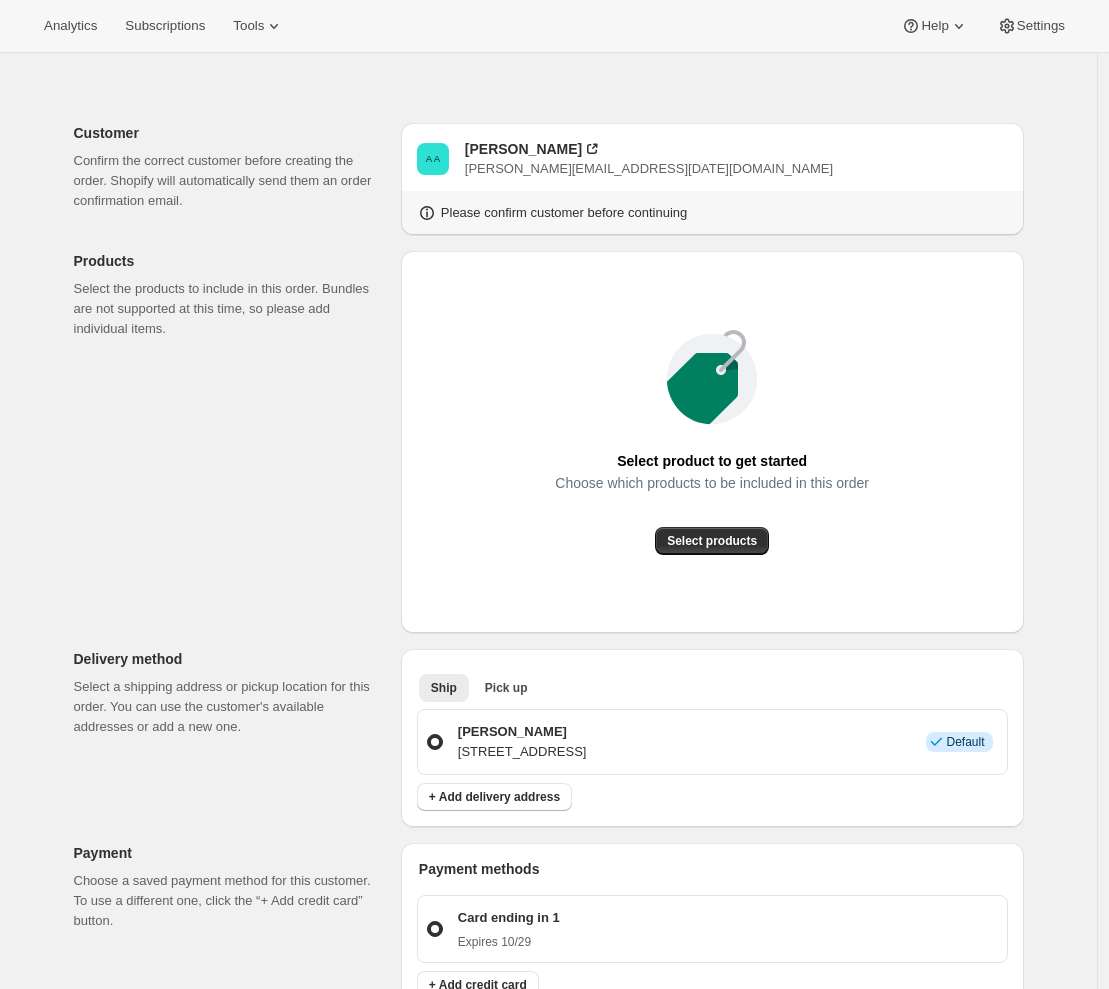 scroll, scrollTop: 116, scrollLeft: 0, axis: vertical 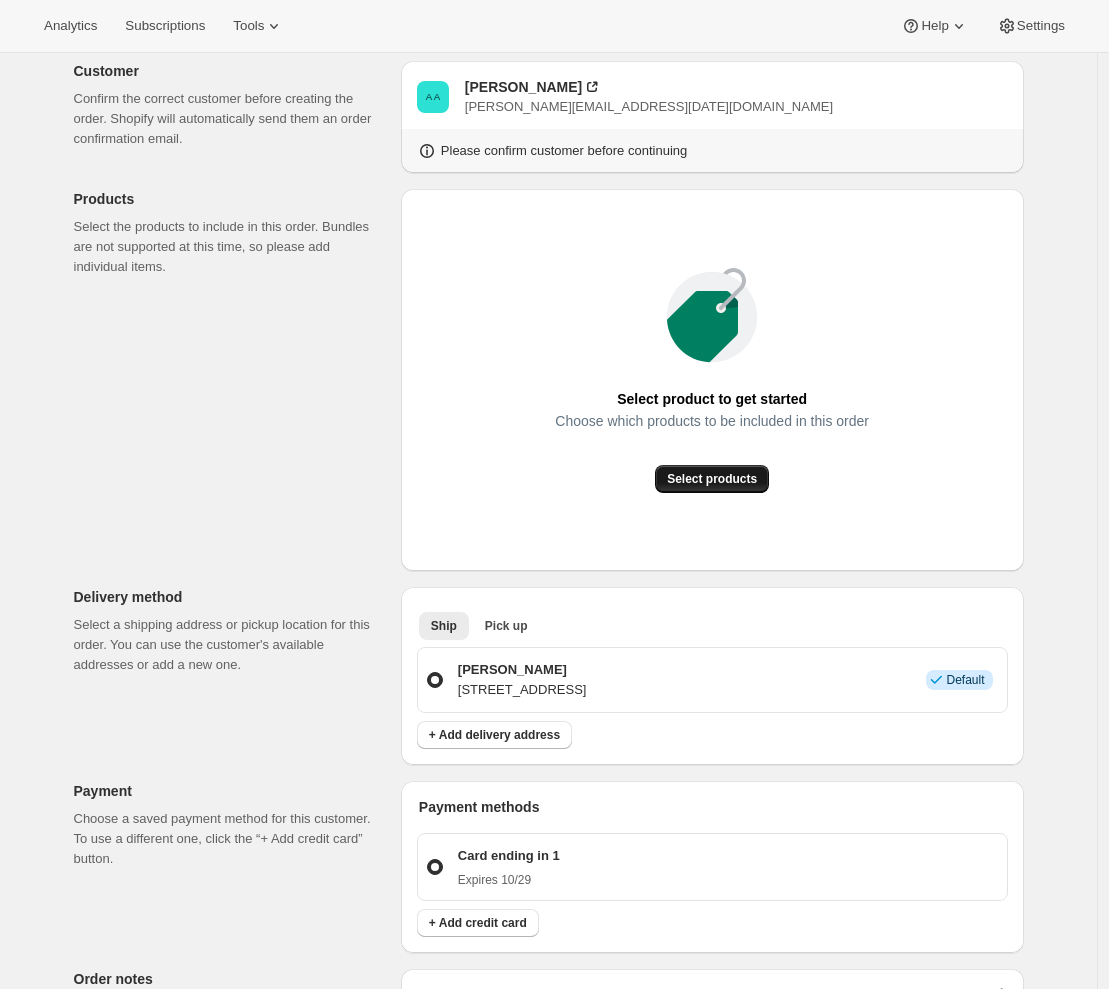 click on "Select products" at bounding box center [712, 479] 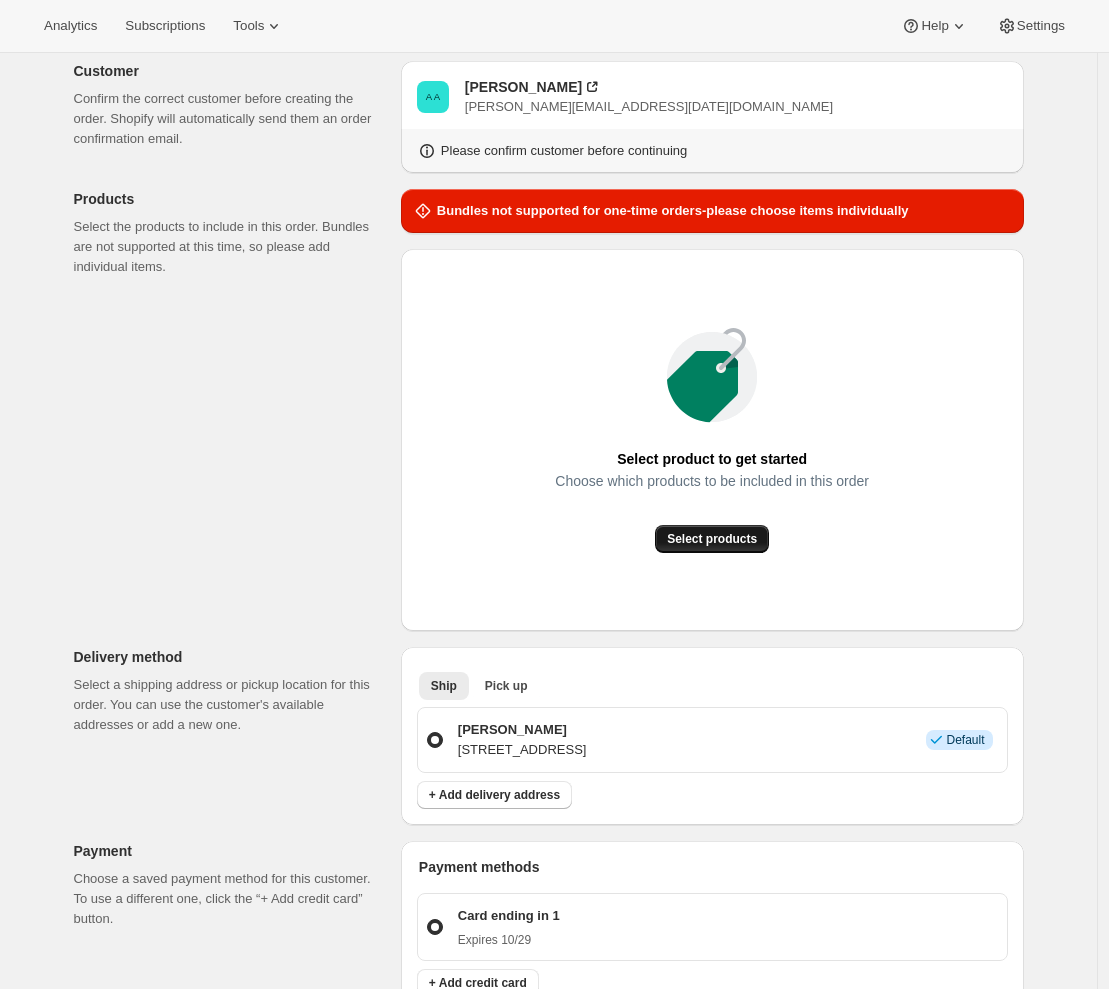click on "Select products" at bounding box center (712, 539) 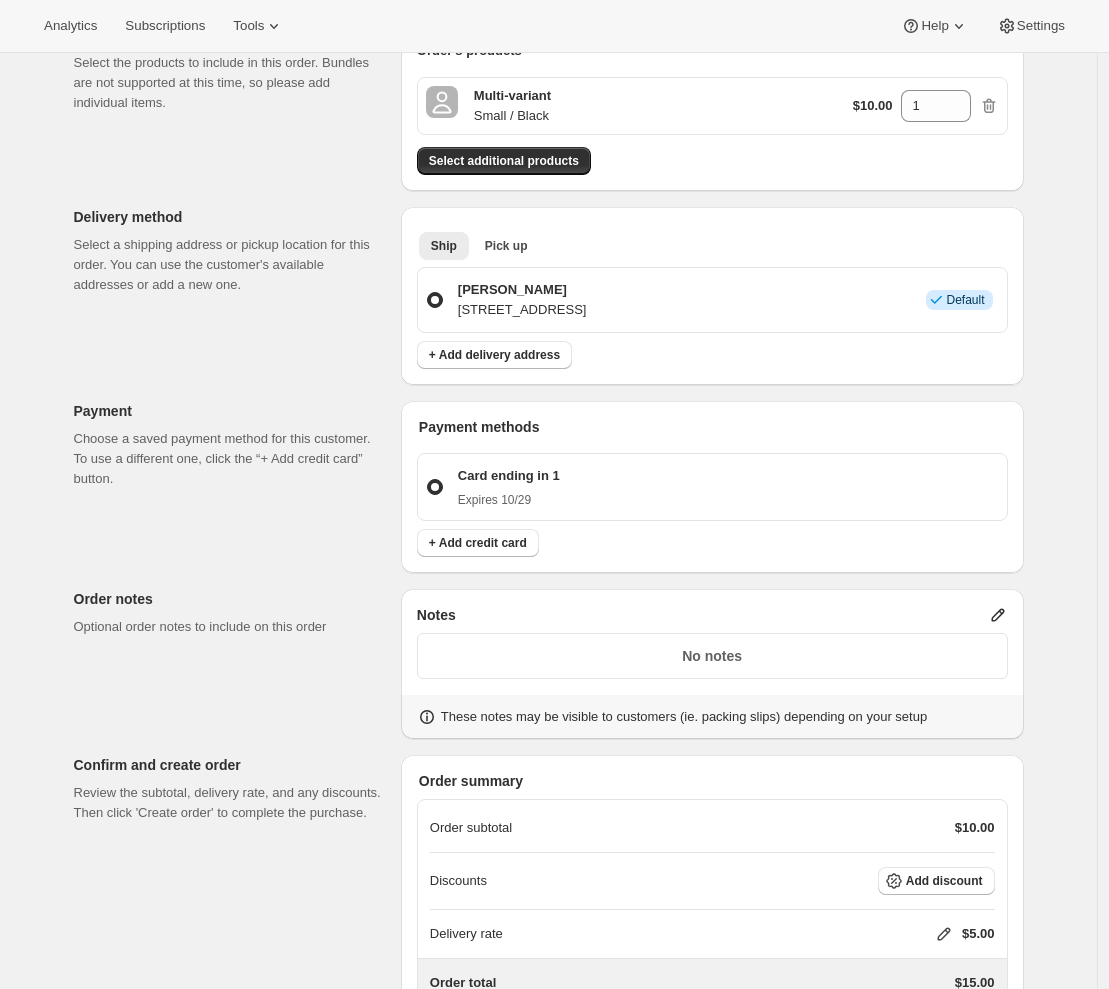scroll, scrollTop: 440, scrollLeft: 0, axis: vertical 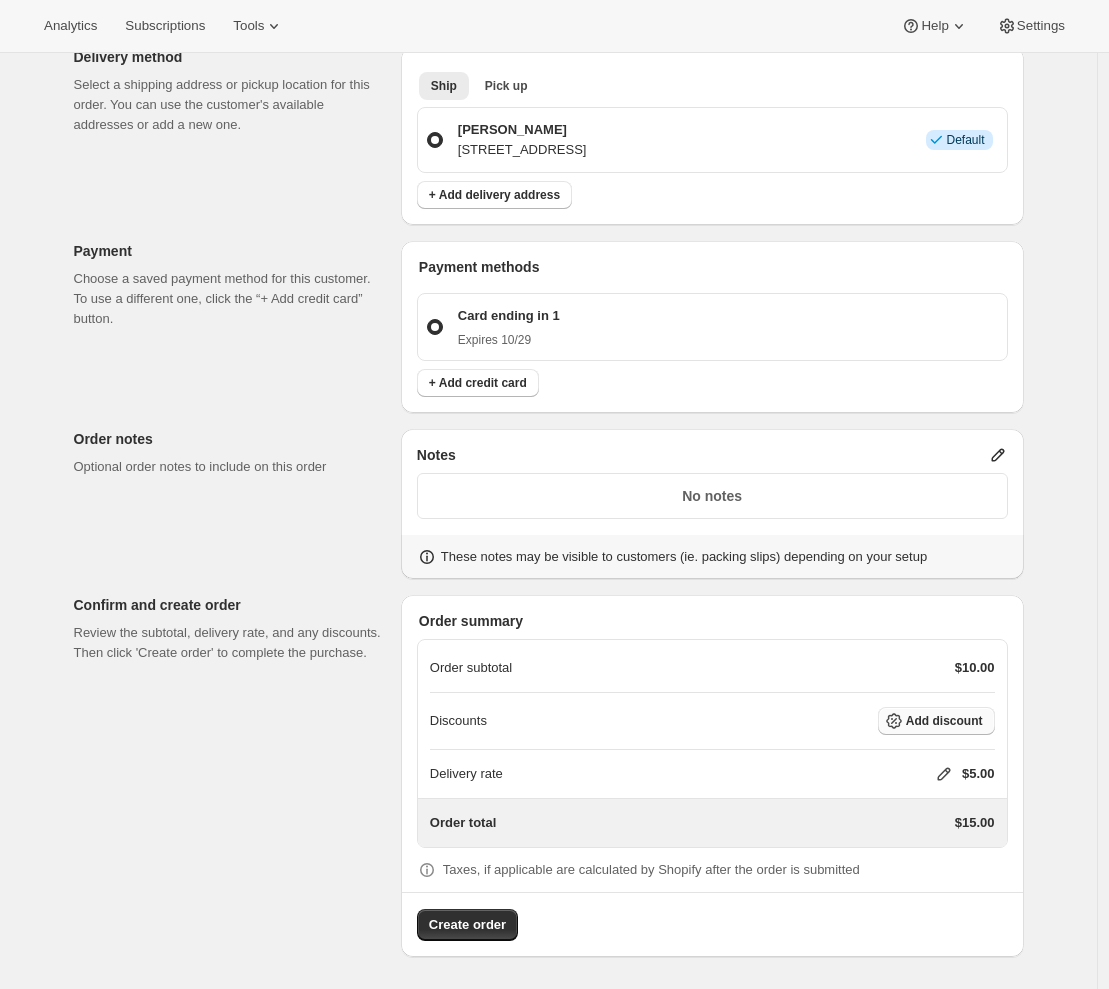 click on "Add discount" at bounding box center [944, 721] 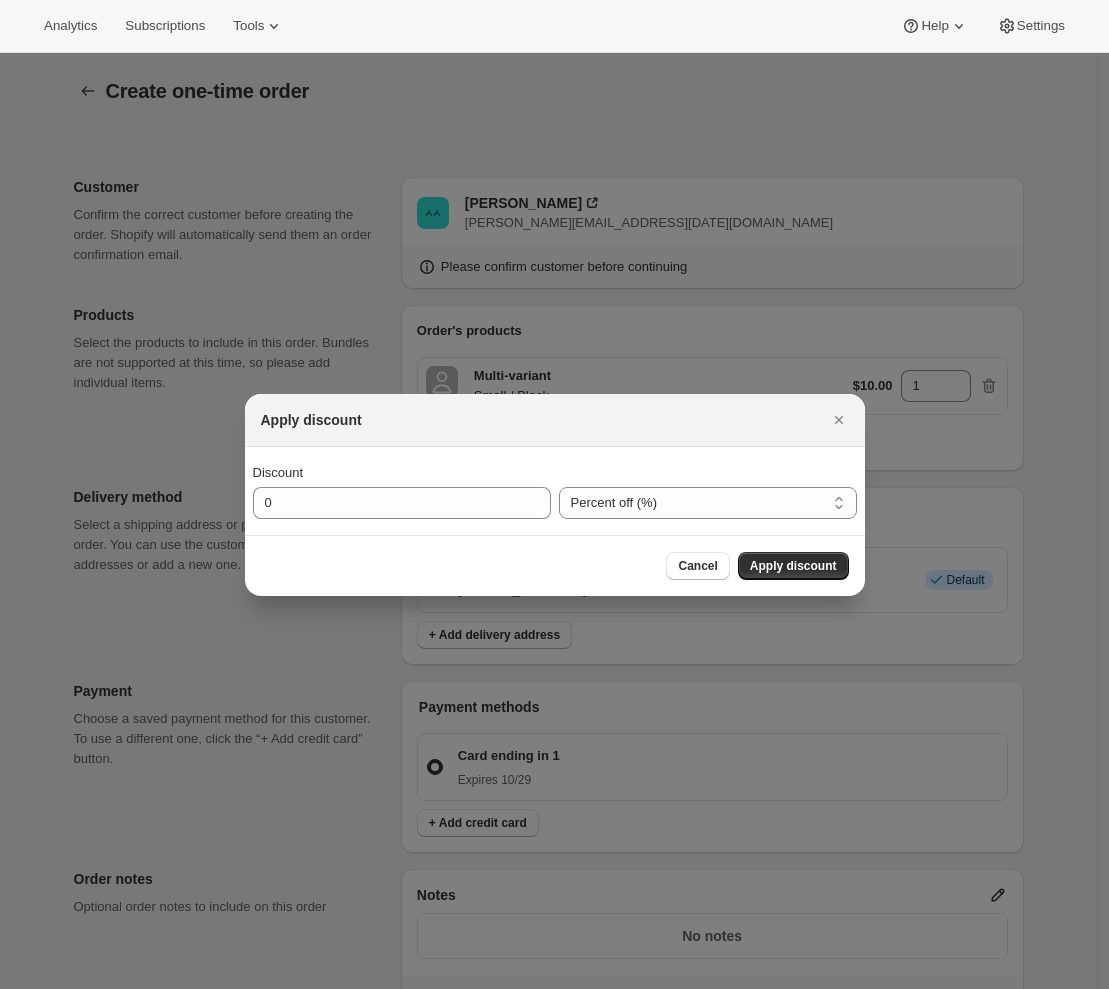 scroll, scrollTop: 0, scrollLeft: 0, axis: both 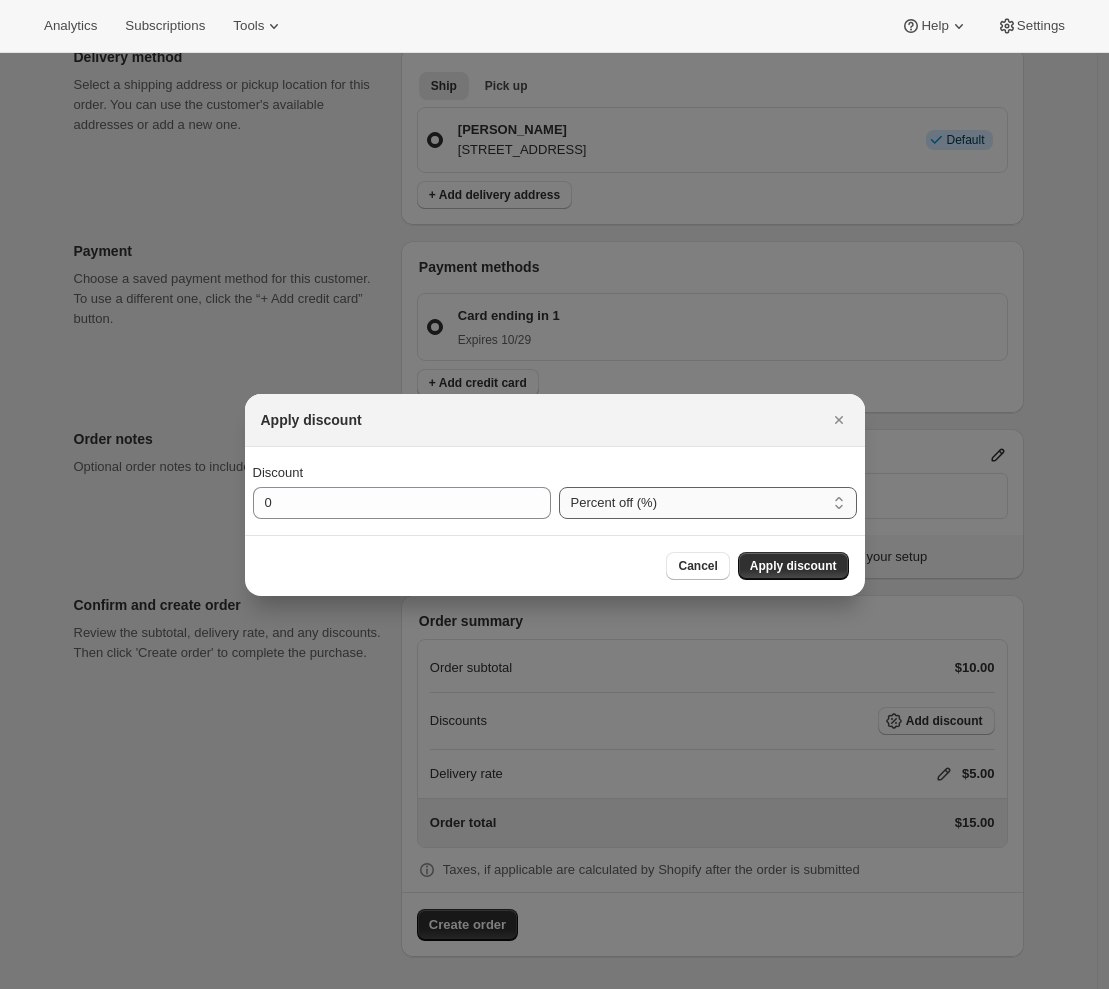 click on "Percent off (%) Amount off ($)" at bounding box center [708, 503] 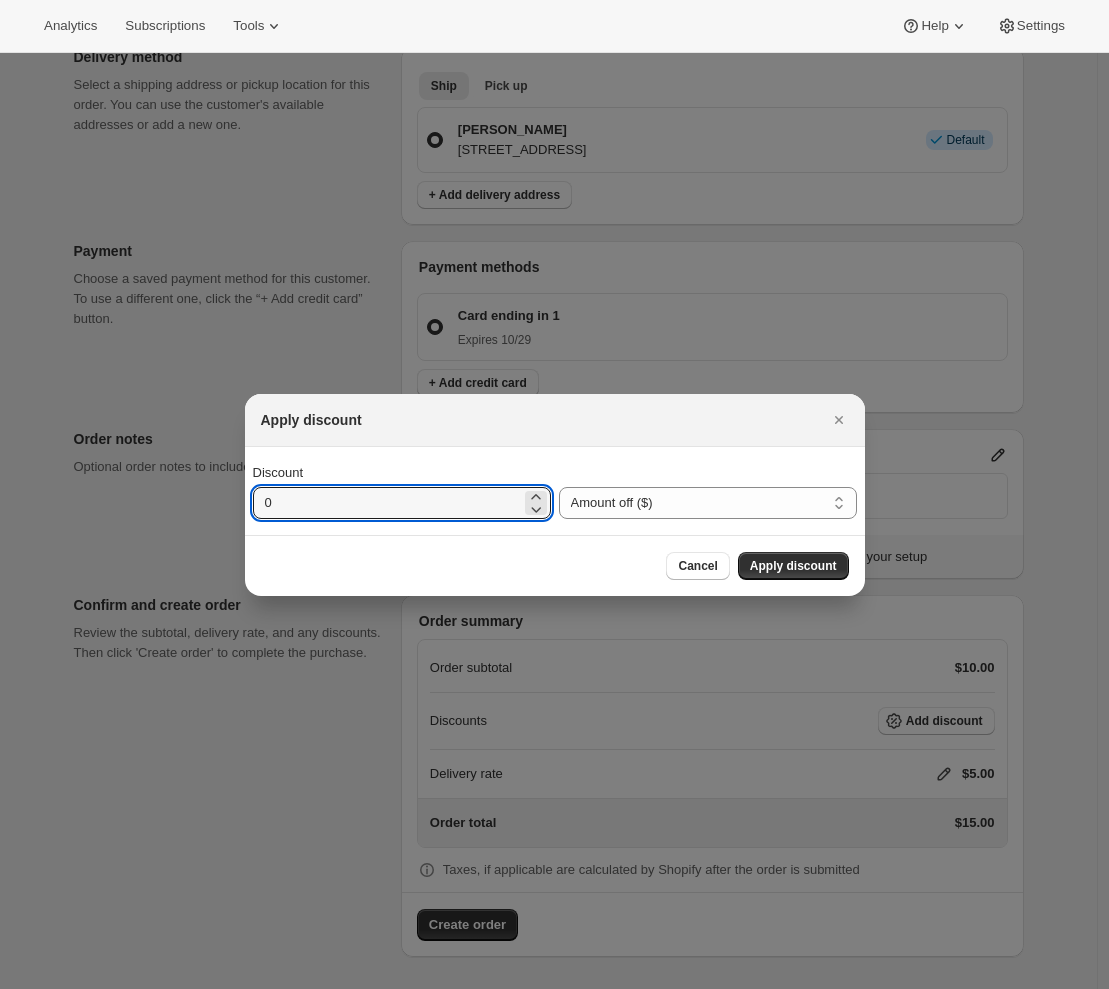 drag, startPoint x: 316, startPoint y: 499, endPoint x: 209, endPoint y: 501, distance: 107.01869 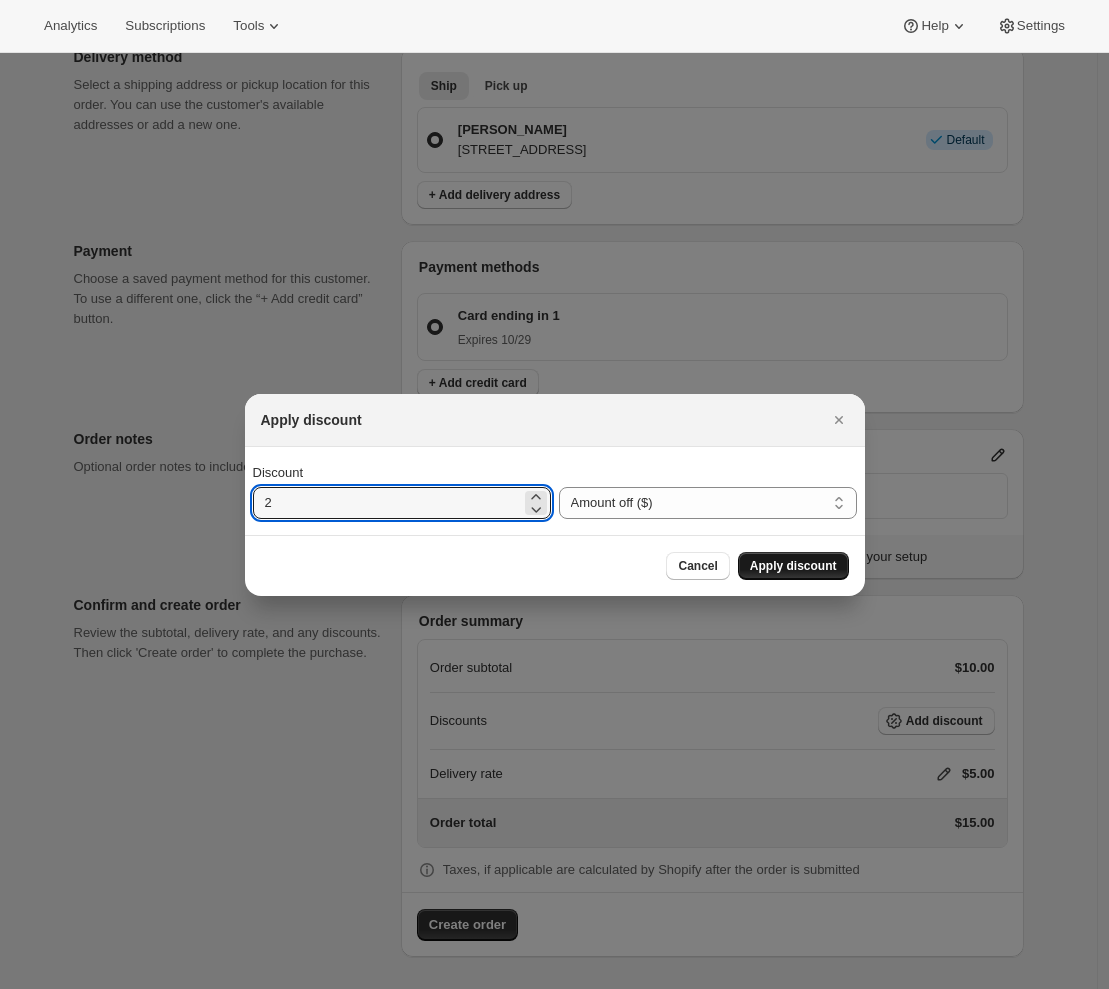 type on "2" 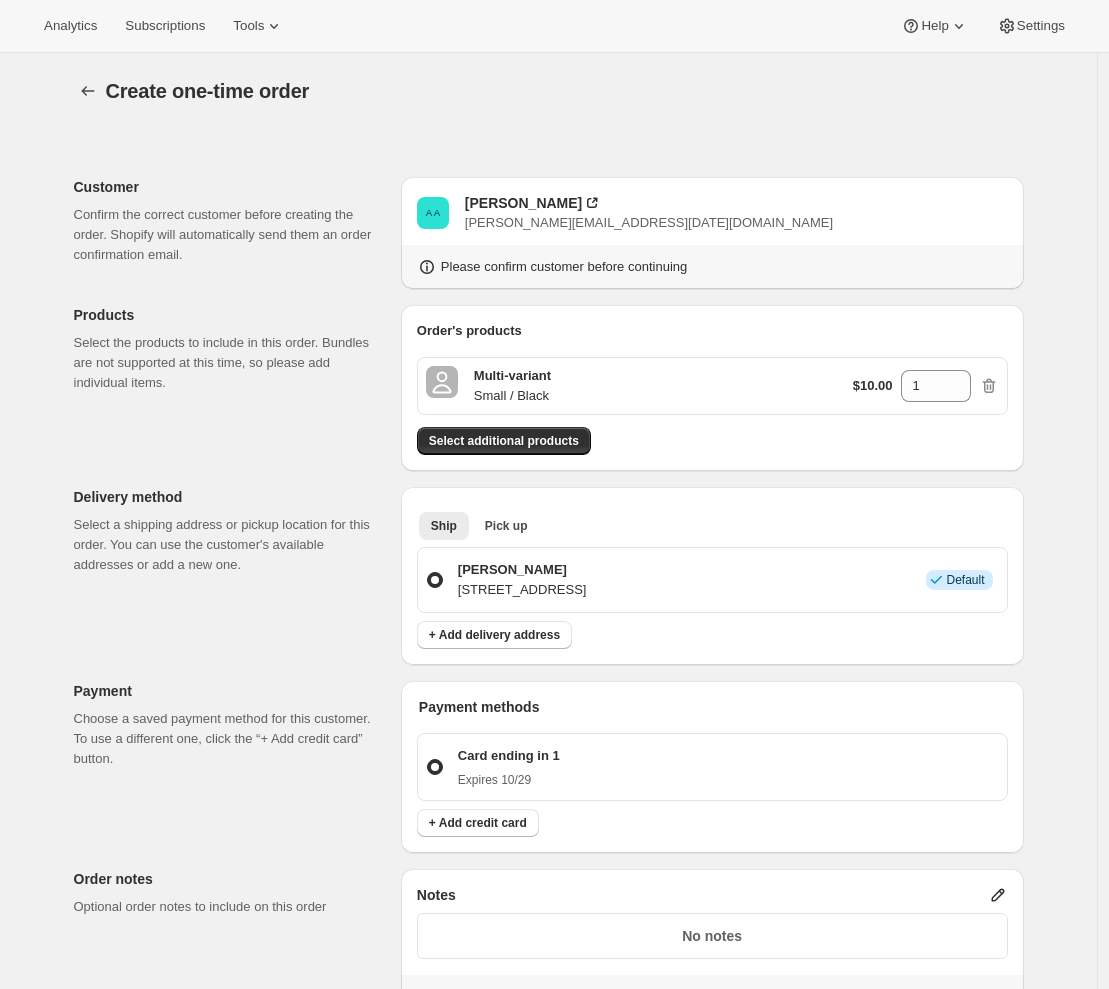scroll, scrollTop: 432, scrollLeft: 0, axis: vertical 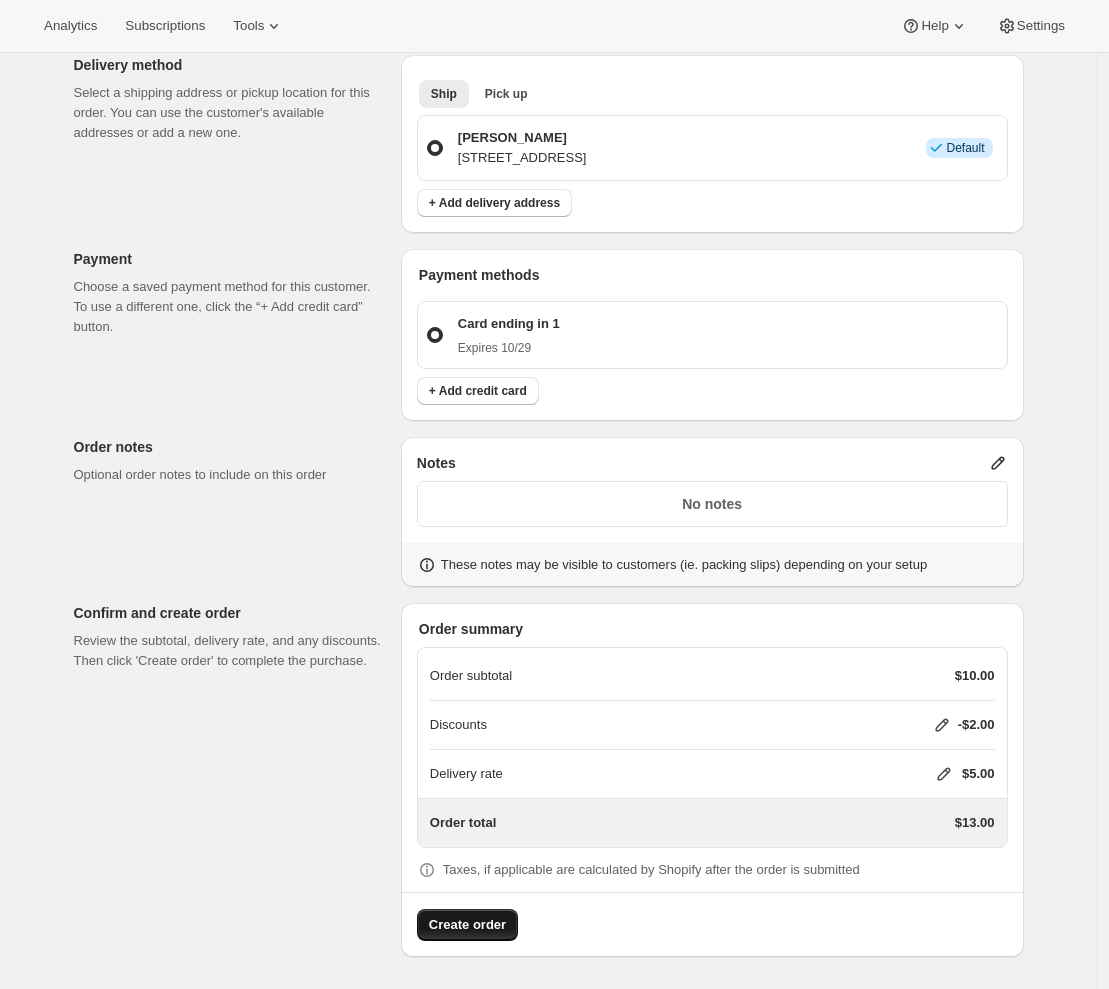 click on "Create order" at bounding box center (467, 925) 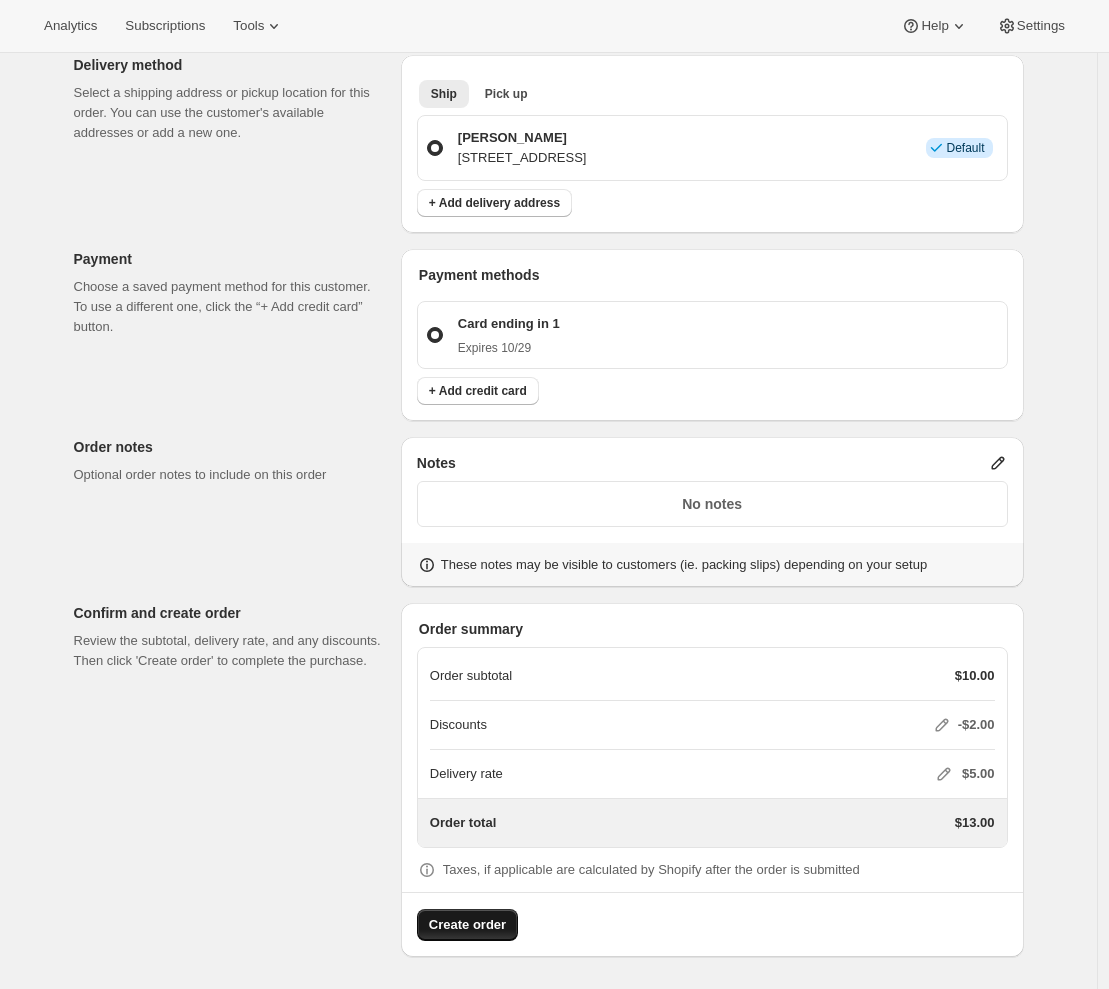 scroll, scrollTop: 0, scrollLeft: 0, axis: both 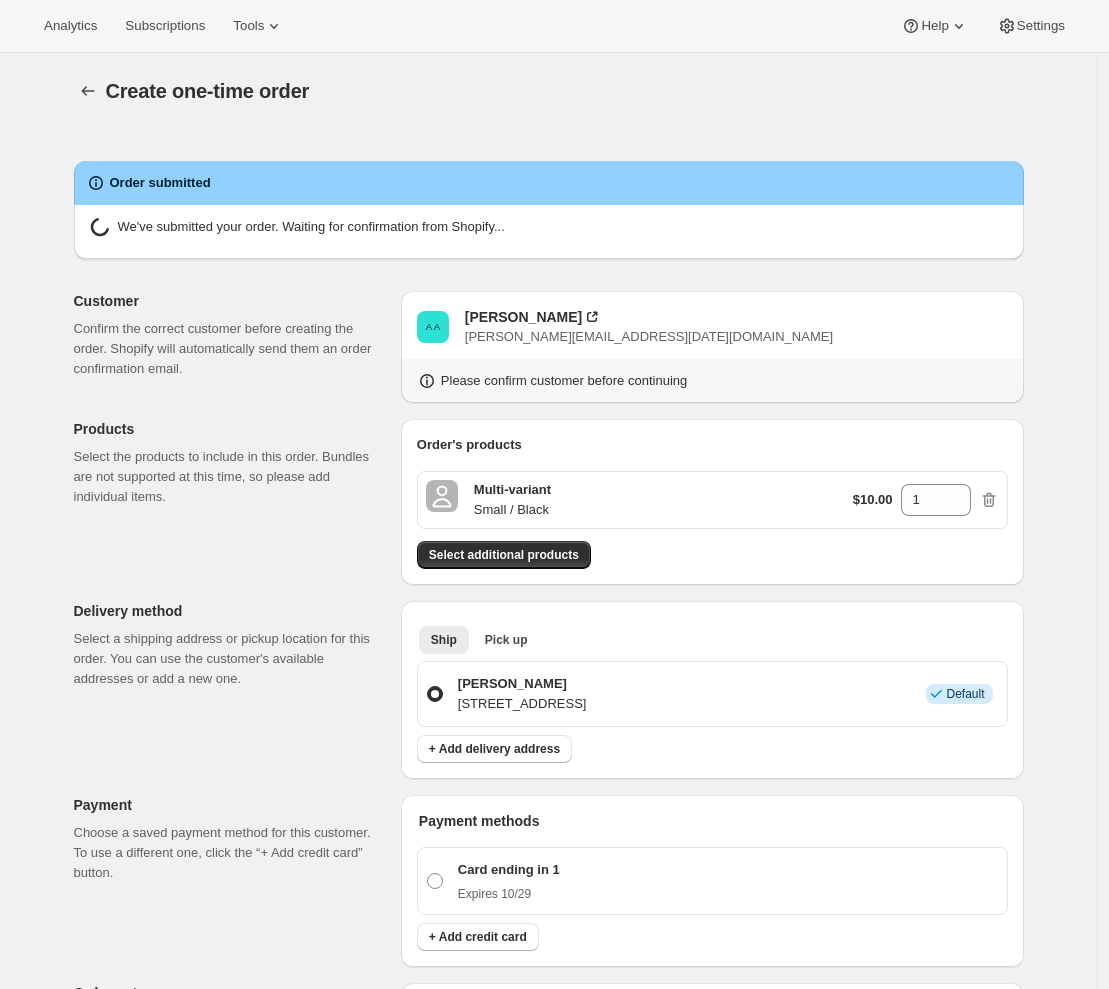 radio on "true" 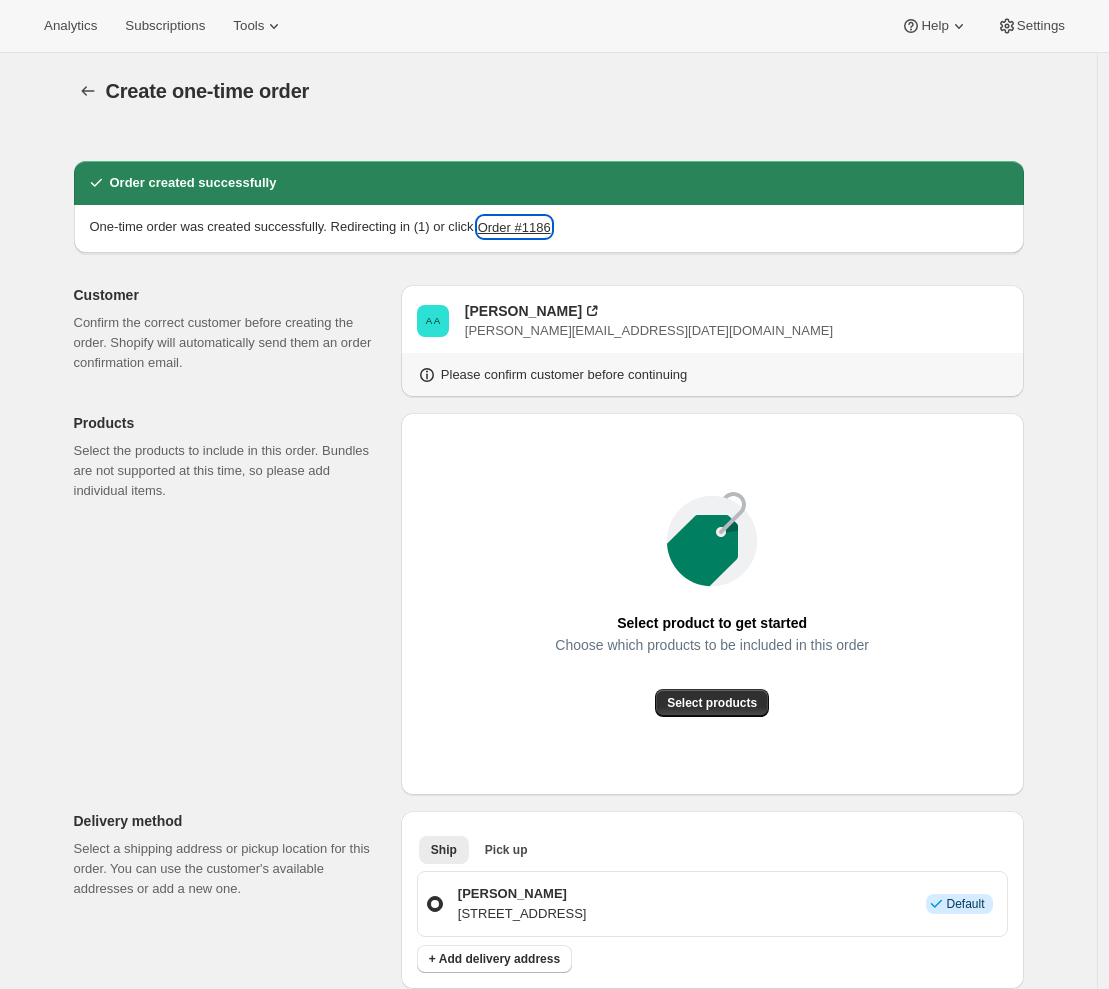 click on "Order #1186" at bounding box center [514, 227] 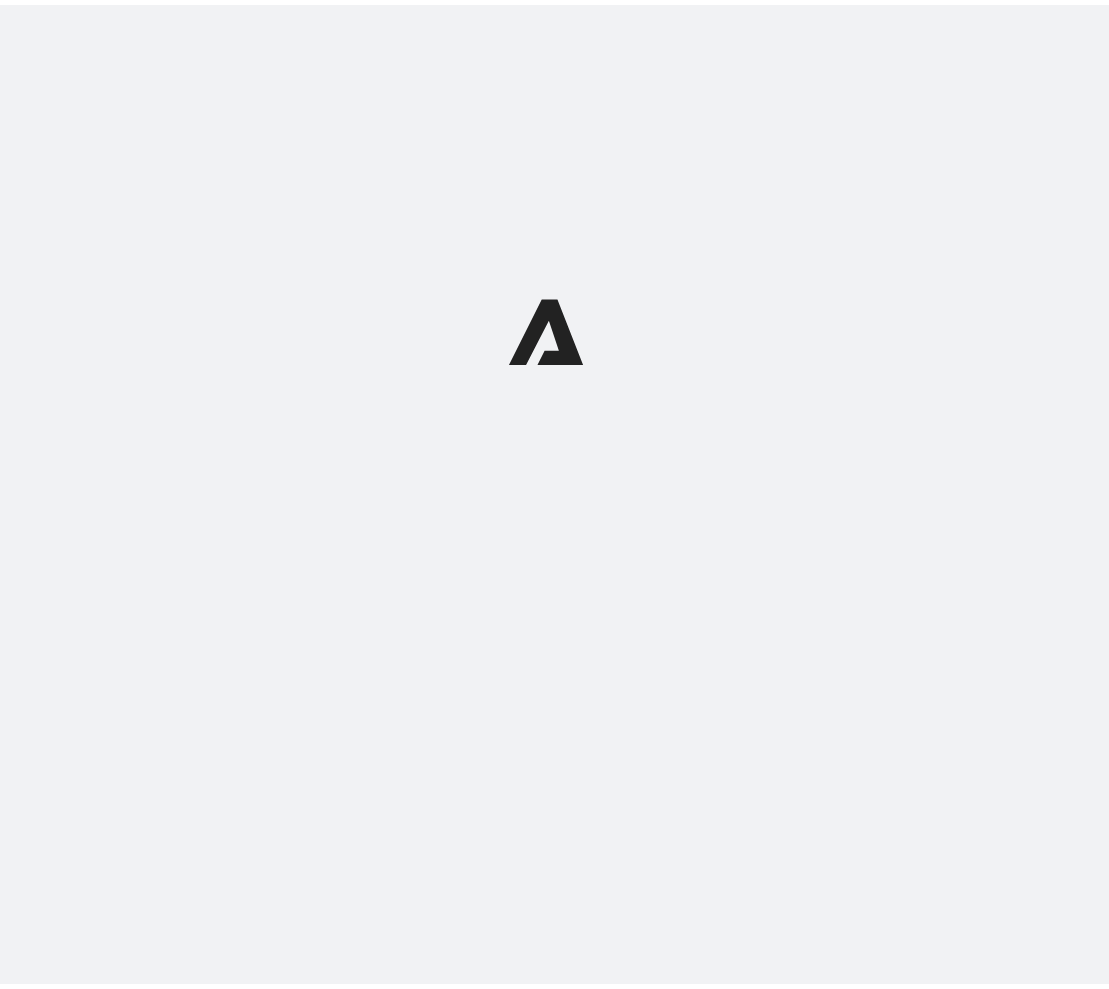scroll, scrollTop: 0, scrollLeft: 0, axis: both 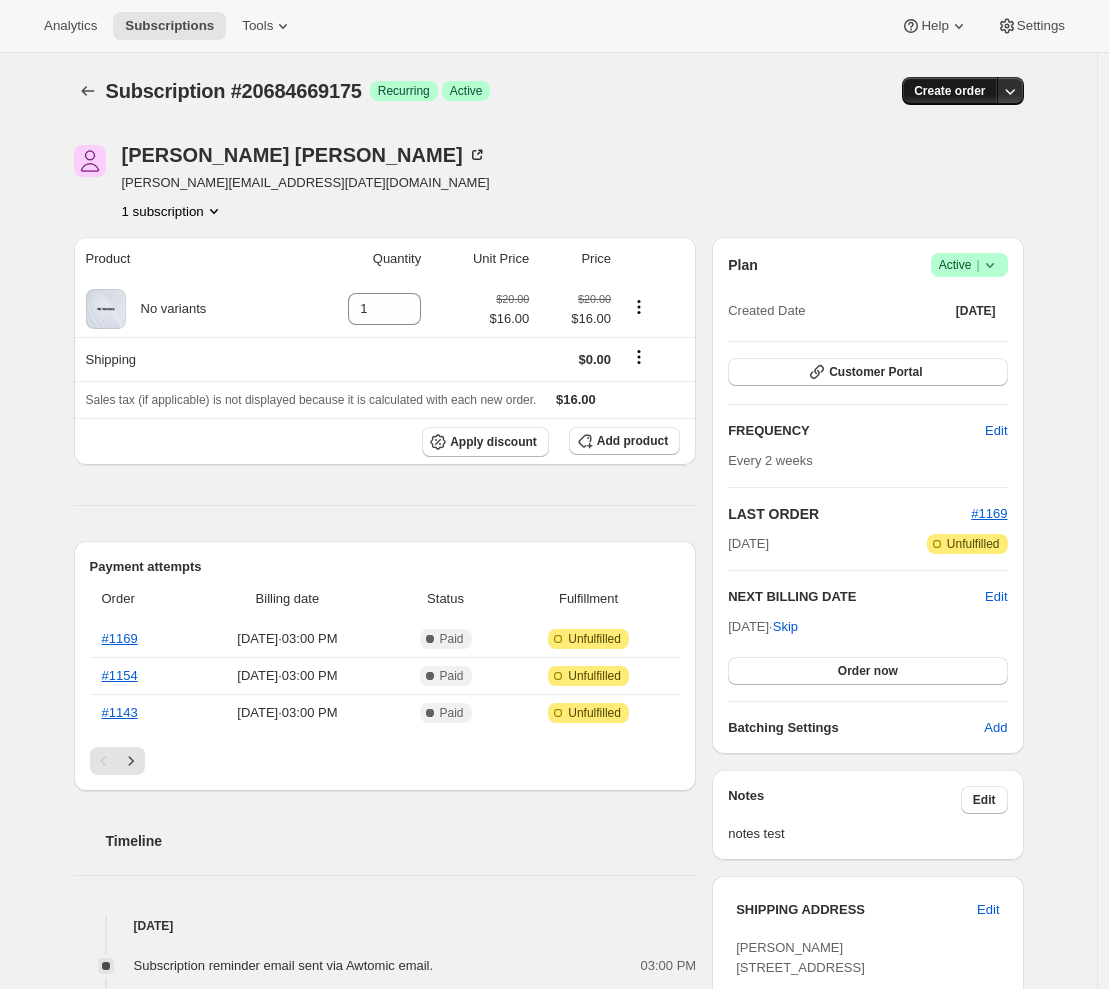 click on "Create order" at bounding box center (949, 91) 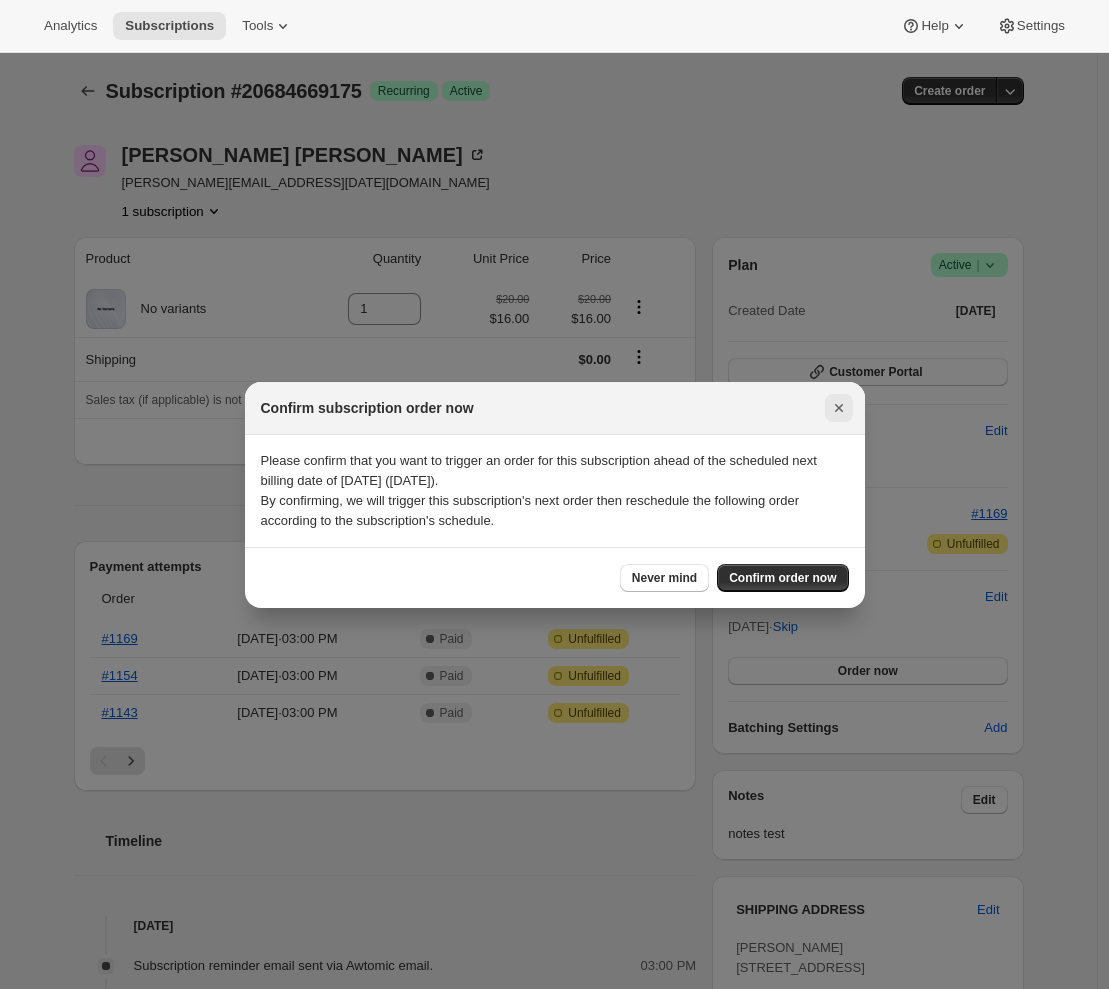 click 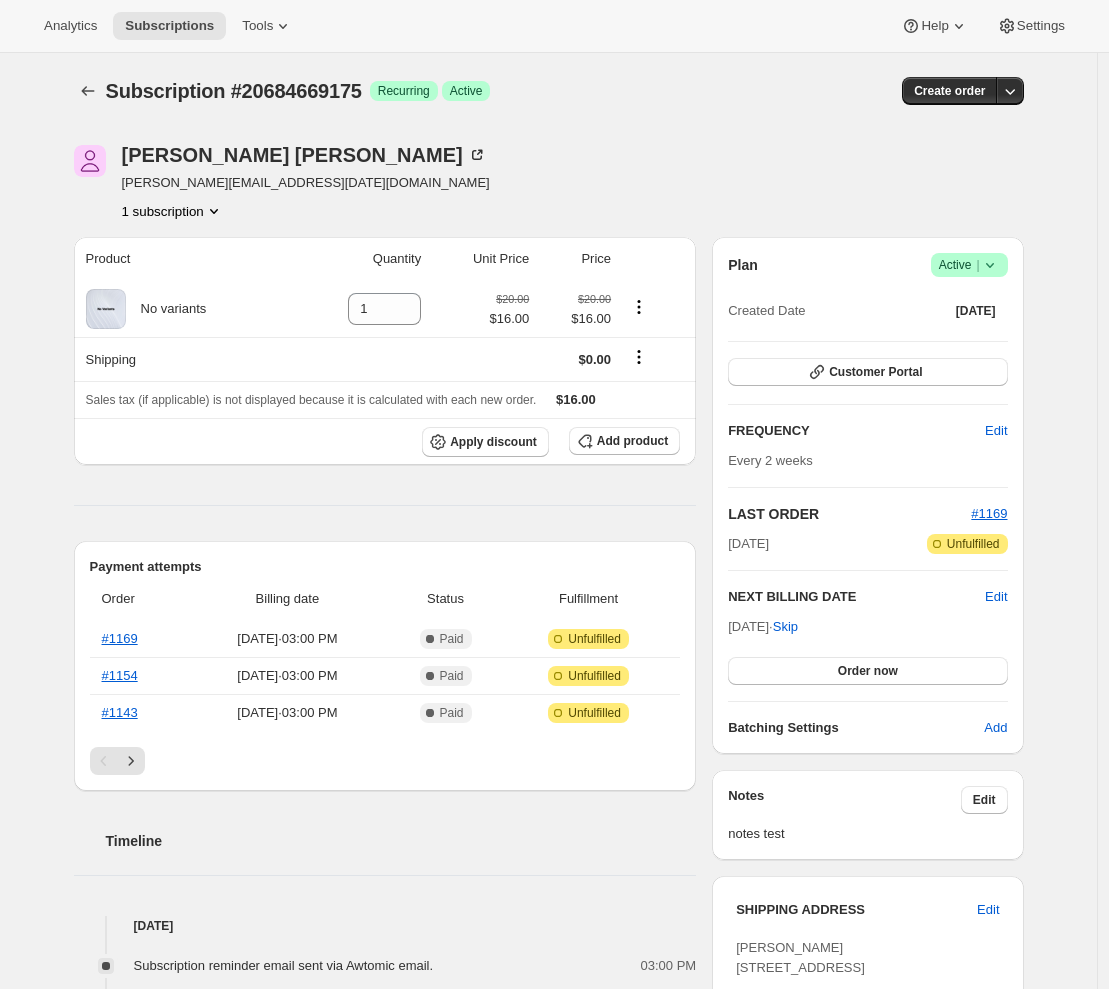 click on "Subscription #20684669175. This page is ready Subscription #20684669175 Success Recurring Success Active Create order" at bounding box center (549, 91) 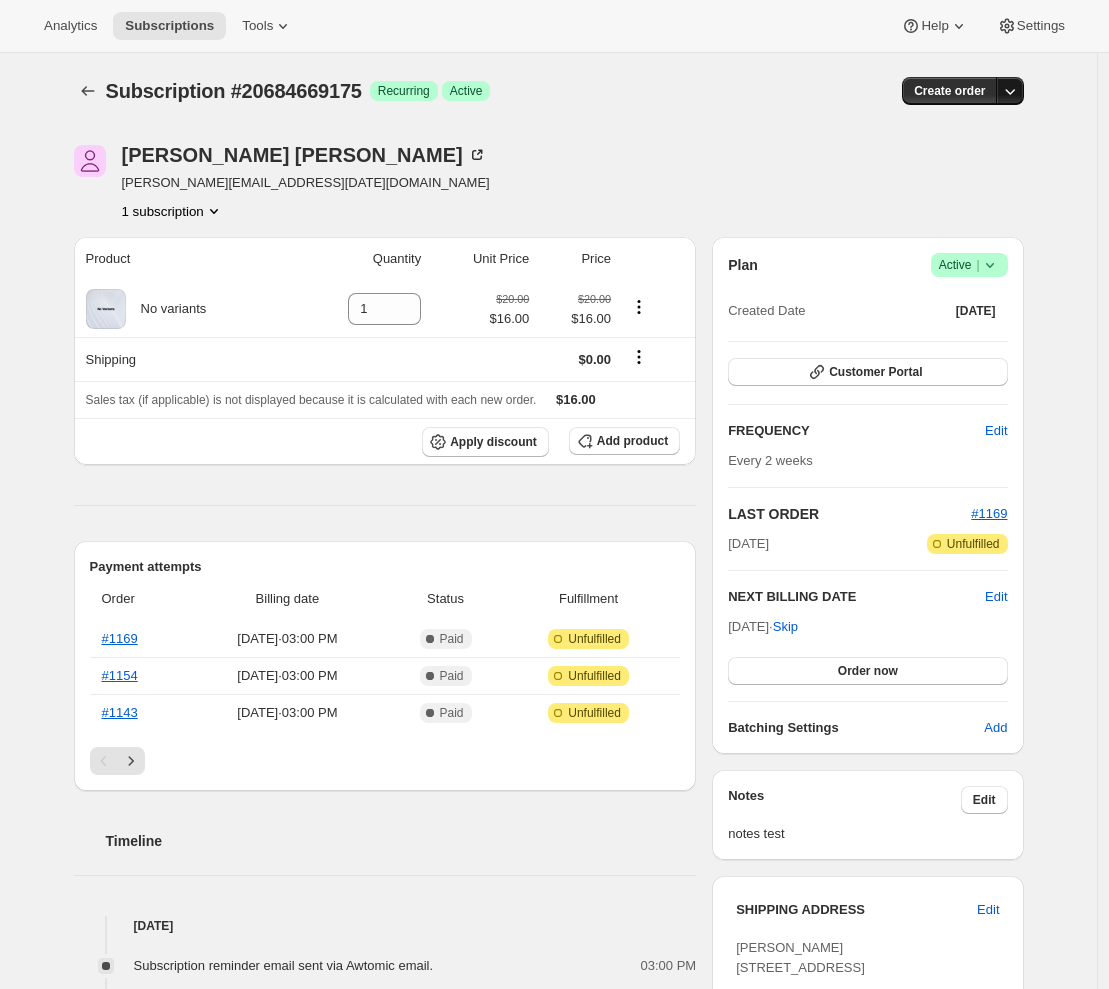 click at bounding box center (1010, 91) 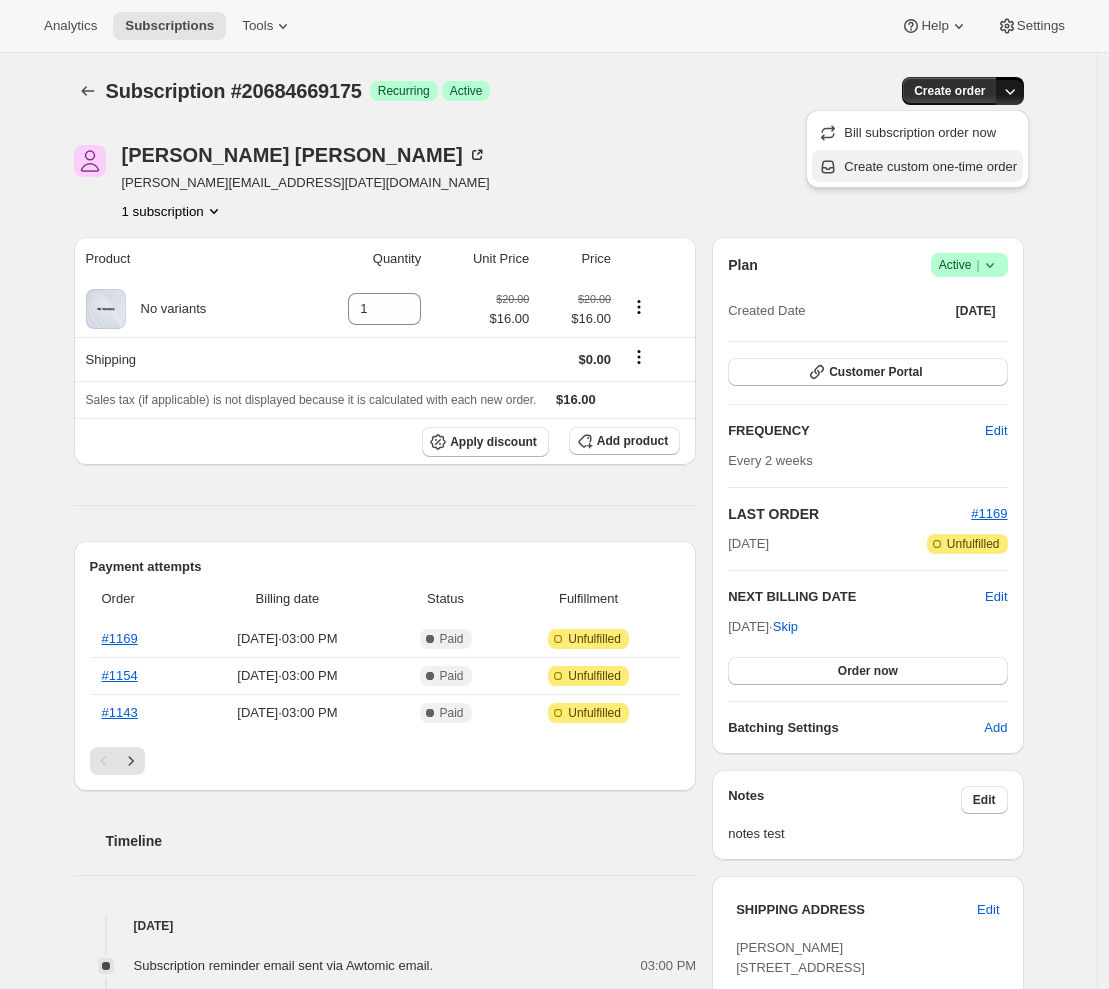 click on "Create custom one-time order" at bounding box center [930, 166] 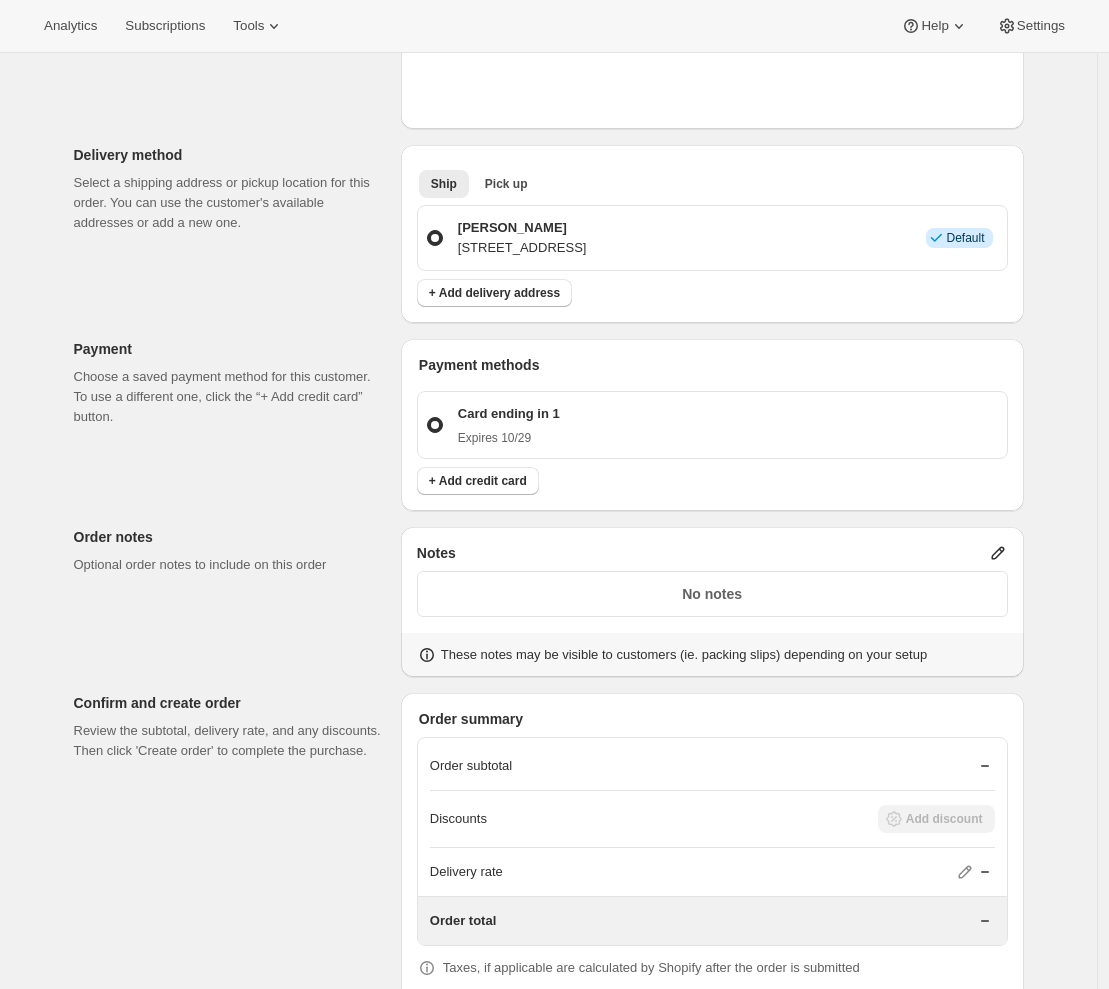 scroll, scrollTop: 571, scrollLeft: 0, axis: vertical 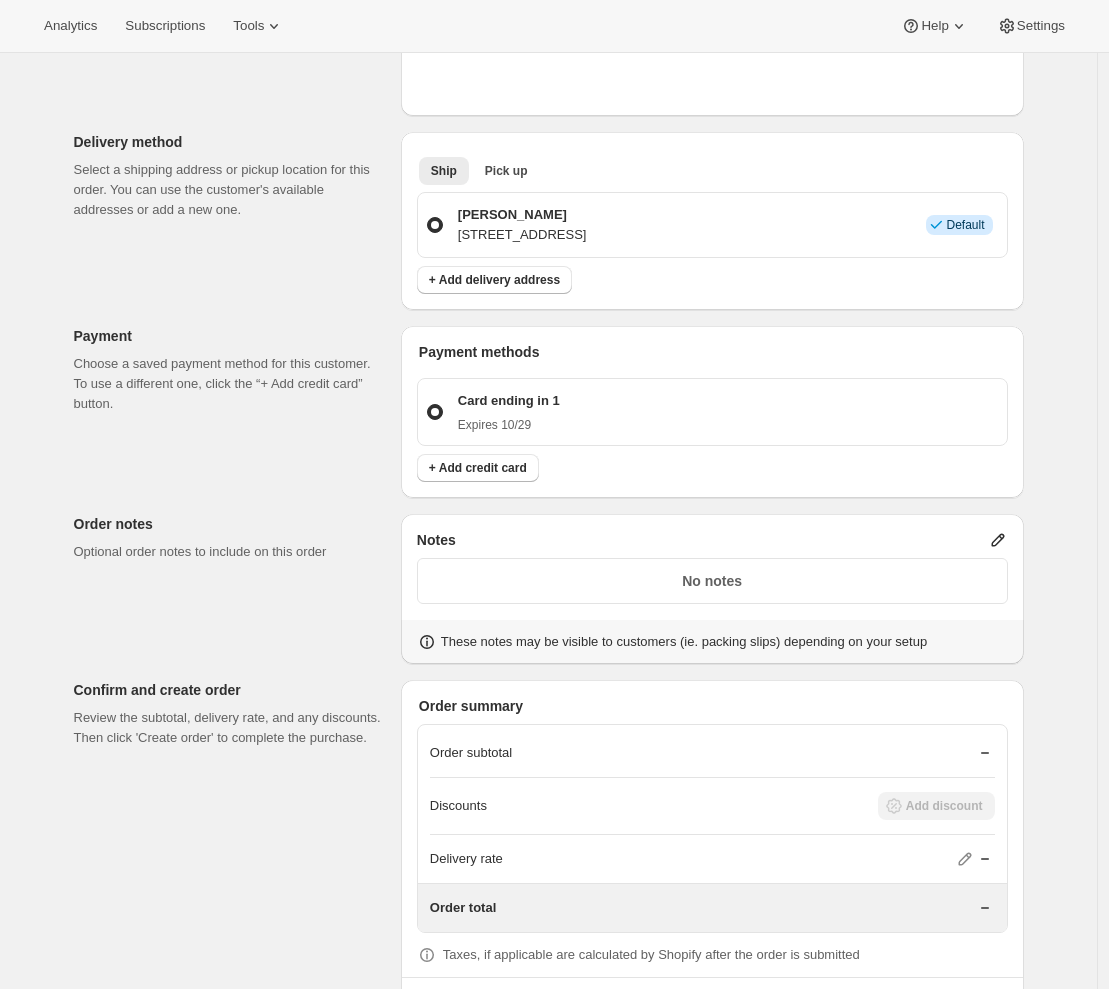 click 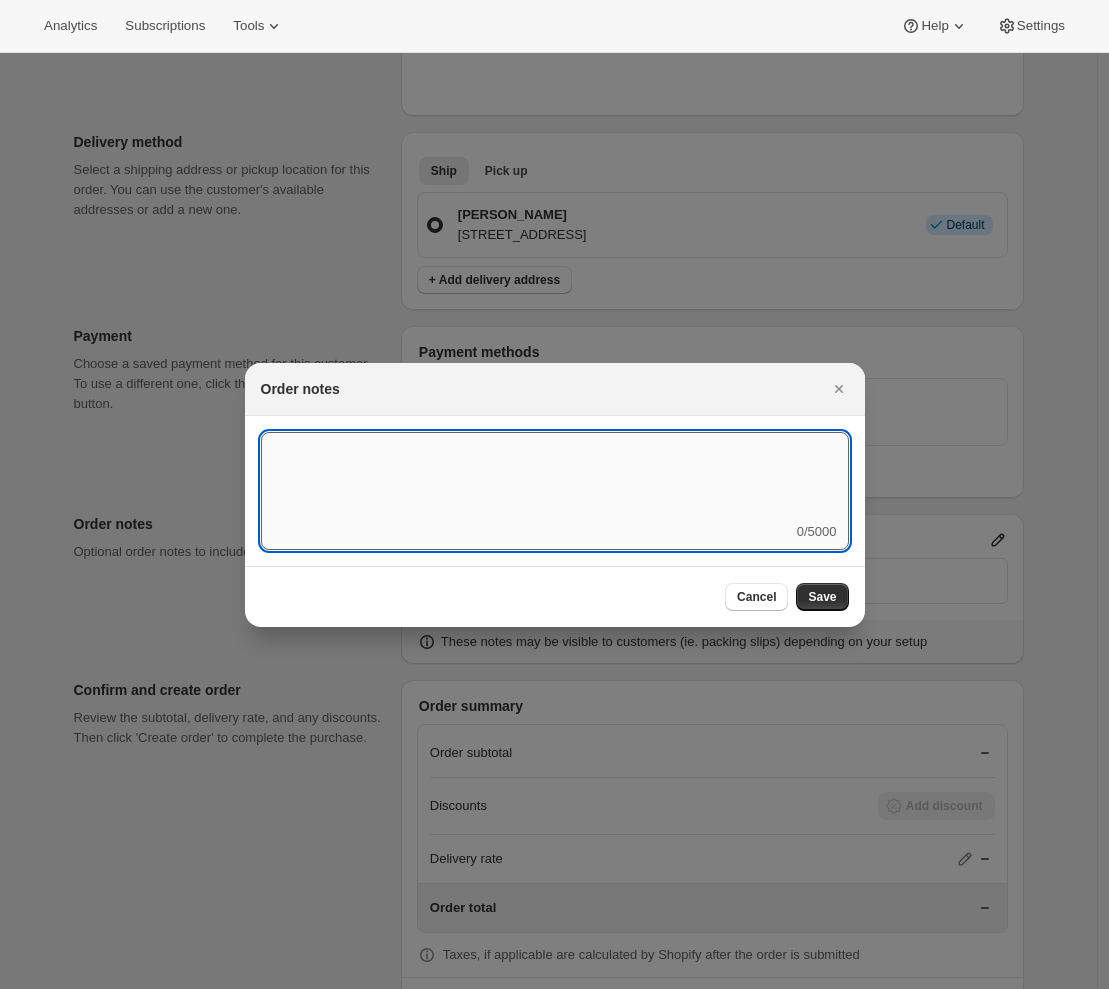 click at bounding box center (555, 477) 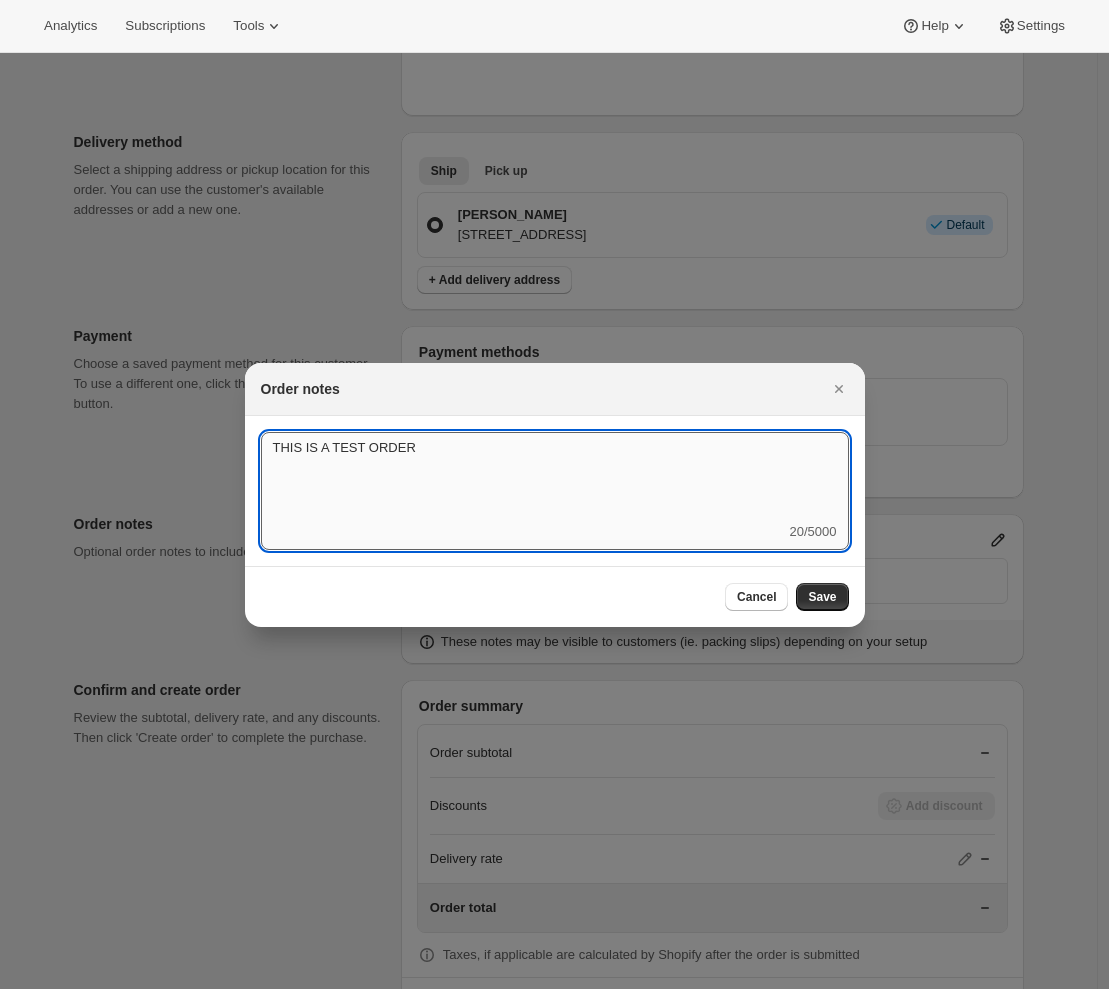 click on "THIS IS A TEST ORDER" at bounding box center [555, 477] 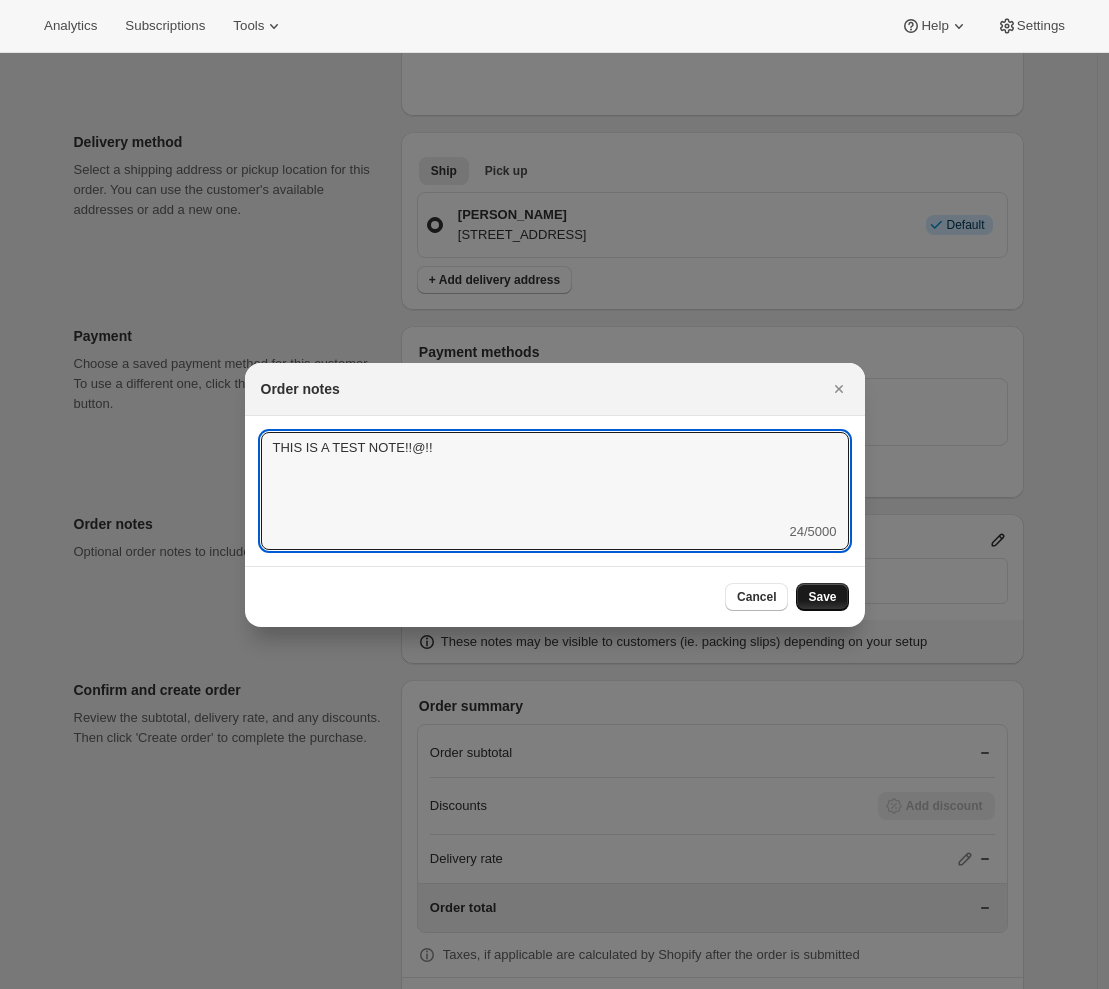 type on "THIS IS A TEST NOTE!!@!!" 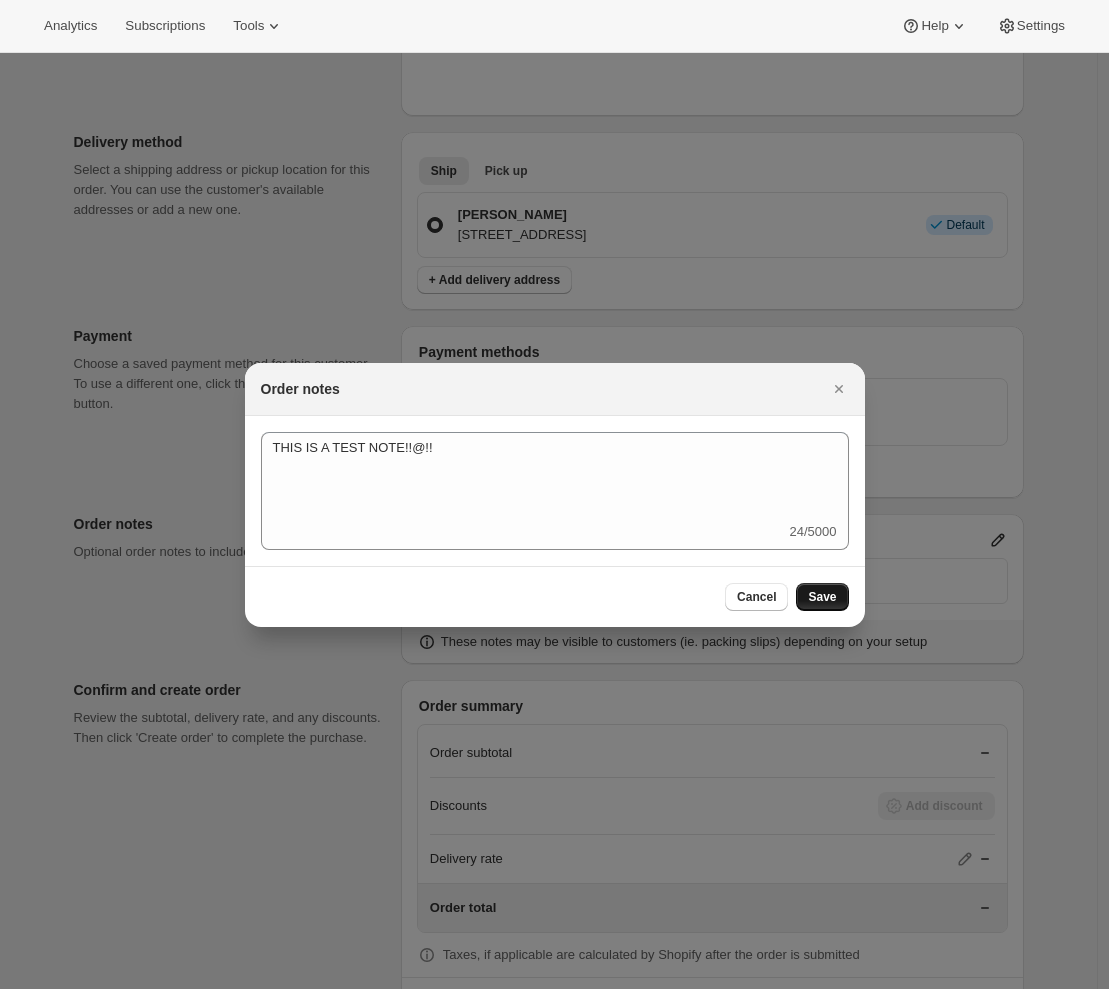 click on "Save" at bounding box center [822, 597] 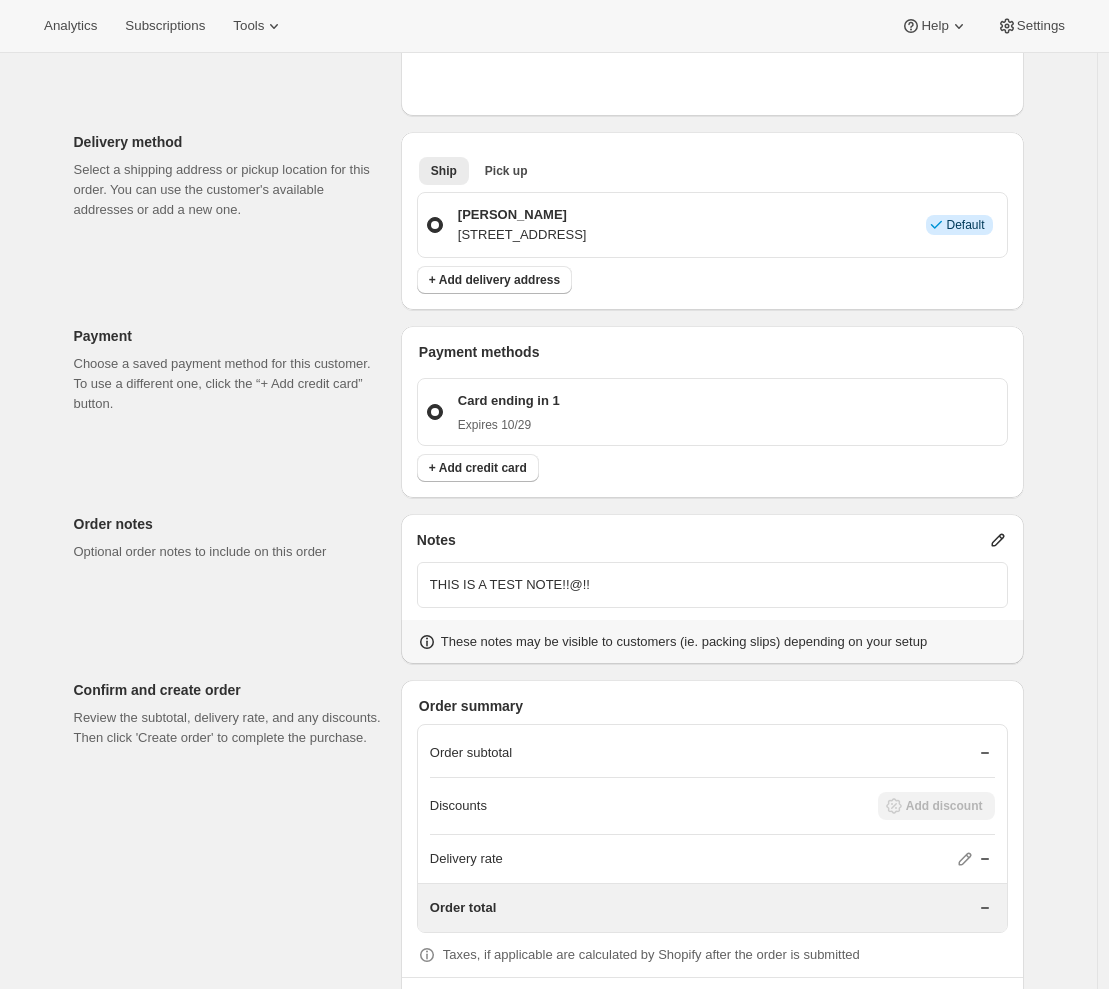 scroll, scrollTop: 58, scrollLeft: 0, axis: vertical 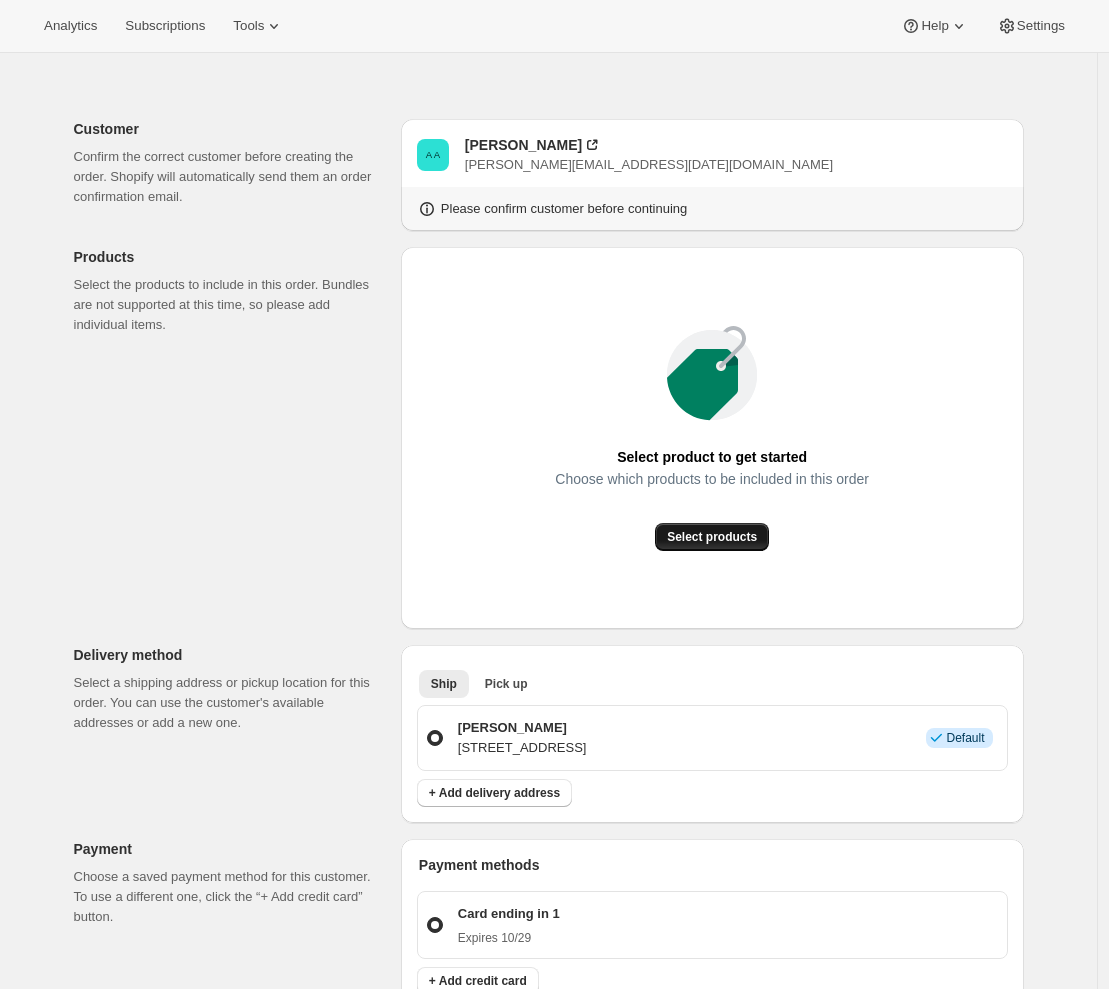 click on "Select products" at bounding box center [712, 537] 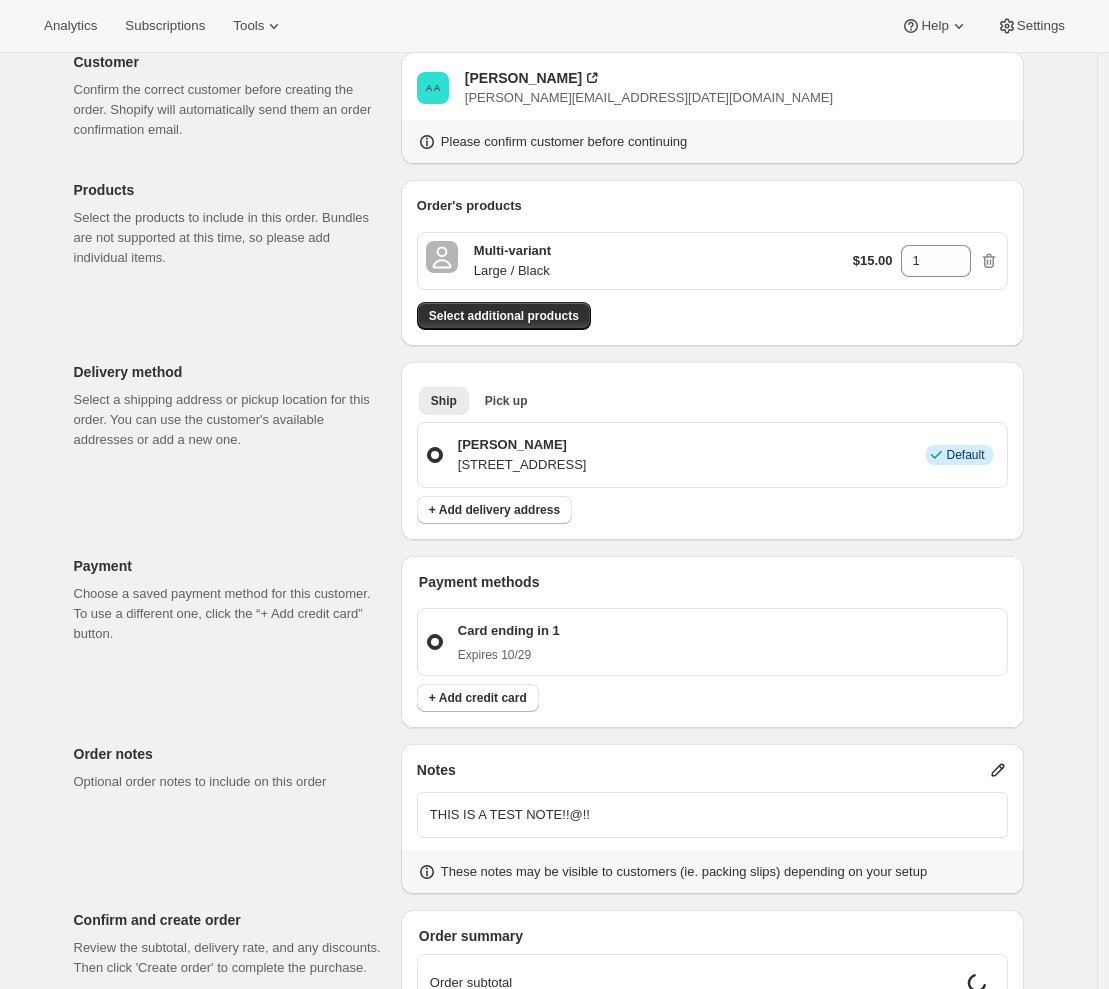 scroll, scrollTop: 176, scrollLeft: 0, axis: vertical 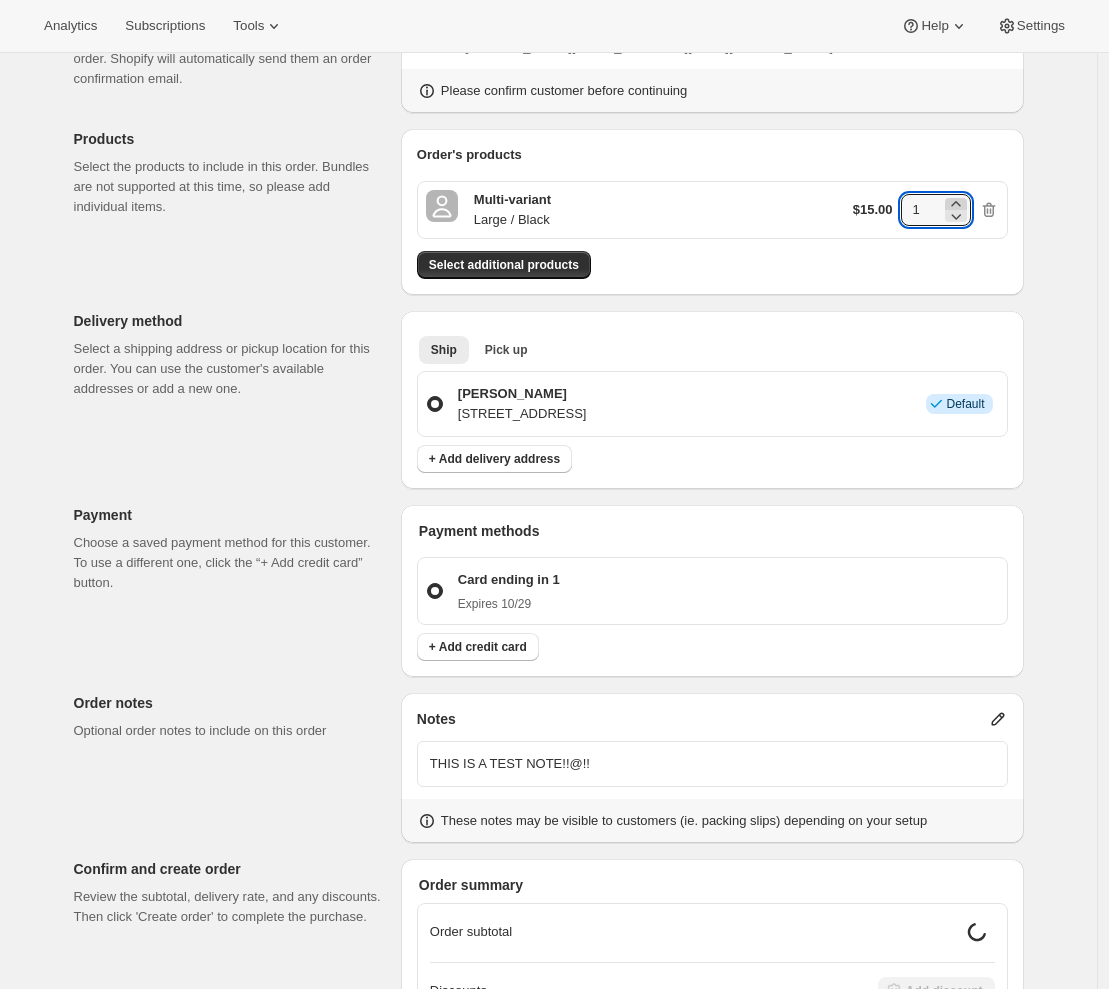 click 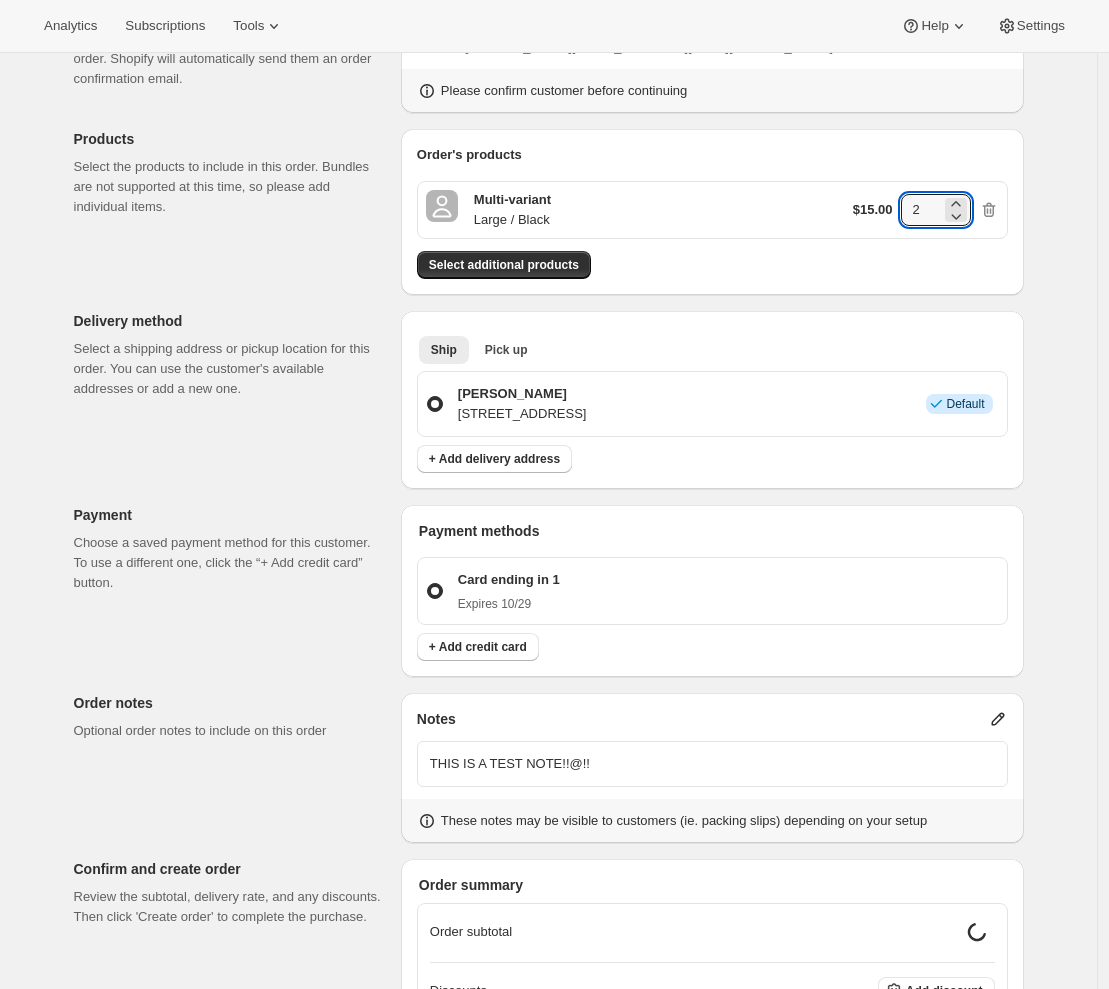 click on "Customer Confirm the correct customer before creating the order. Shopify will automatically send them an order confirmation email. A A Adrian Andrade adrian+may30@awtomic.com Please confirm customer before continuing Products Select the products to include in this order. Bundles are not supported at this time, so please add individual items. Order's products Multi-variant Large / Black $15.00 2 Select additional products Delivery method Select a shipping address or pickup location for this order. You can use the customer's available addresses or add a new one. Ship Pick up More views Ship Pick up More views Adrian Andrade 1234 Empire Street, Fairfield, CA, 94533, United States Info Default + Add delivery address Payment Choose a saved payment method for this customer. To use a different one, click the “+ Add credit card” button. Payment methods Card ending in 1 Expires 10/29 + Add credit card Order notes Optional order notes to include on this order Notes THIS IS A TEST NOTE!!@!! Confirm and create order" at bounding box center [541, 596] 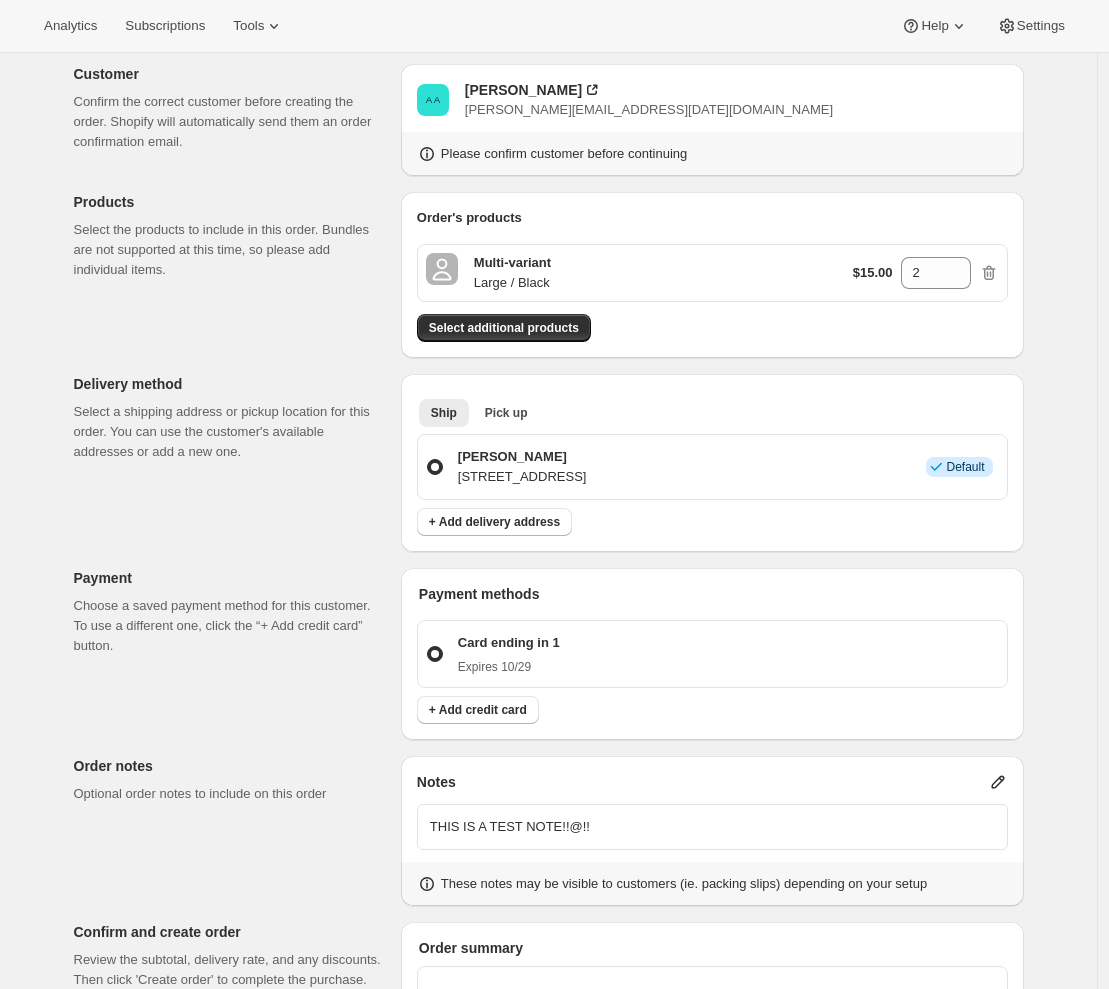 scroll, scrollTop: 440, scrollLeft: 0, axis: vertical 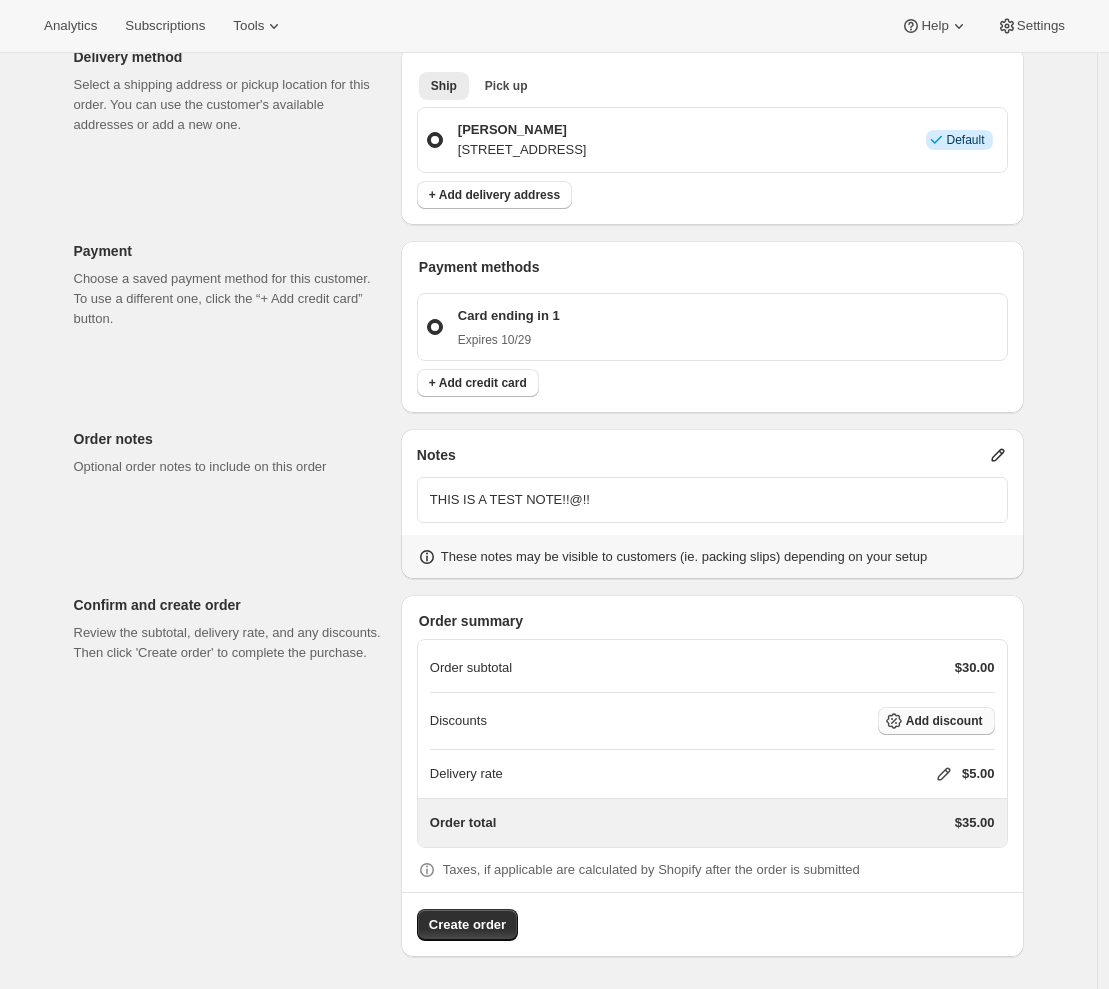 click on "Add discount" at bounding box center (944, 721) 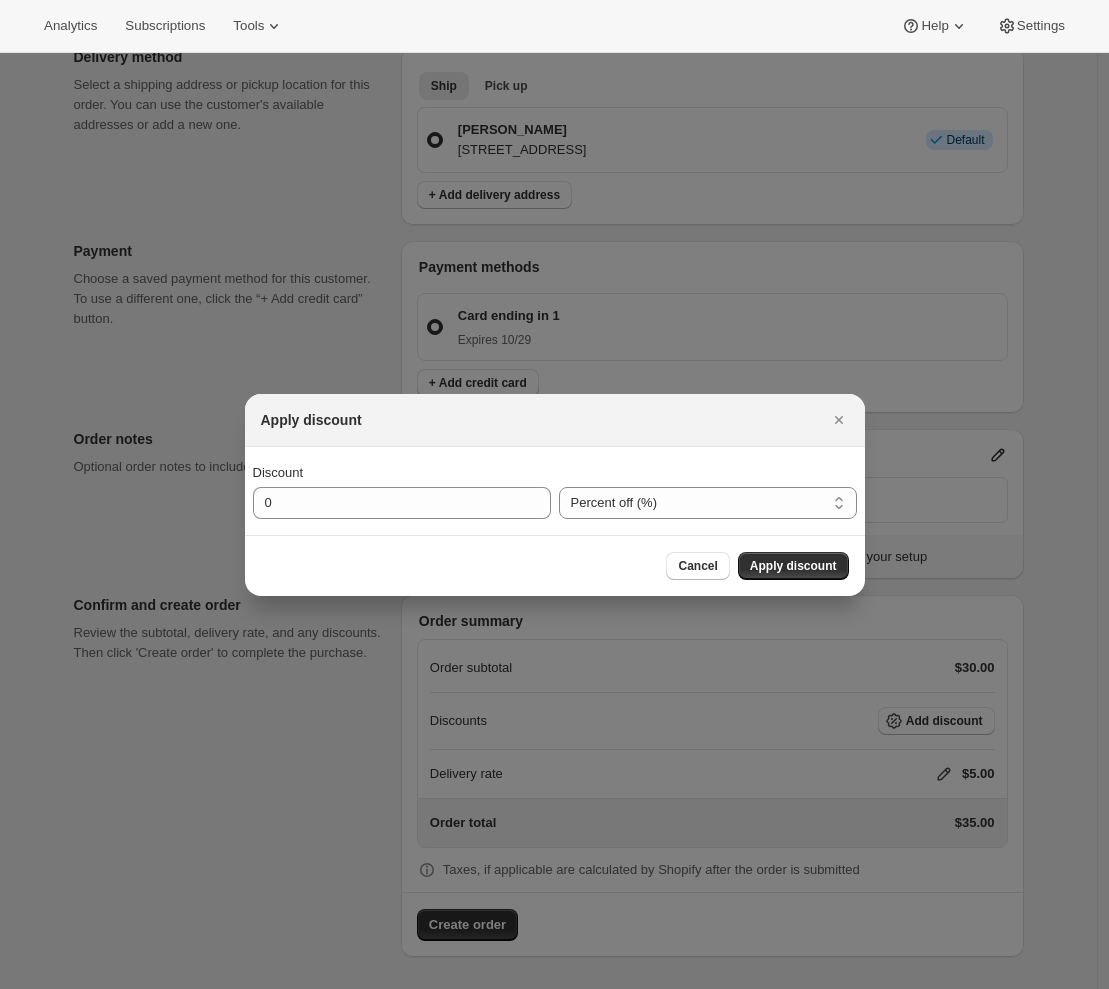 scroll, scrollTop: 440, scrollLeft: 0, axis: vertical 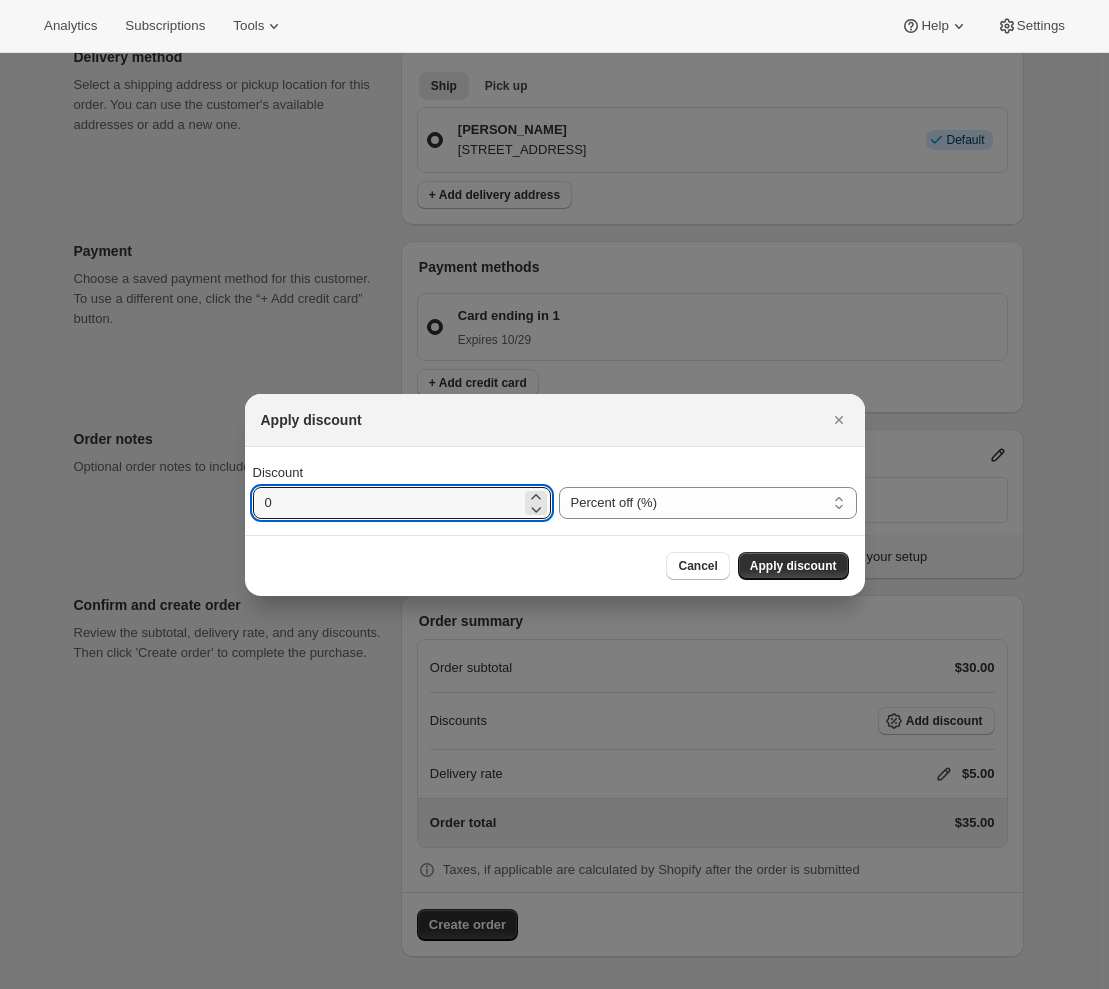 drag, startPoint x: 312, startPoint y: 512, endPoint x: 240, endPoint y: 512, distance: 72 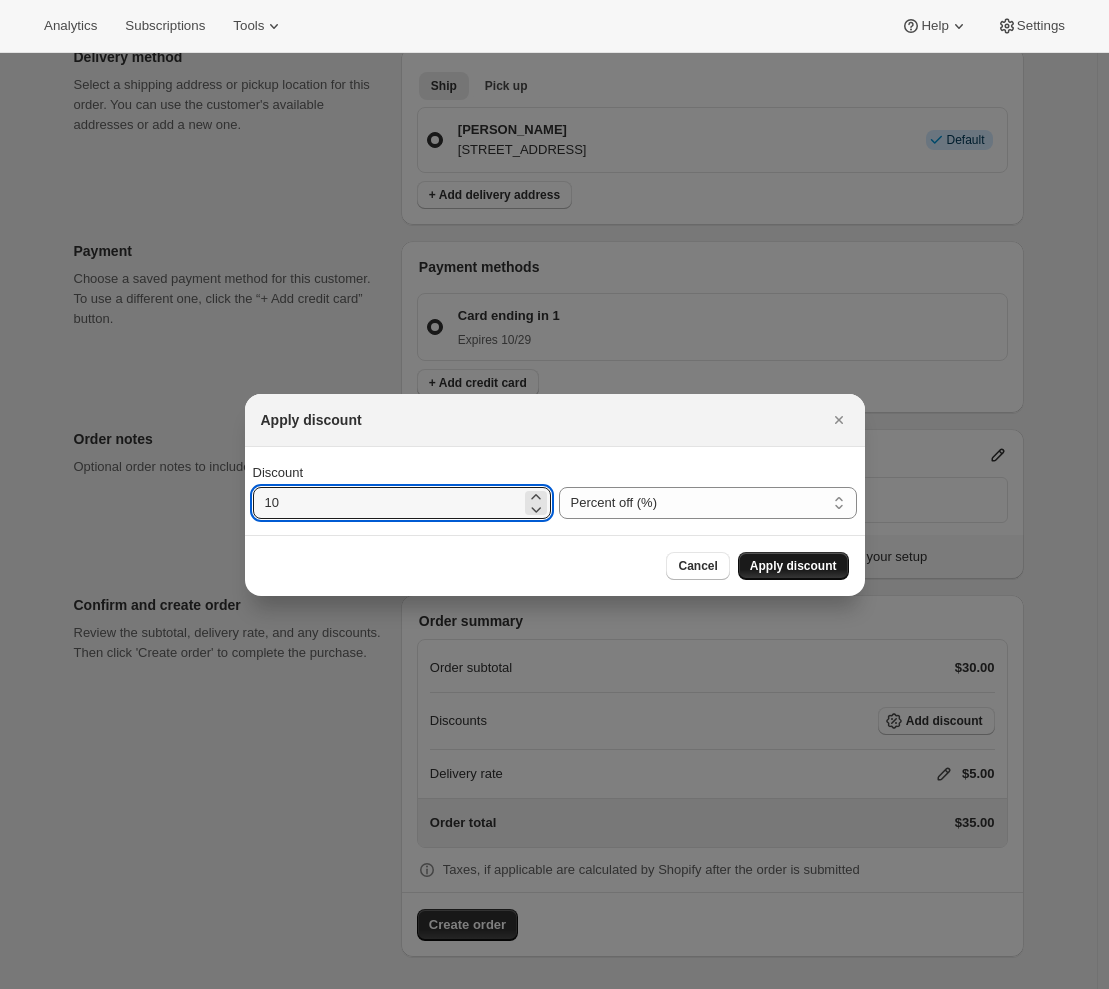 type on "10" 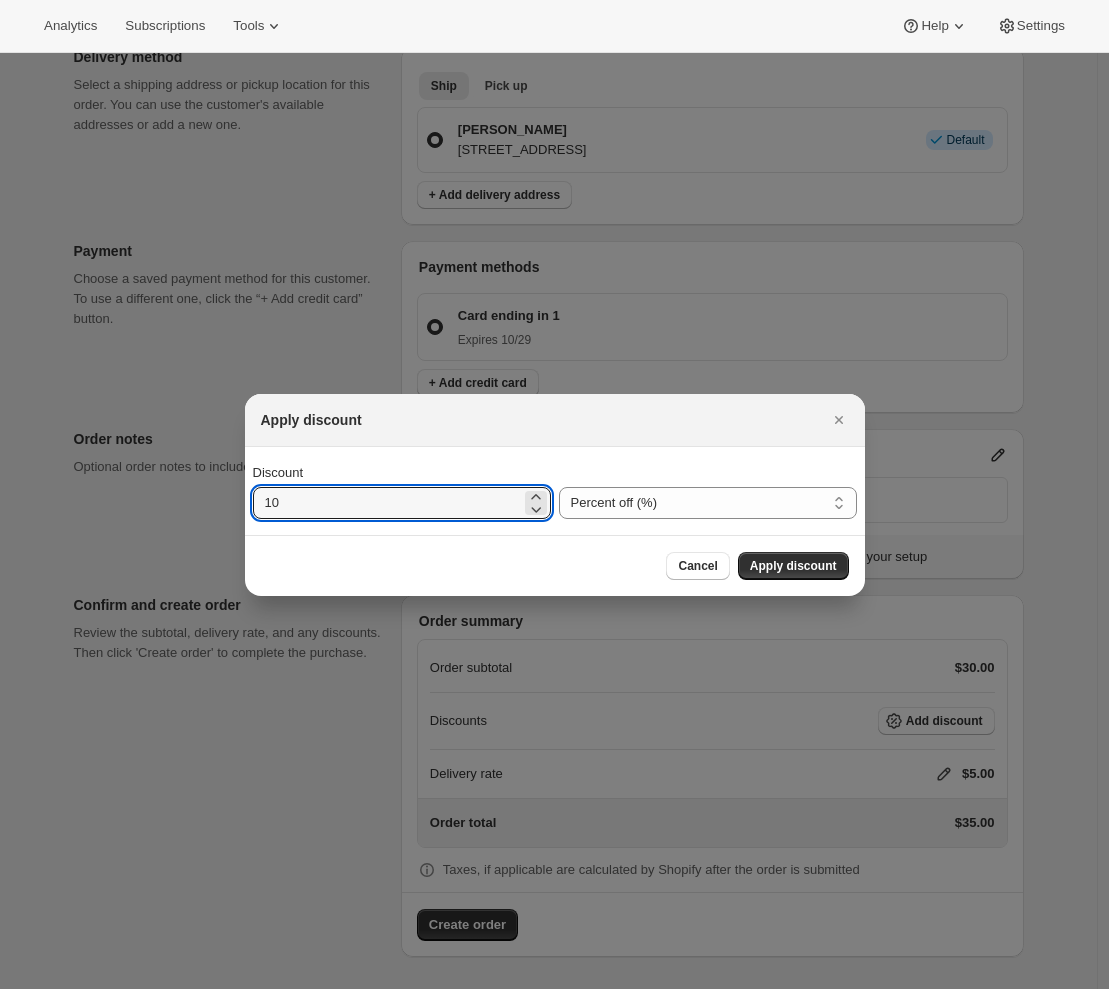 scroll, scrollTop: 432, scrollLeft: 0, axis: vertical 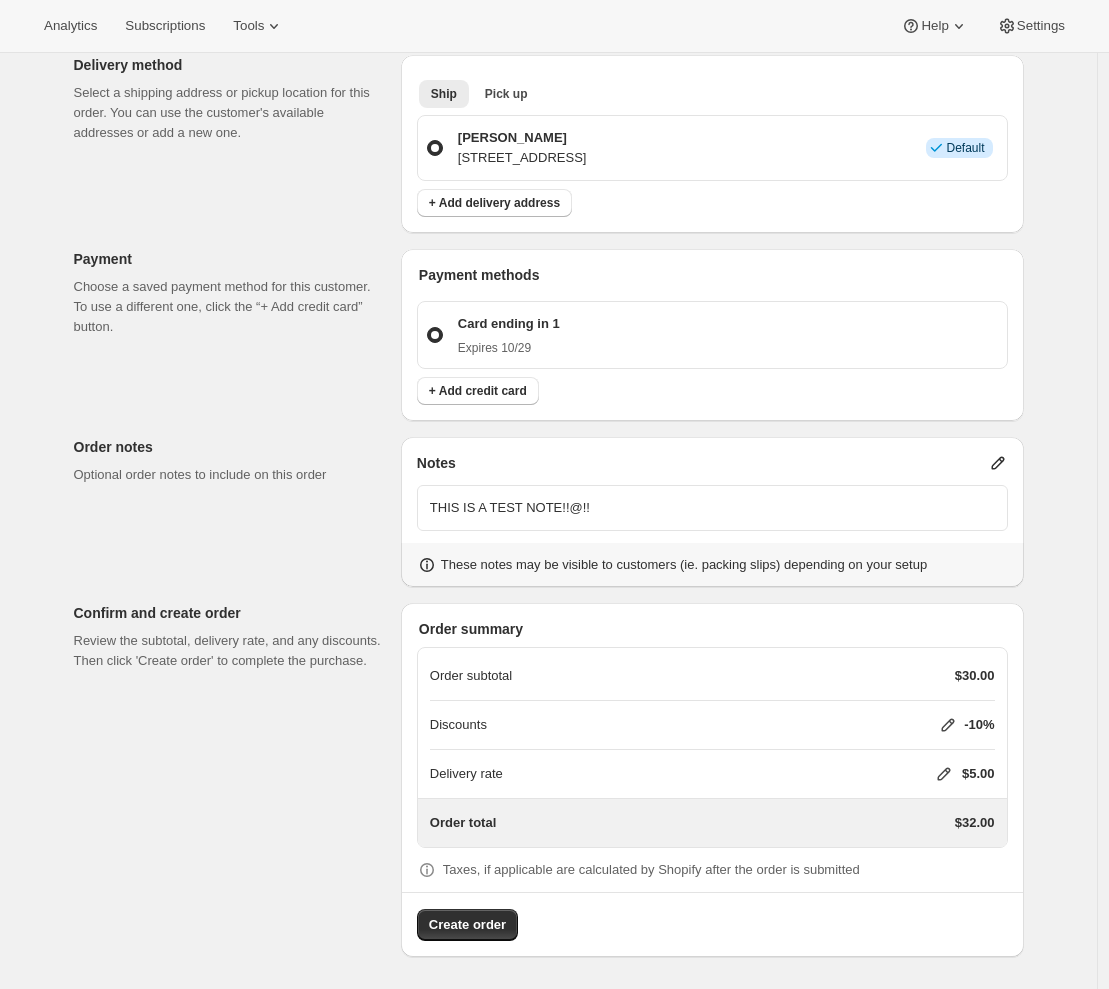 click on "Create order" at bounding box center (467, 925) 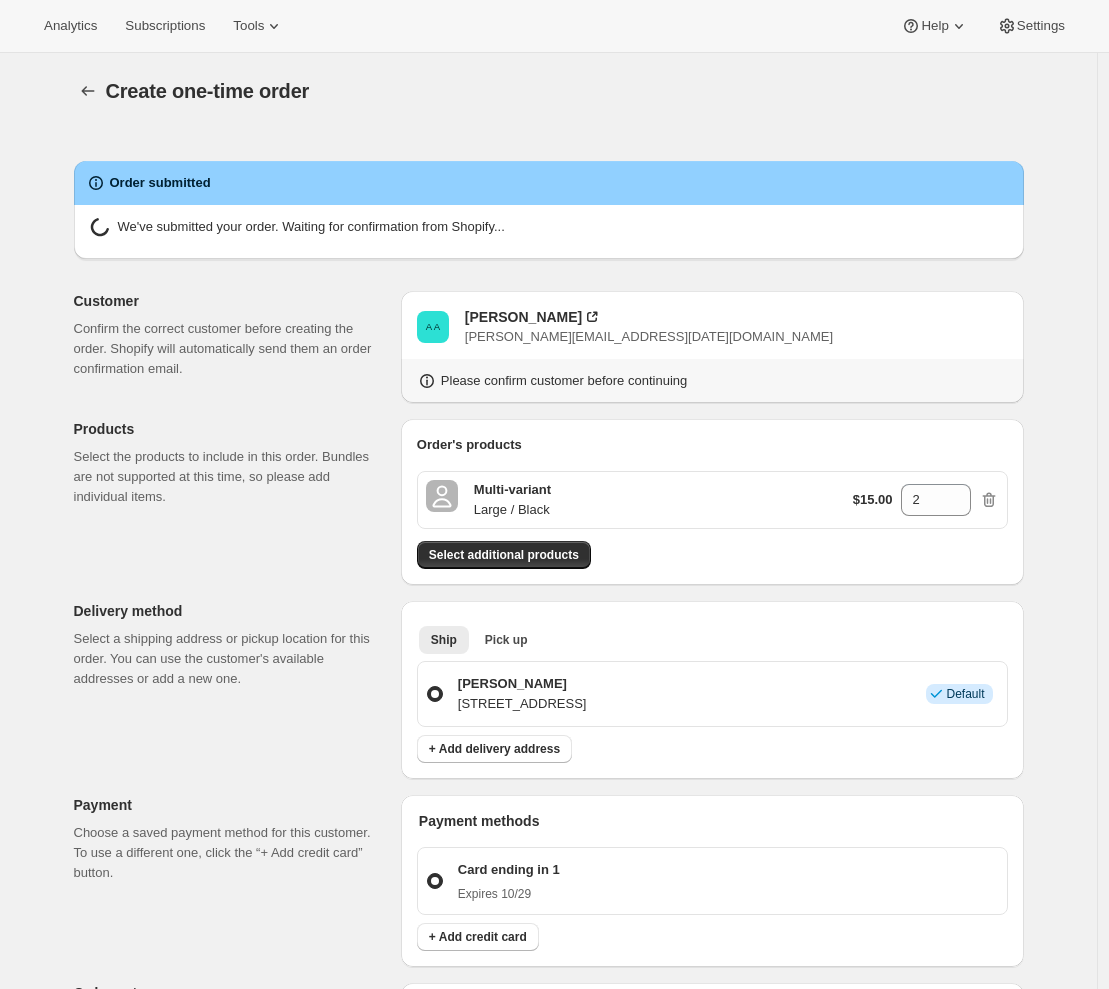 scroll, scrollTop: 450, scrollLeft: 0, axis: vertical 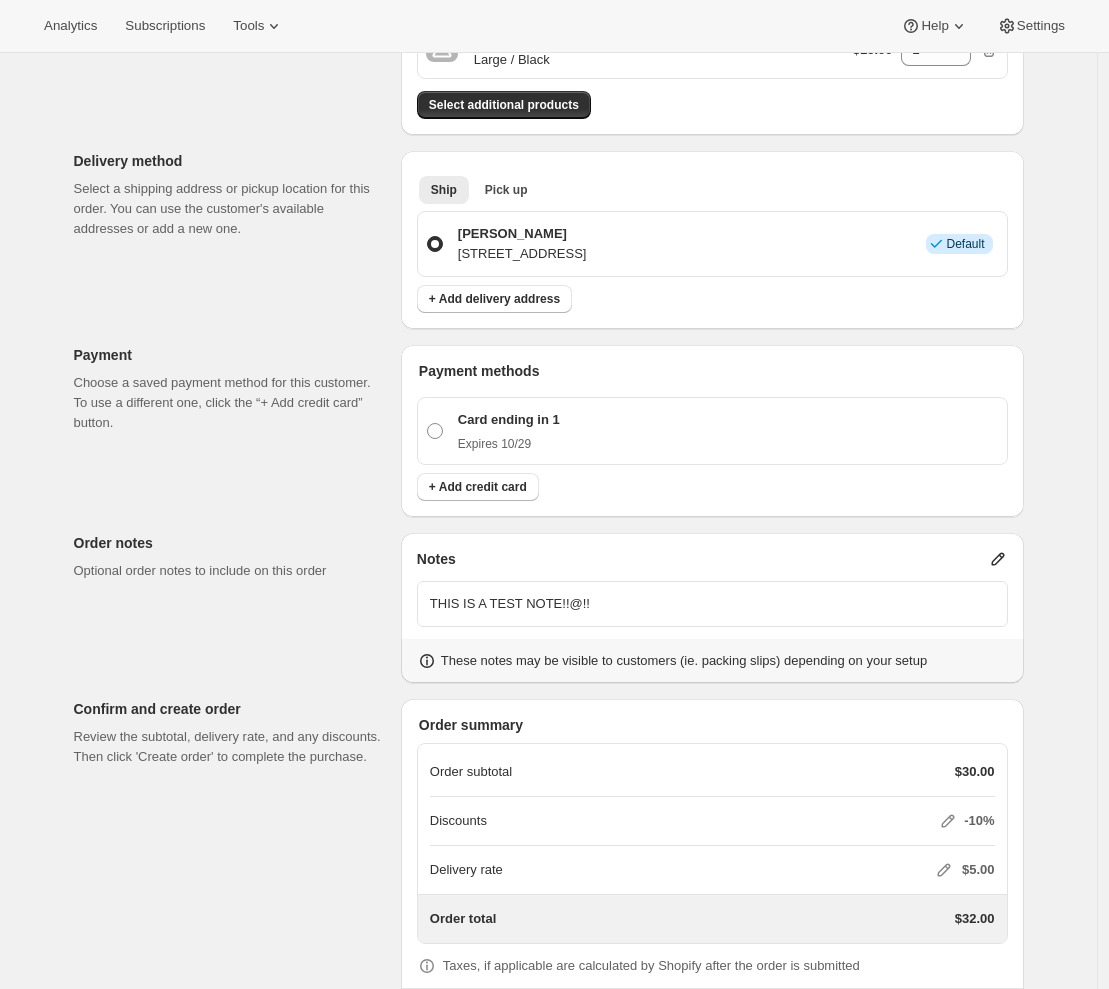 radio on "true" 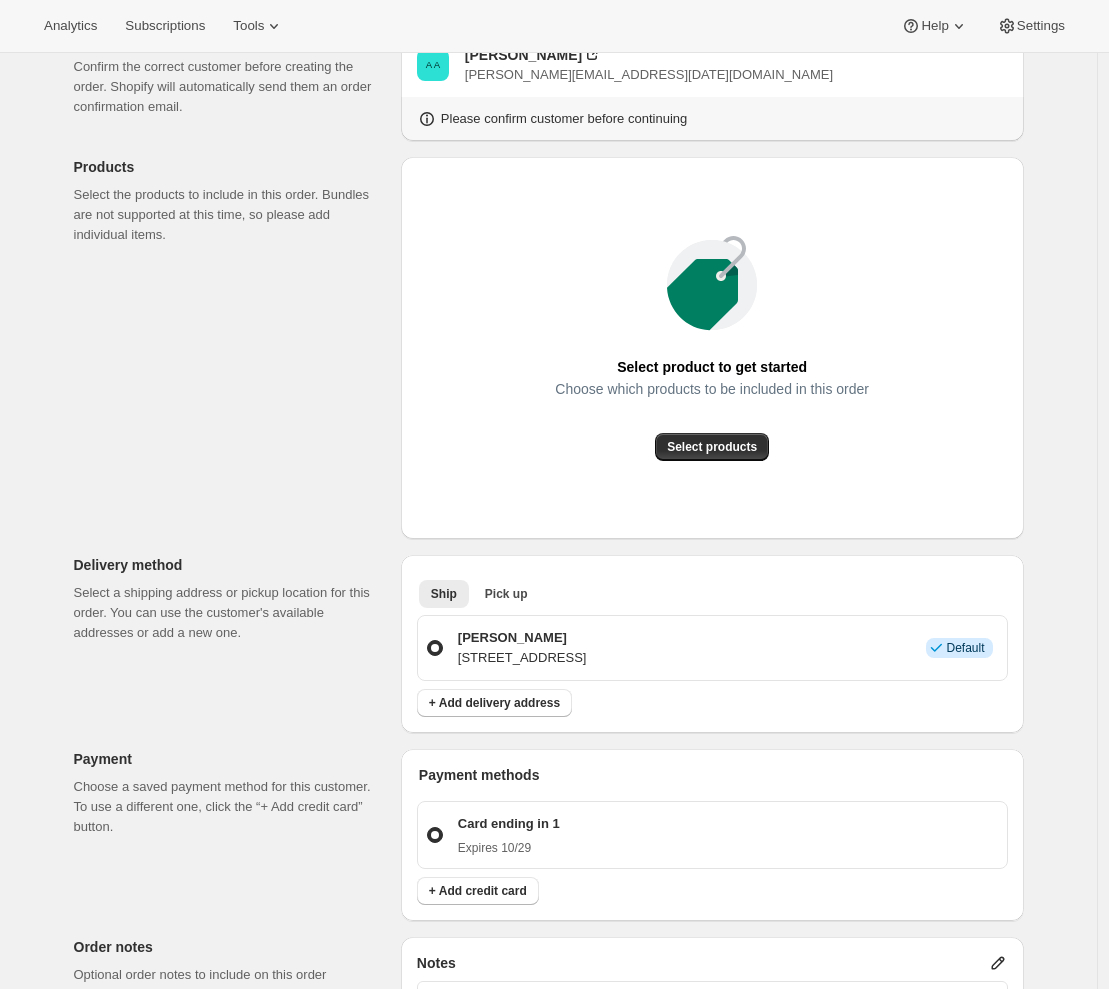 scroll, scrollTop: 0, scrollLeft: 0, axis: both 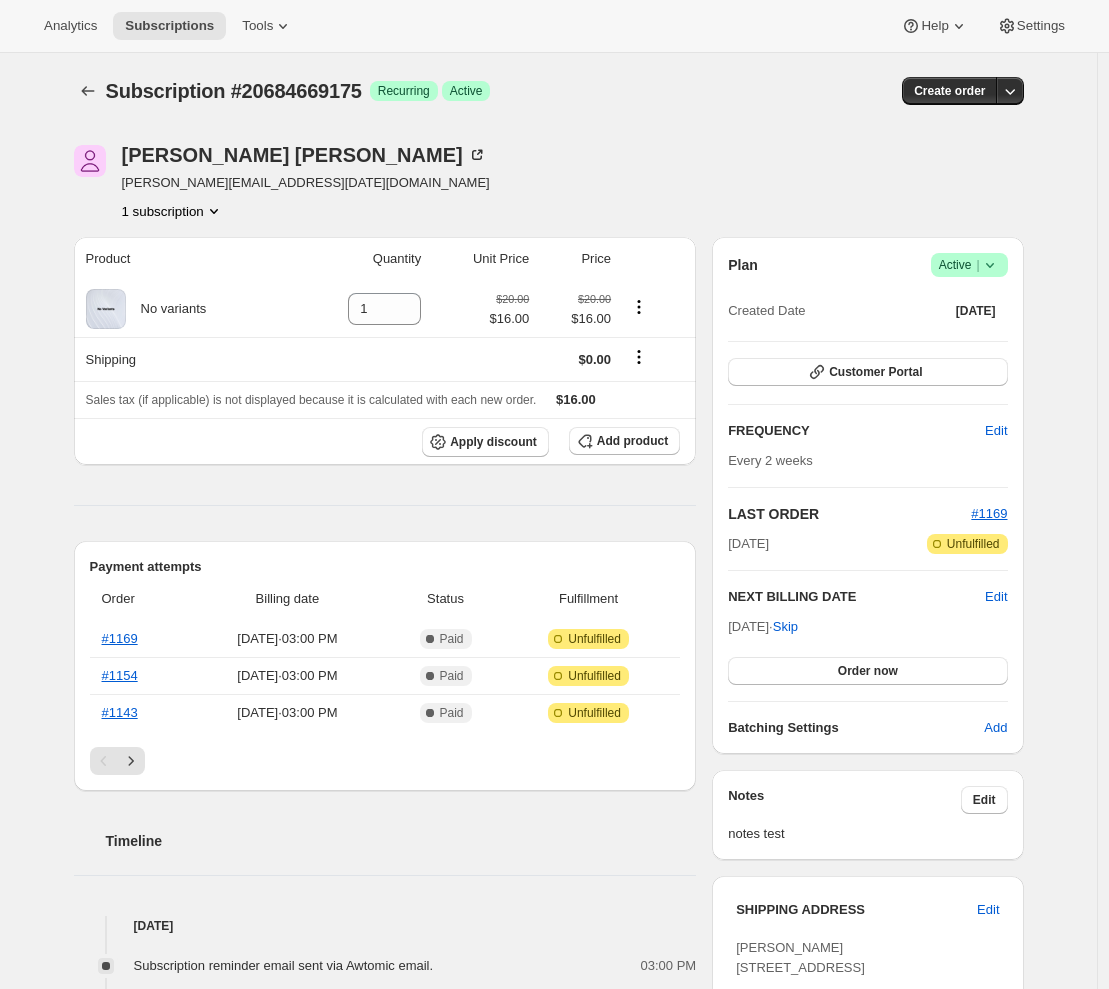 click on "Subscription #20684669175. This page is ready Subscription #20684669175 Success Recurring Success Active Create order Adrian   Andrade adrian+may30@awtomic.com 1 subscription Product Quantity Unit Price Price No variants 1 $20.00 $16.00 $20.00 $16.00 Shipping $0.00 Sales tax (if applicable) is not displayed because it is calculated with each new order.   $16.00 Apply discount Add product Payment attempts Order Billing date Status Fulfillment #1169 Jul 11, 2025  ·  03:00 PM  Complete Paid Attention Incomplete Unfulfilled #1154 Jun 27, 2025  ·  03:00 PM  Complete Paid Attention Incomplete Unfulfilled #1143 Jun 13, 2025  ·  03:00 PM  Complete Paid Attention Incomplete Unfulfilled Timeline Jul 20, 2025 Subscription reminder email sent via Awtomic email. 03:00 PM Jul 17, 2025 Alex Pérez removed Dynamic BaB - 6 items via Admin.  01:47 AM Alex Pérez added 1 Dynamic BaB - 6 items via Admin.  01:45 AM Alex Pérez removed Dynamic BaB - 6 items via Admin.  01:44 AM 12:53 AM 12:53 AM 12:51 AM 12:51 AM 12:50 AM Plan" at bounding box center (548, 1109) 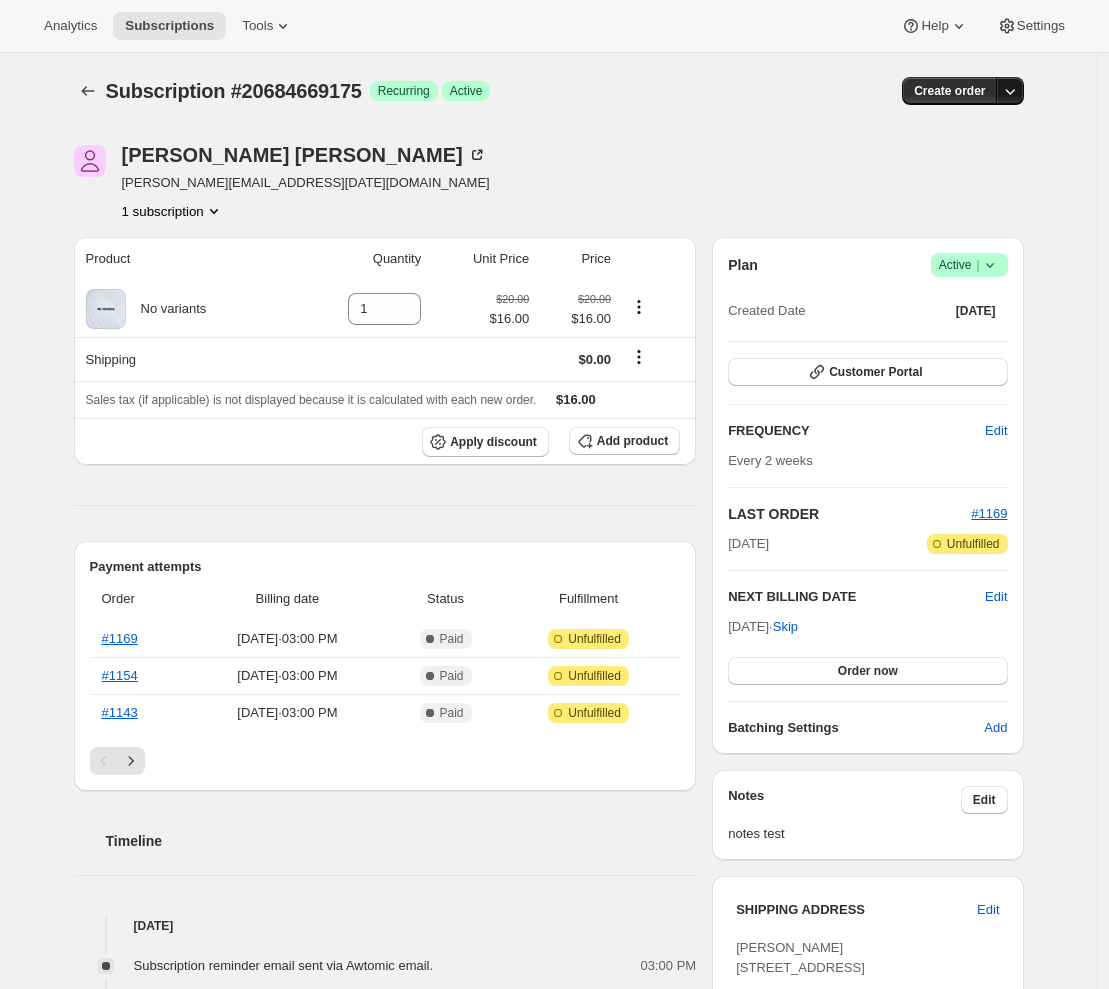 click 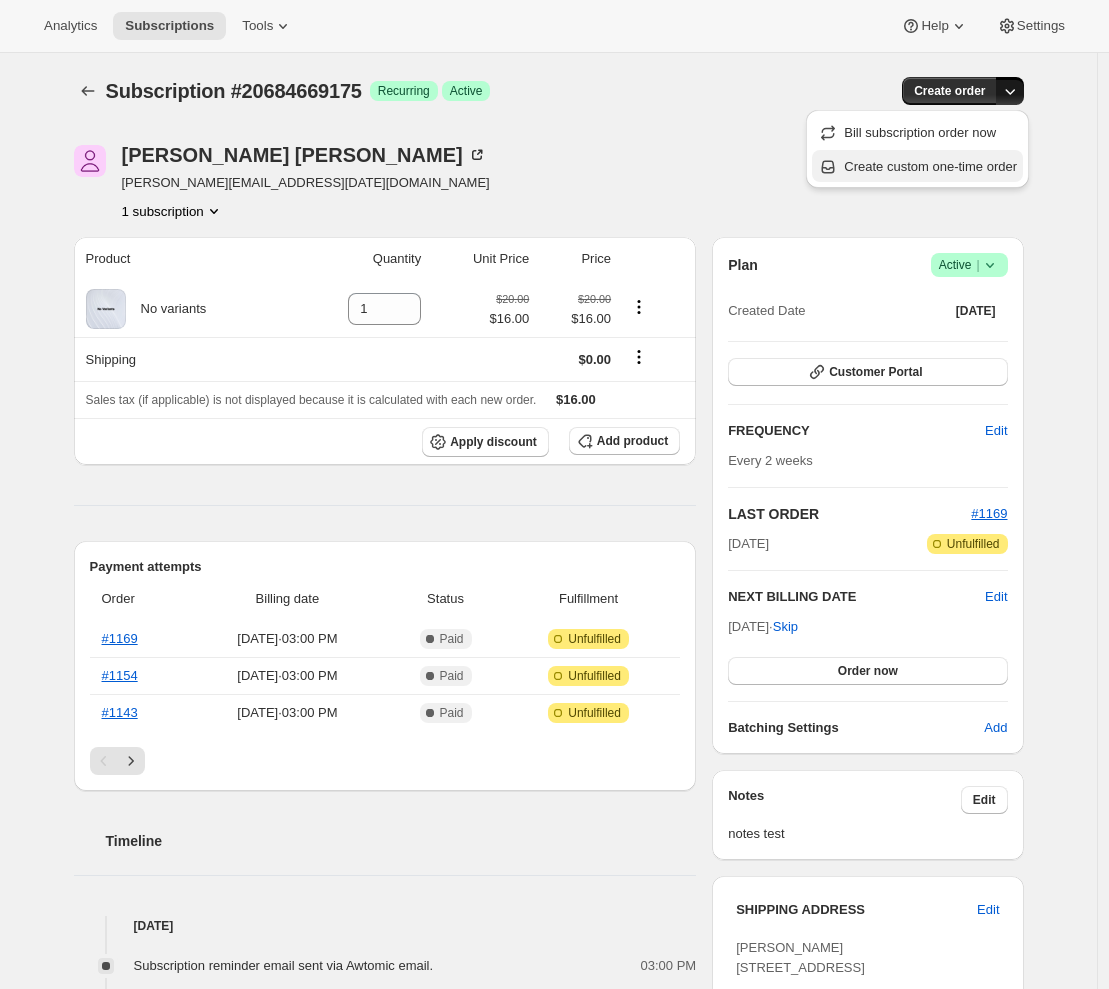 click on "Create custom one-time order" at bounding box center (930, 166) 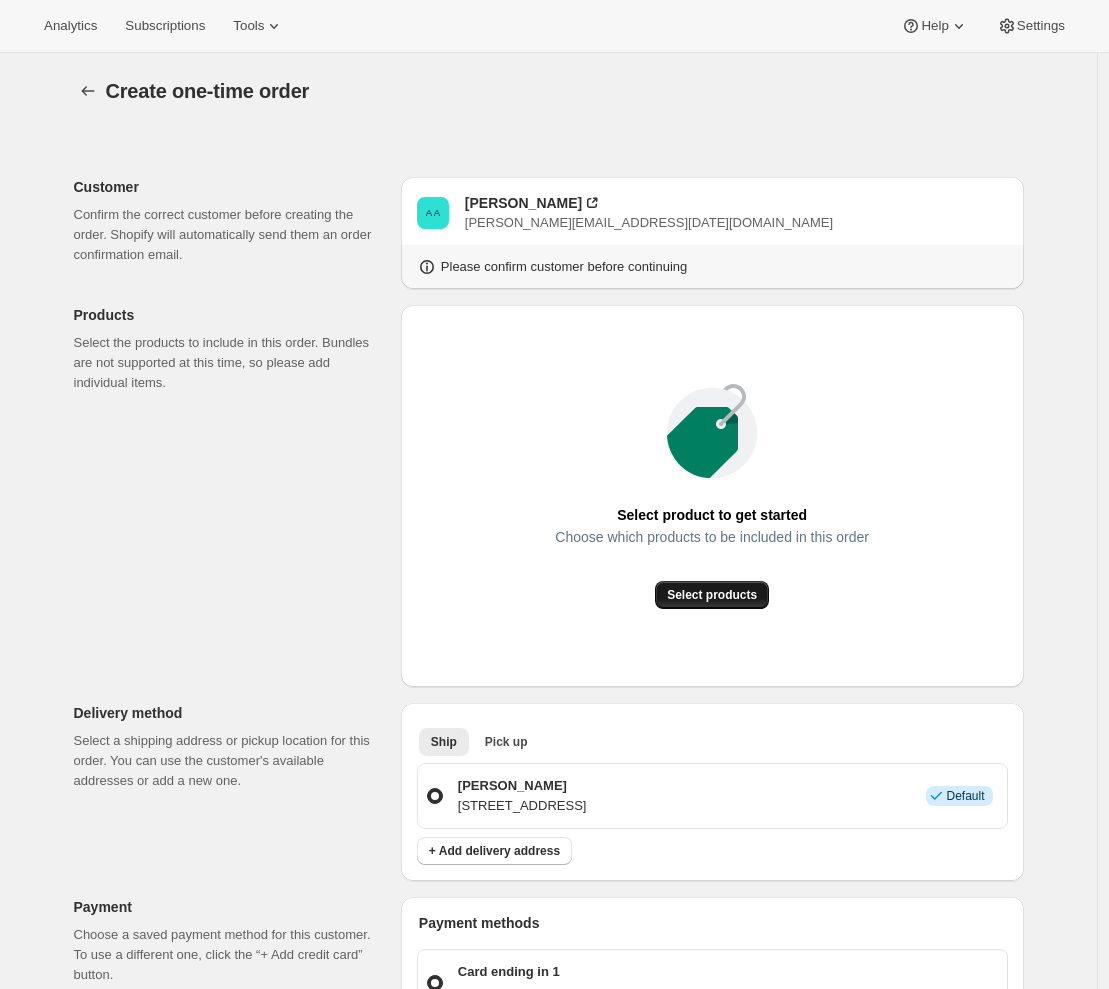 click on "Select products" at bounding box center (712, 595) 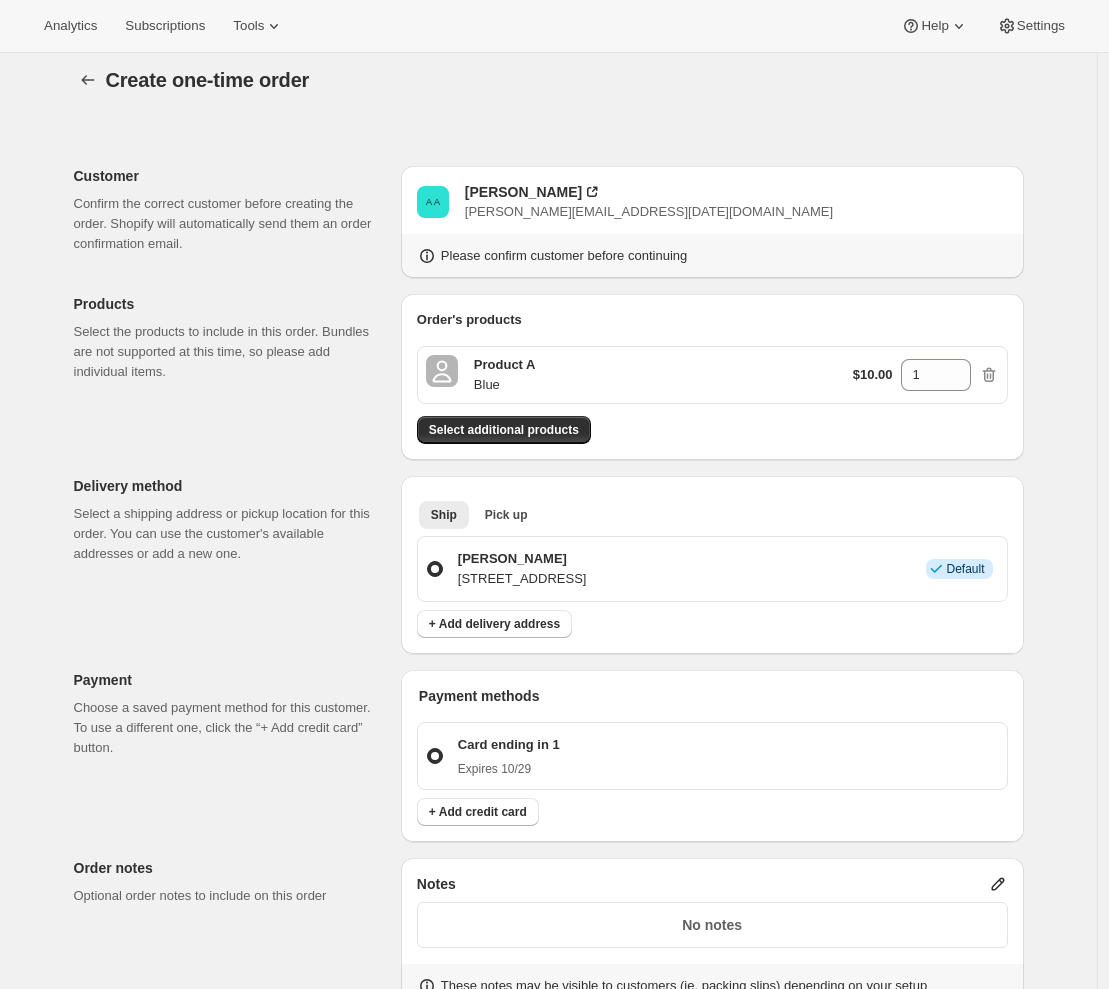 scroll, scrollTop: 440, scrollLeft: 0, axis: vertical 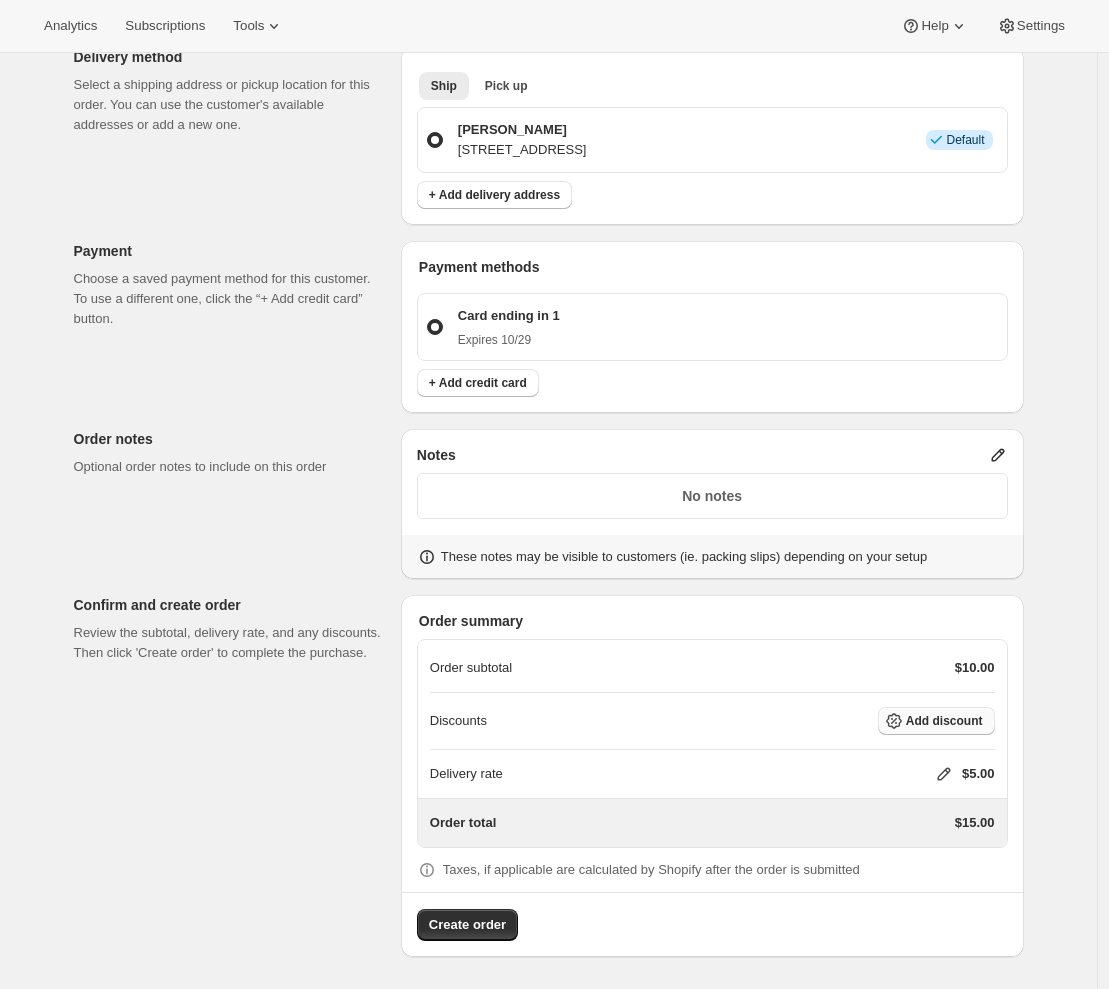 click on "Add discount" at bounding box center [944, 721] 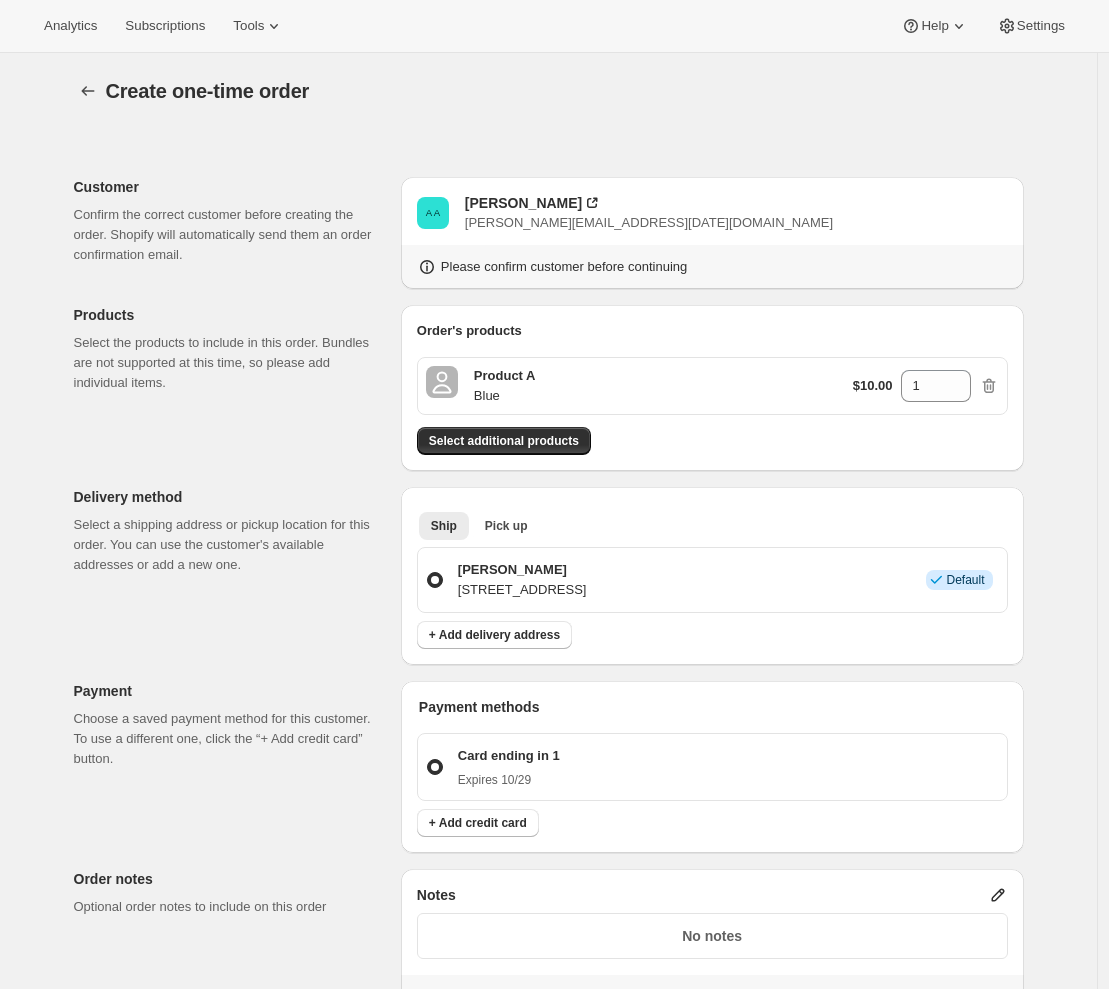 scroll, scrollTop: 440, scrollLeft: 0, axis: vertical 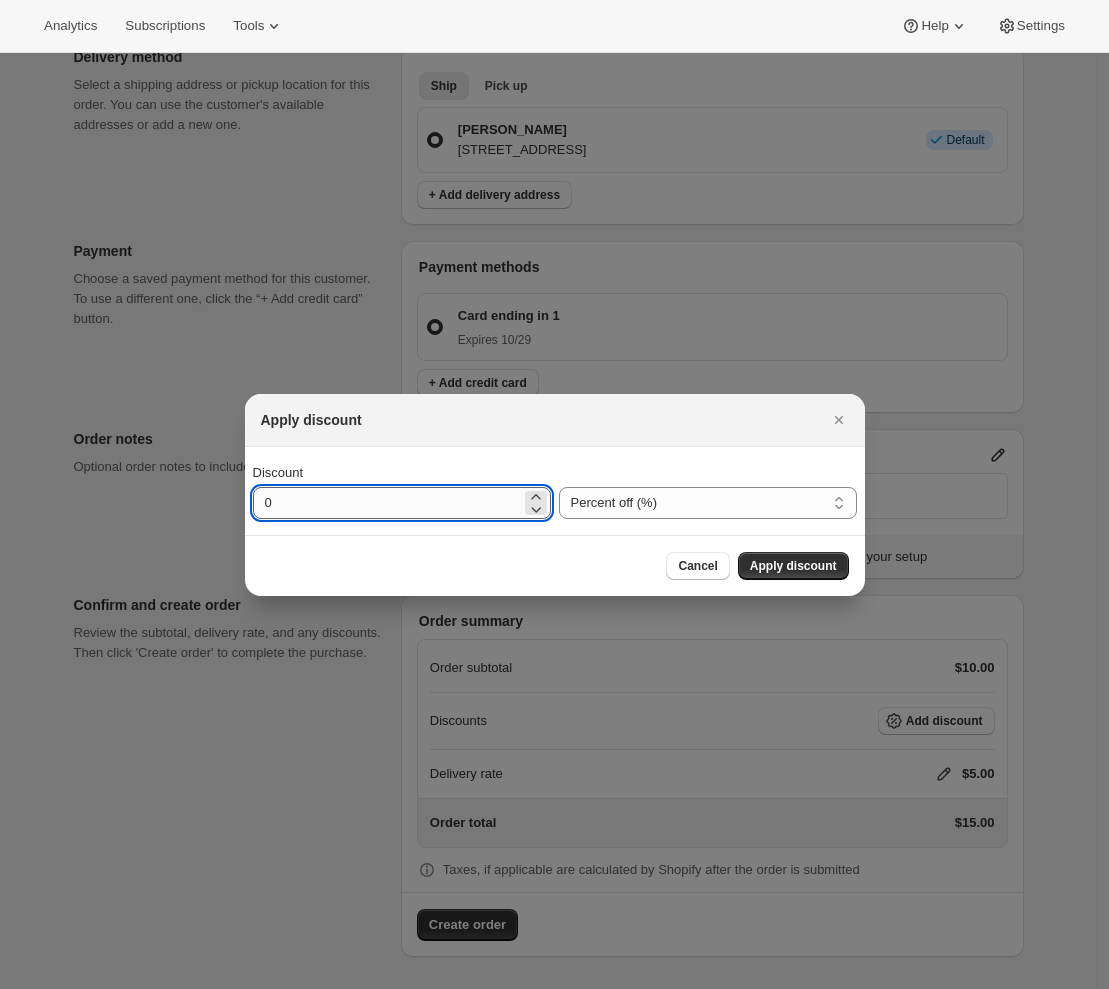 click on "0" at bounding box center (387, 503) 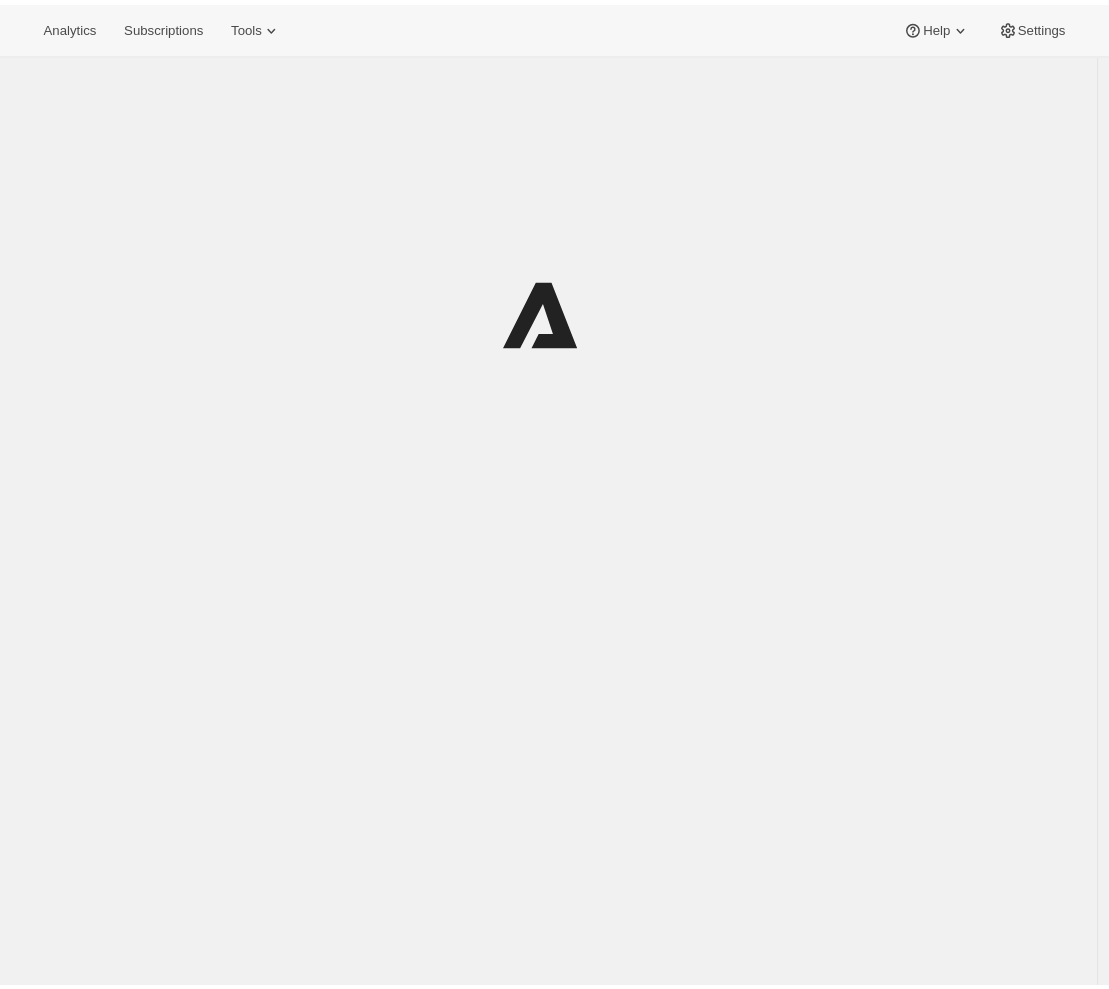 scroll, scrollTop: 0, scrollLeft: 0, axis: both 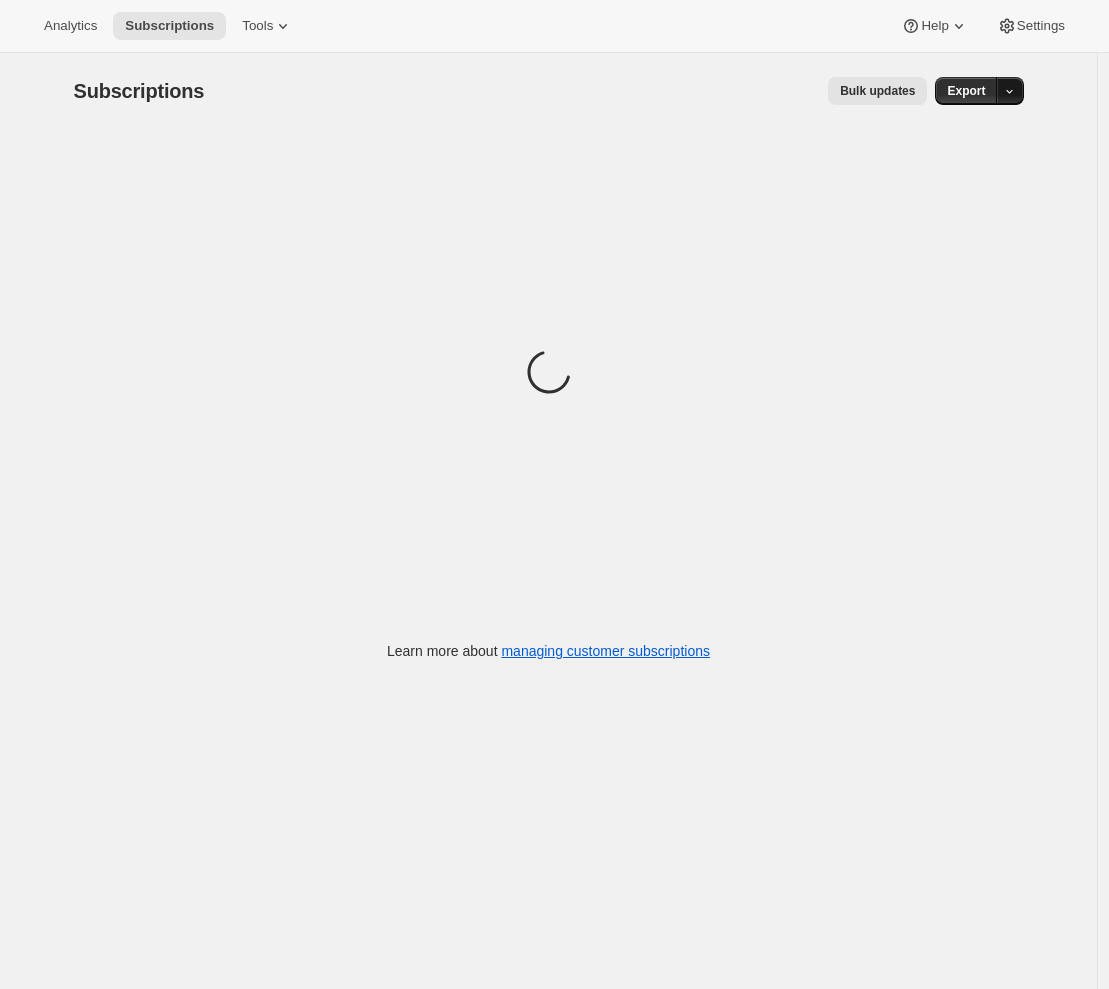 click 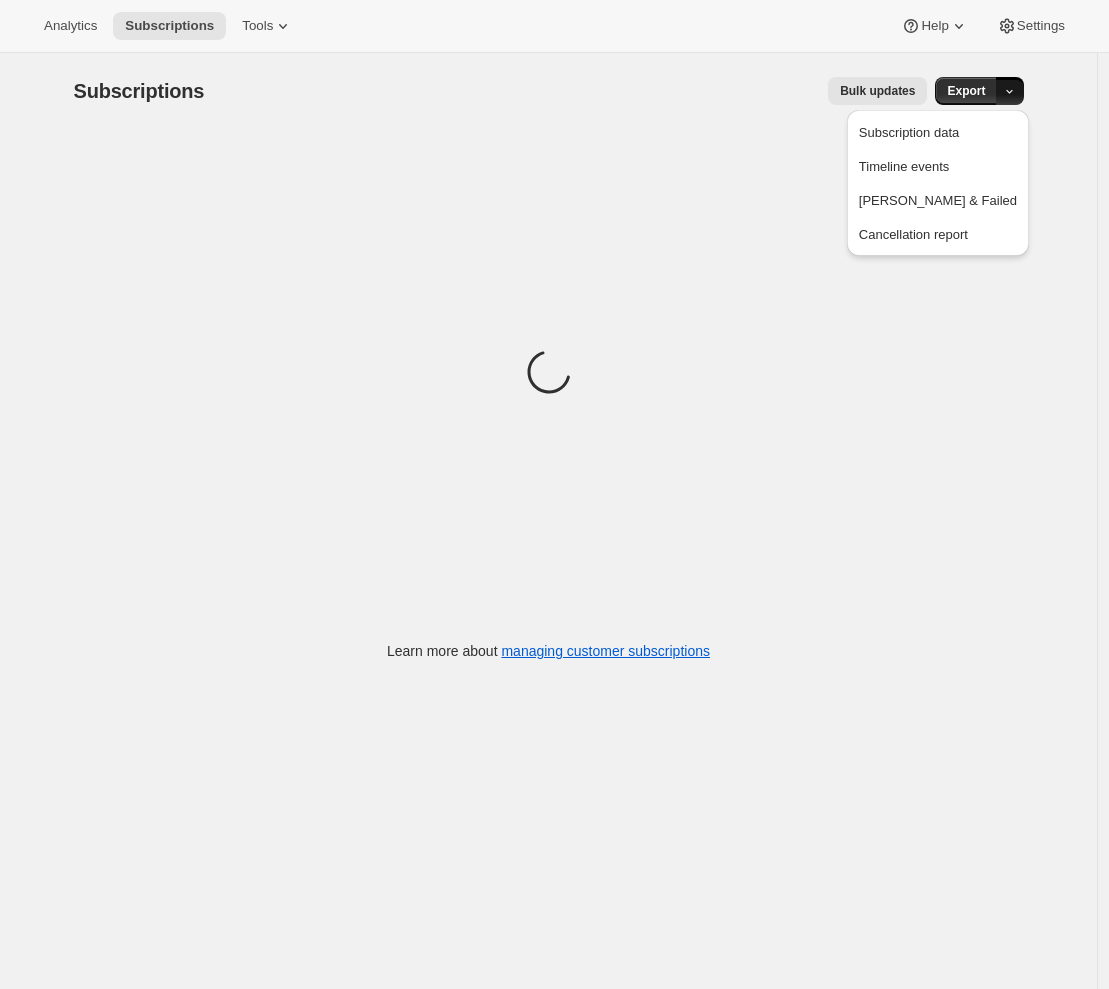 click on "Subscriptions. This page is ready Subscriptions Bulk updates More actions Bulk updates Export Loading Learn more about   managing customer subscriptions" at bounding box center [548, 547] 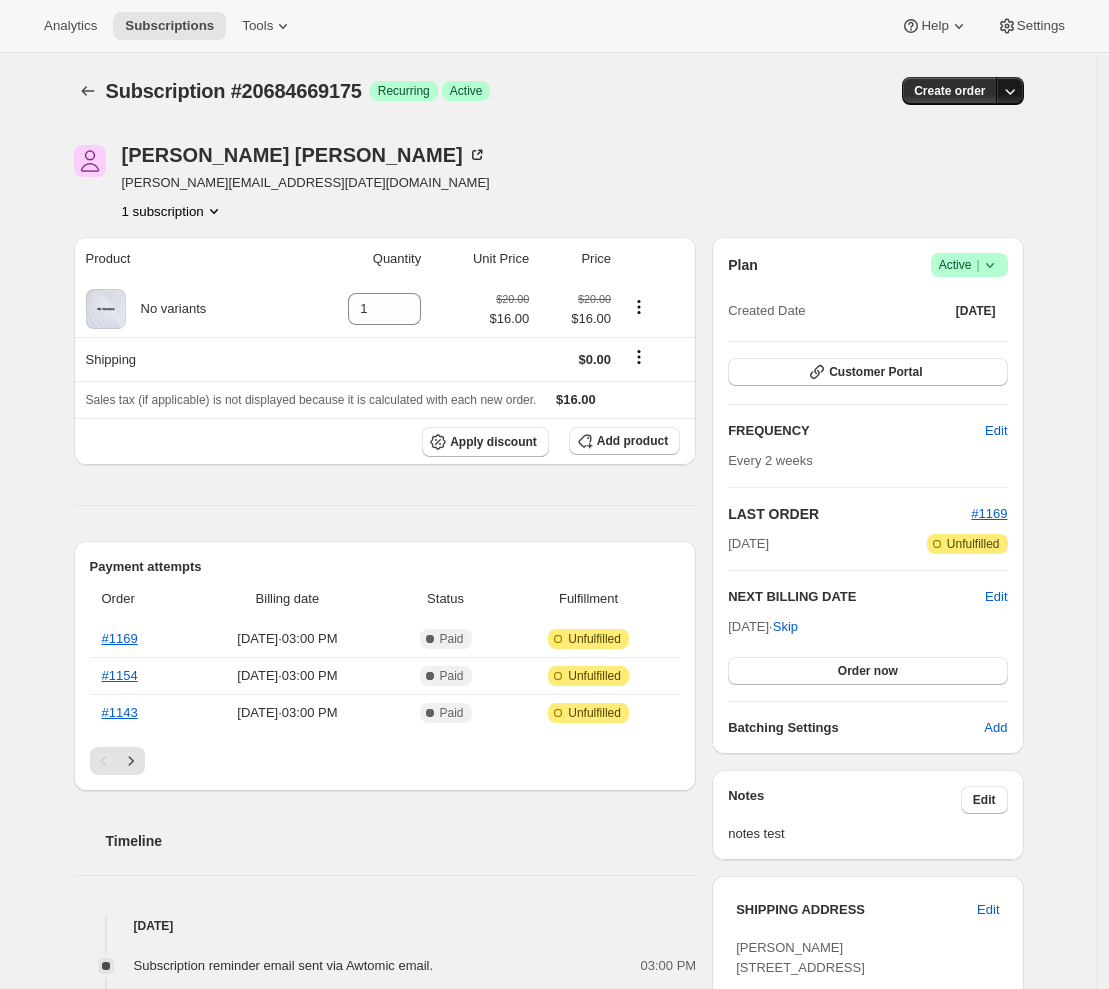 click 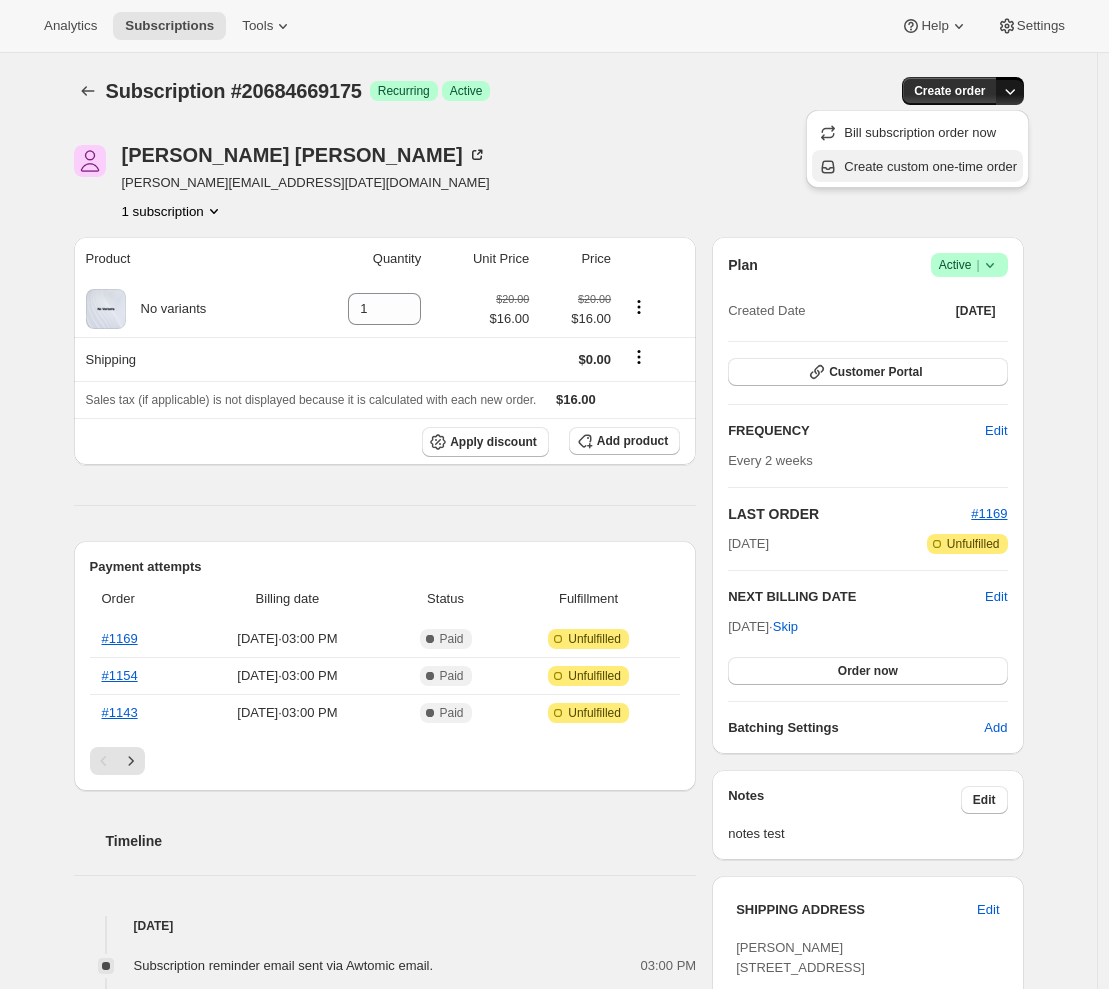 click on "Create custom one-time order" at bounding box center (930, 166) 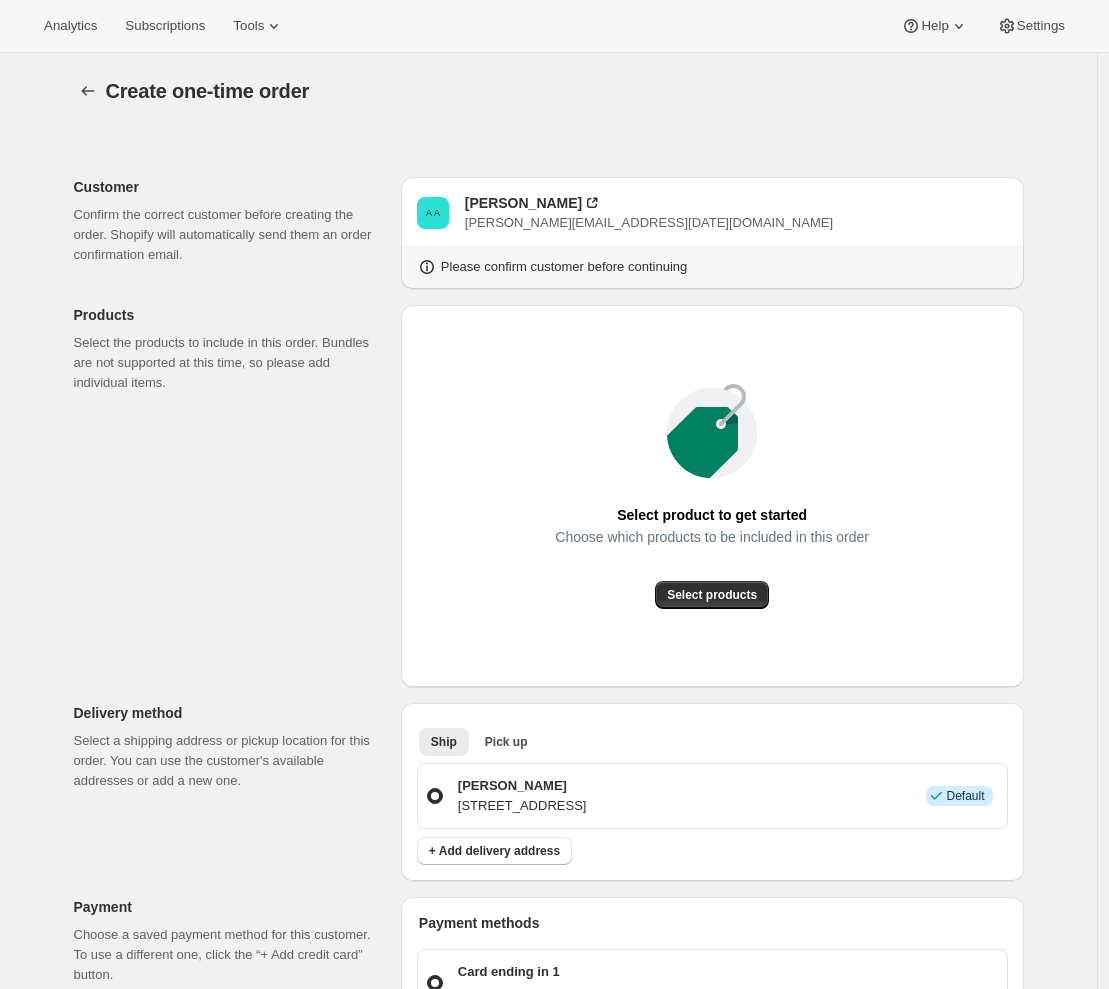 scroll, scrollTop: 342, scrollLeft: 0, axis: vertical 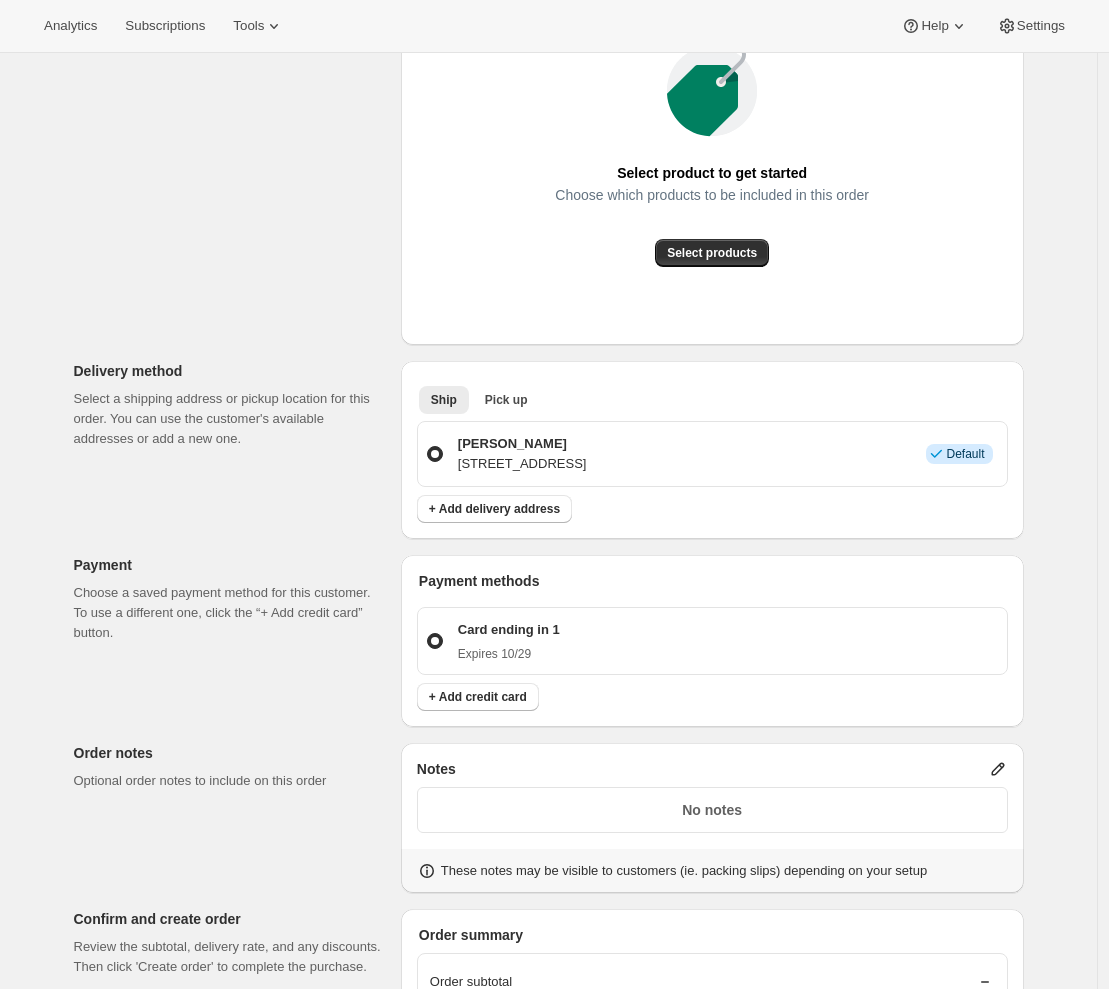 click 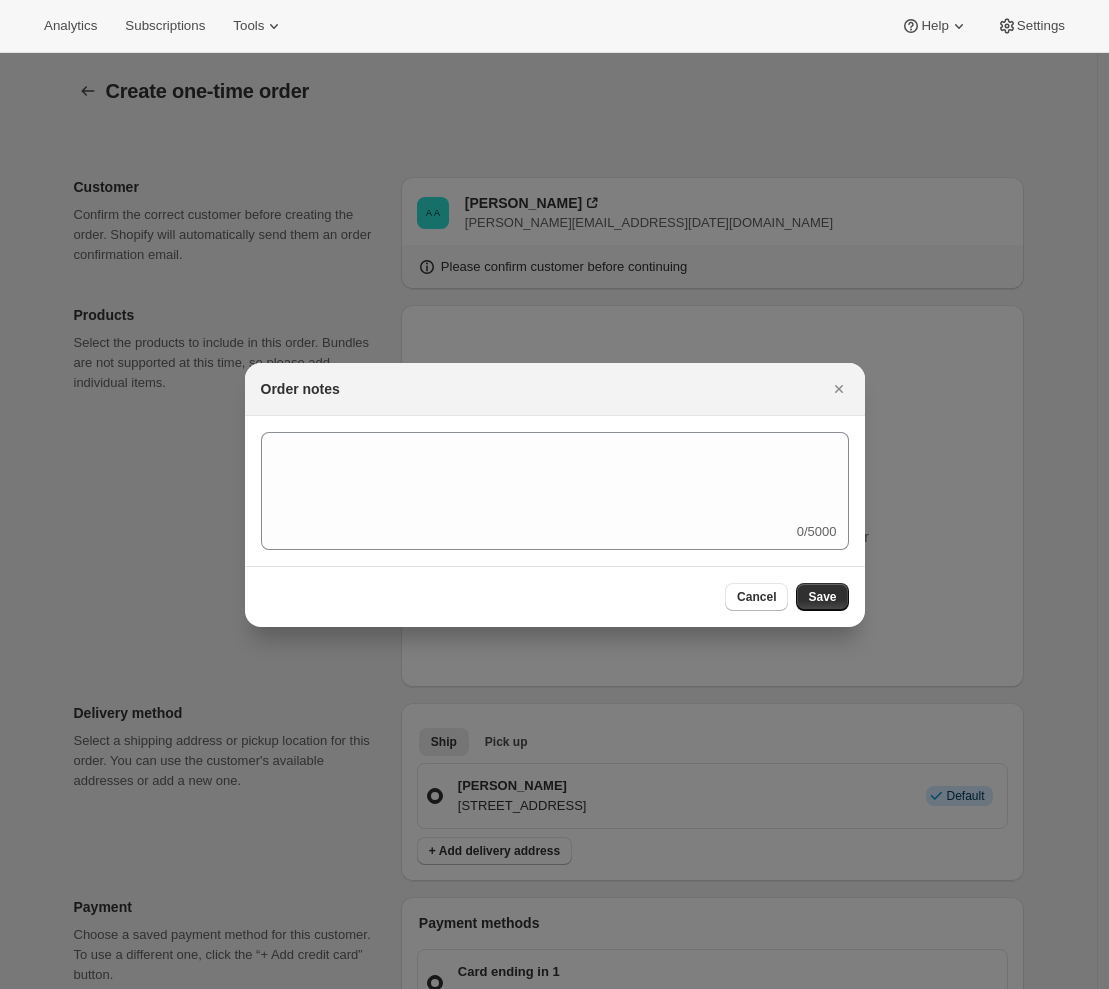 scroll, scrollTop: 0, scrollLeft: 0, axis: both 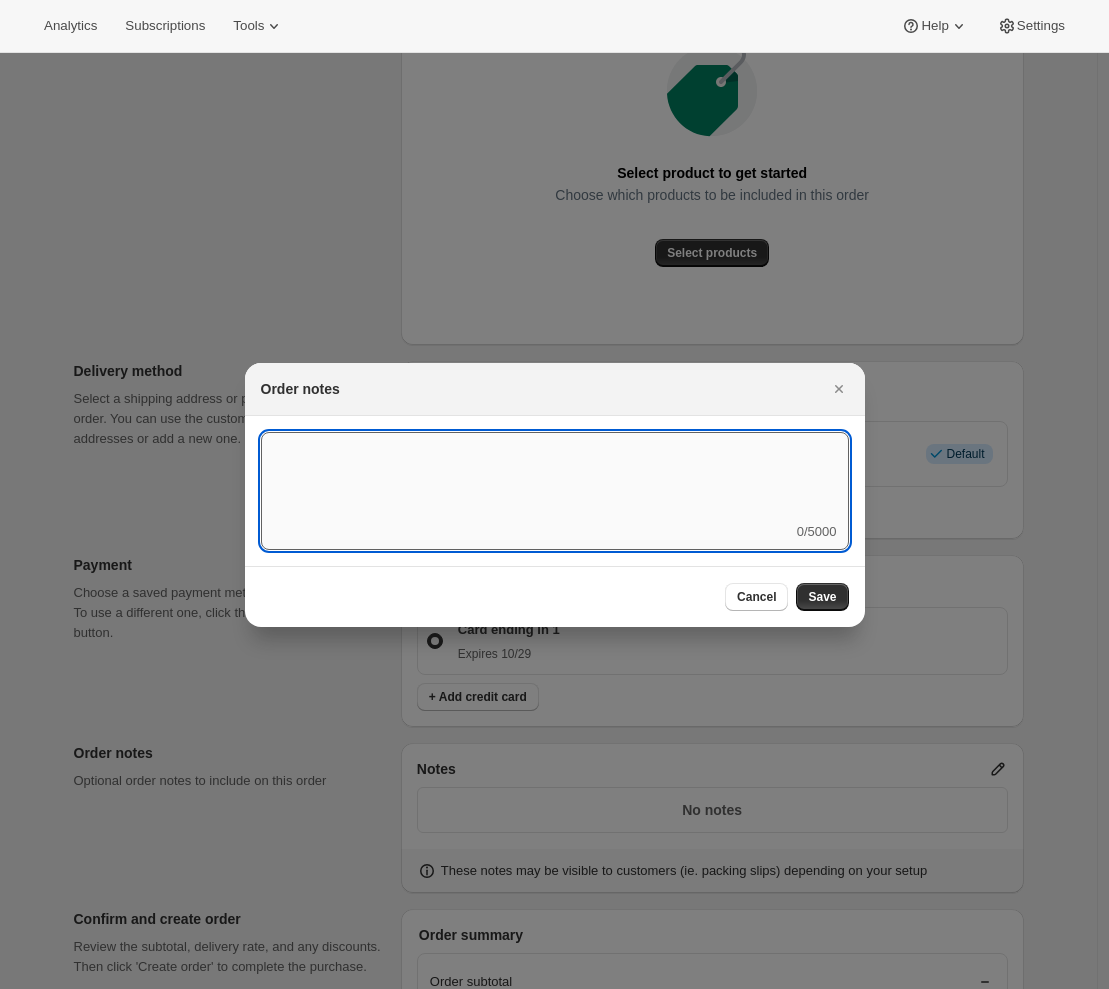 click at bounding box center (555, 477) 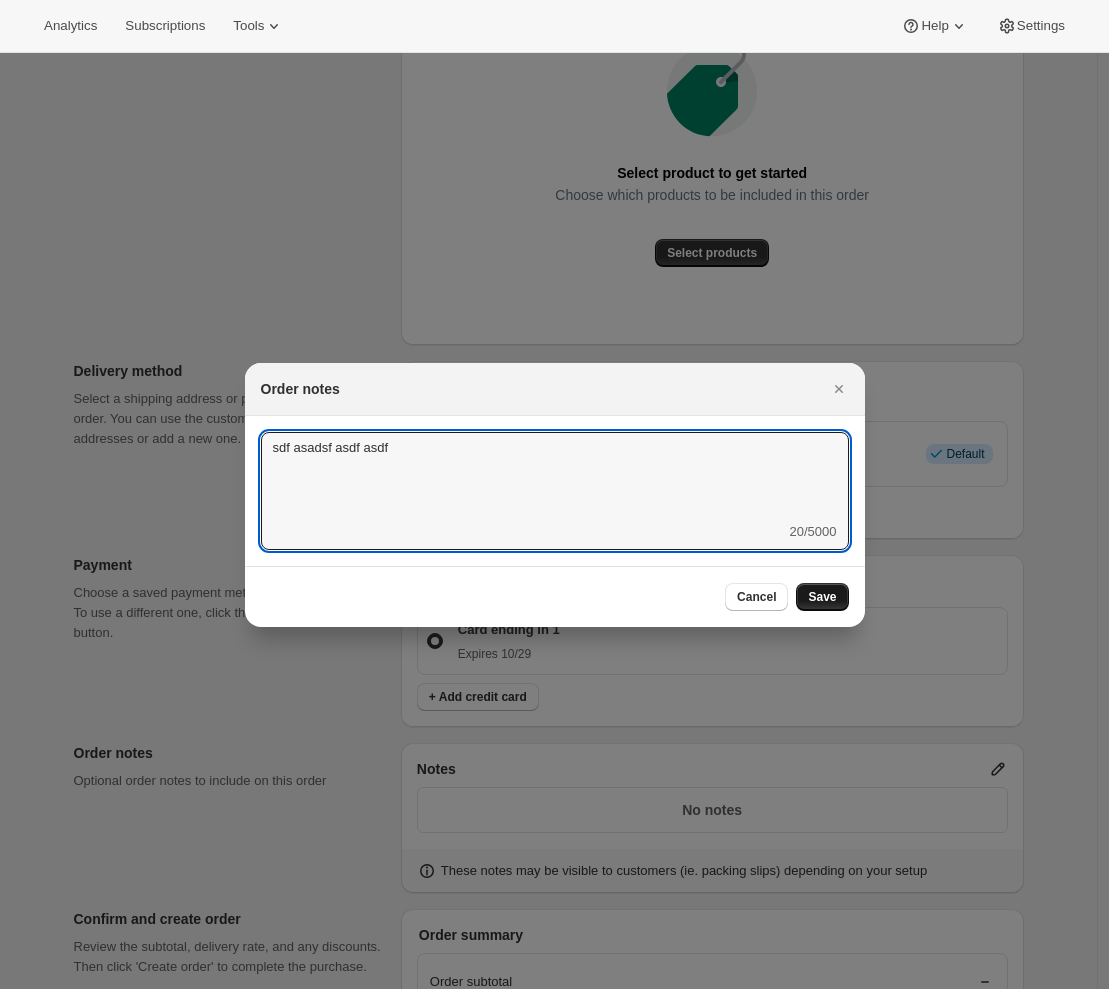 type on "sdf asadsf asdf asdf" 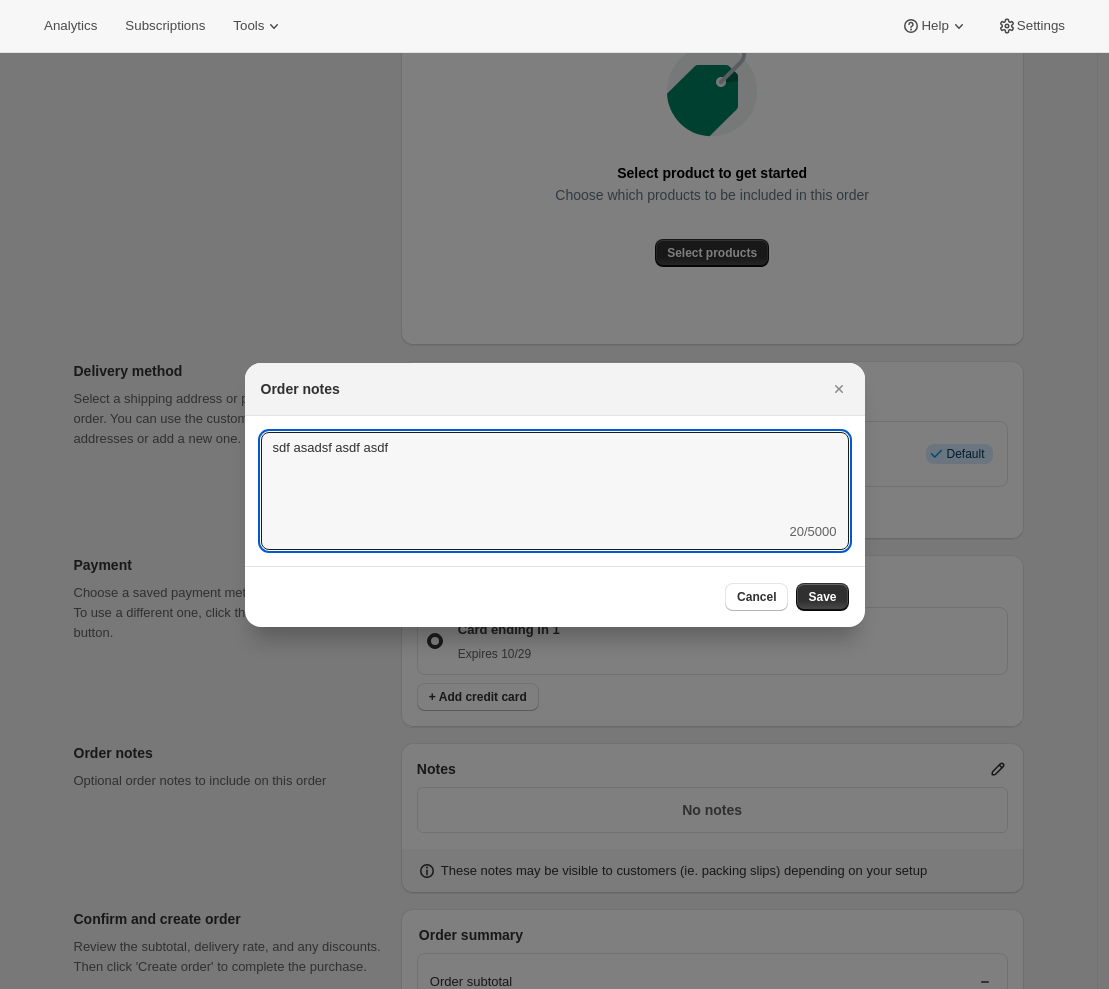 click on "Save" at bounding box center [822, 597] 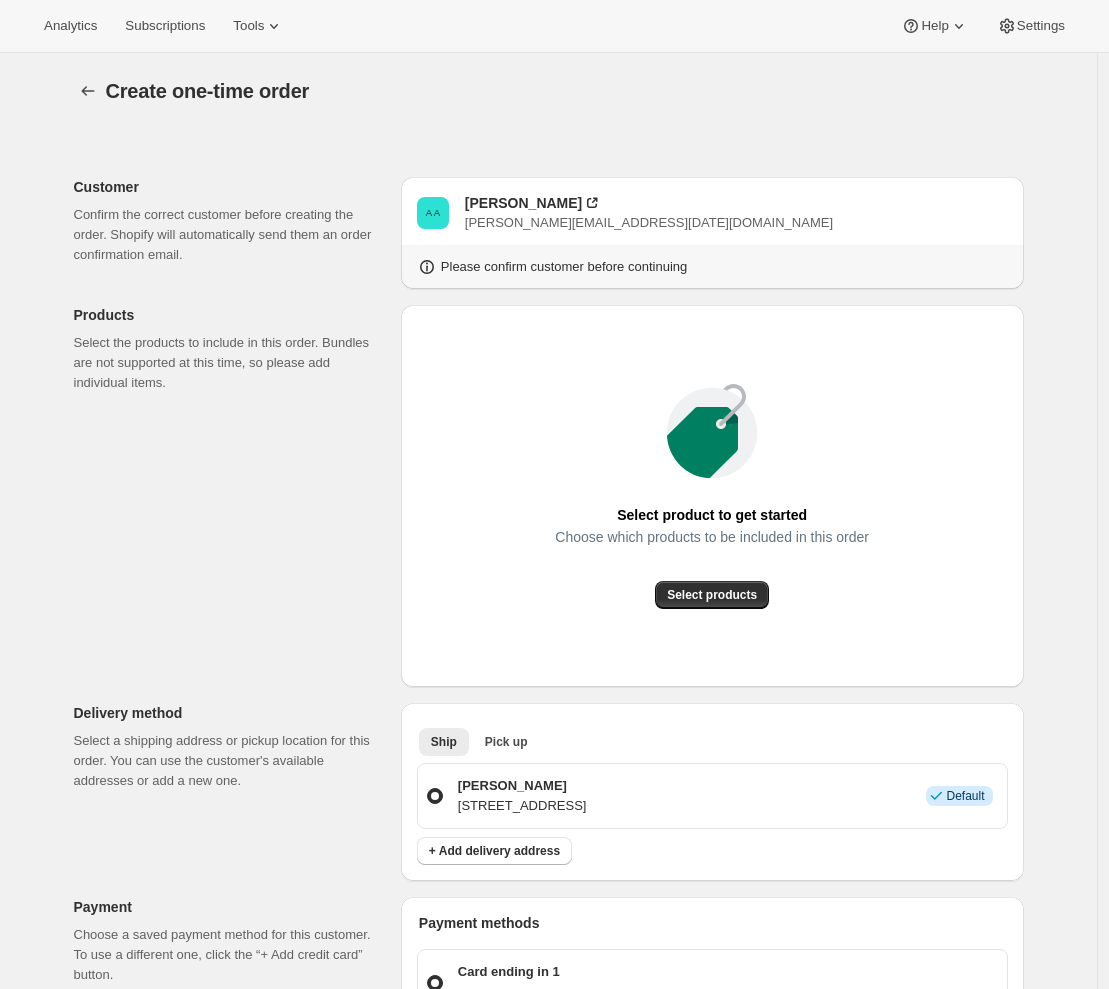 scroll, scrollTop: 342, scrollLeft: 0, axis: vertical 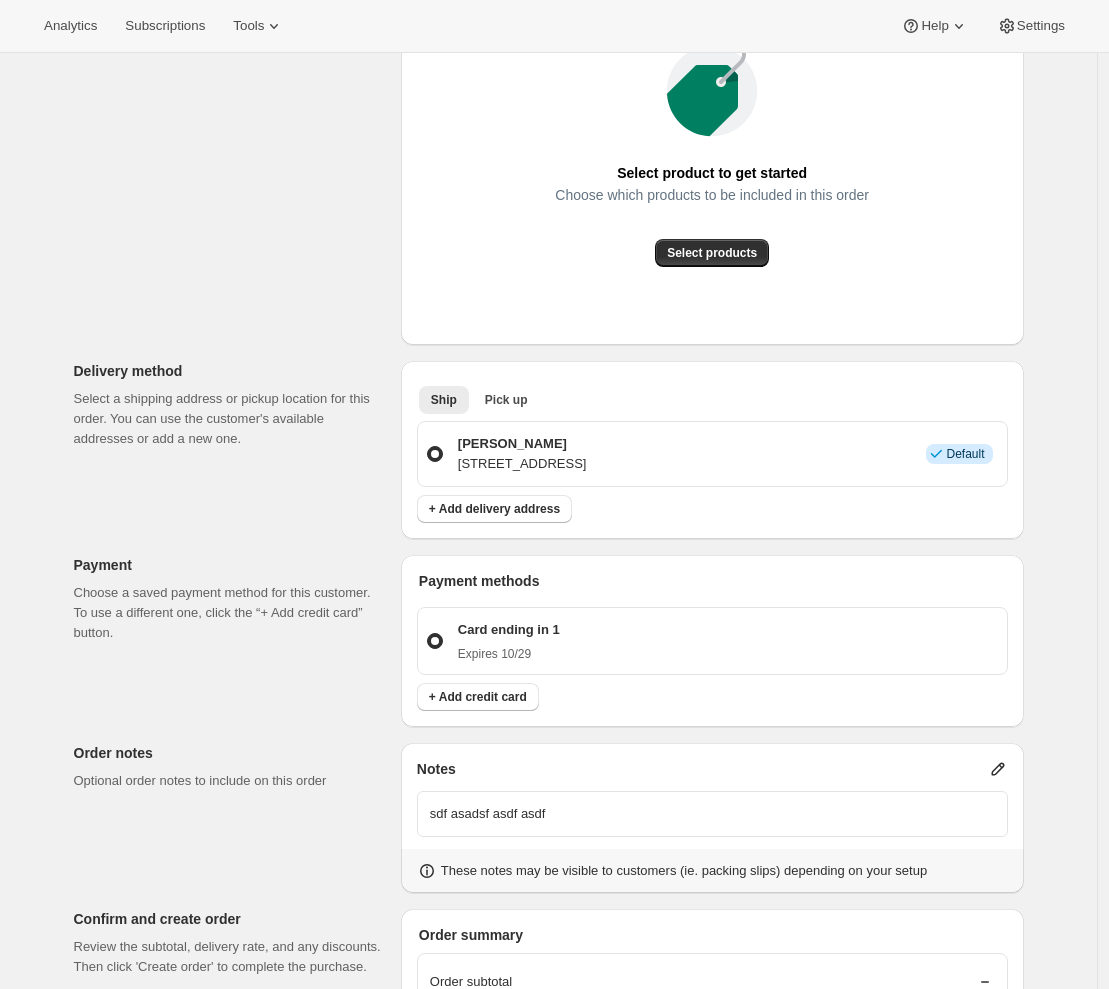 click 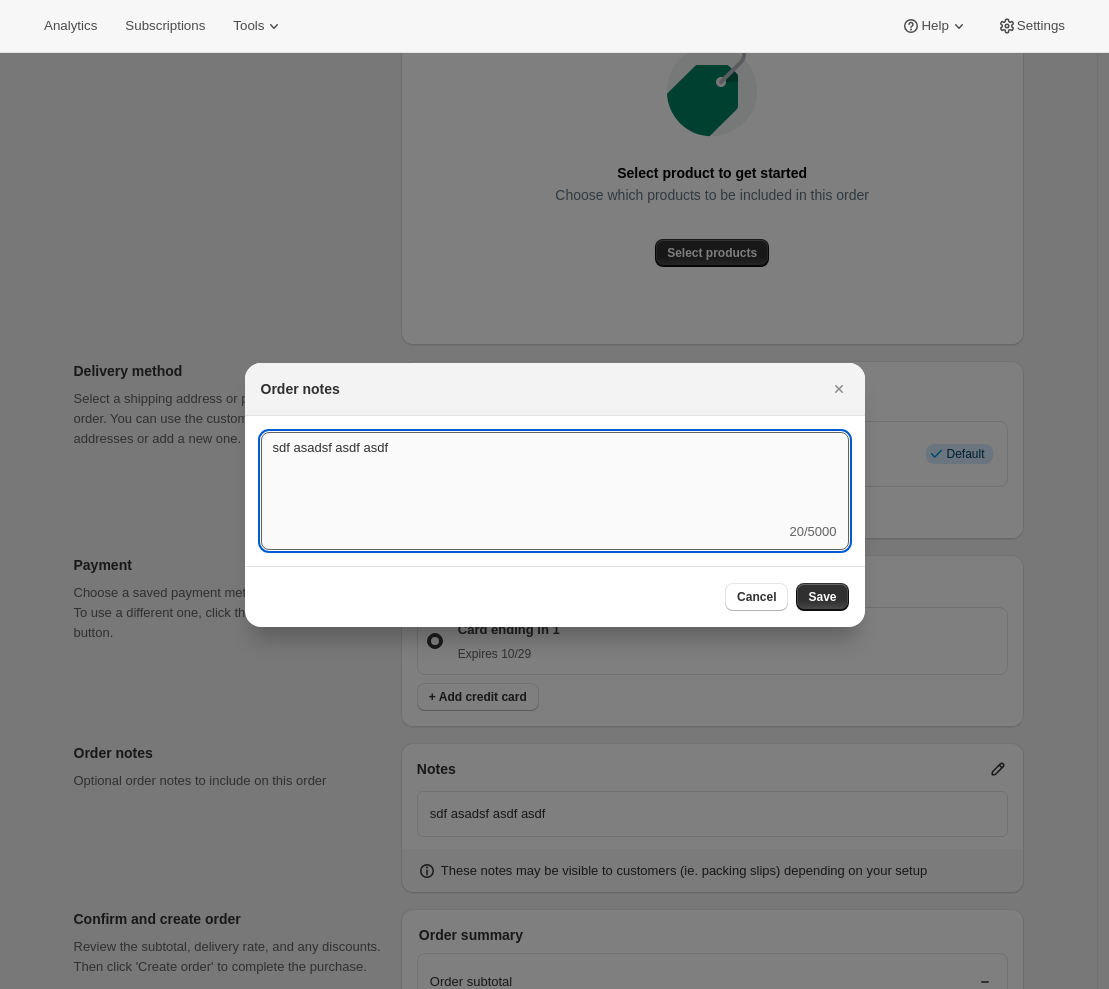 click on "sdf asadsf asdf asdf" at bounding box center [555, 477] 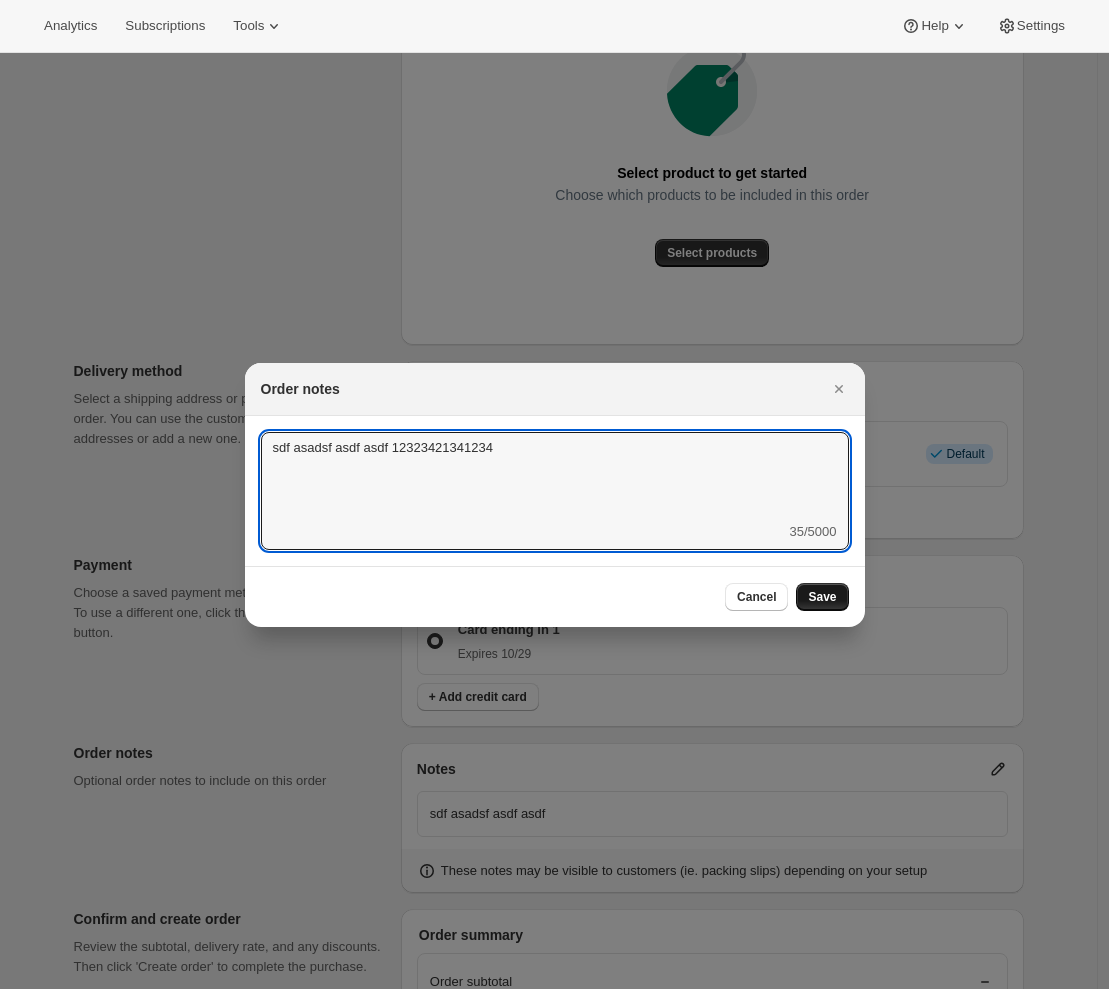 type on "sdf asadsf asdf asdf 12323421341234" 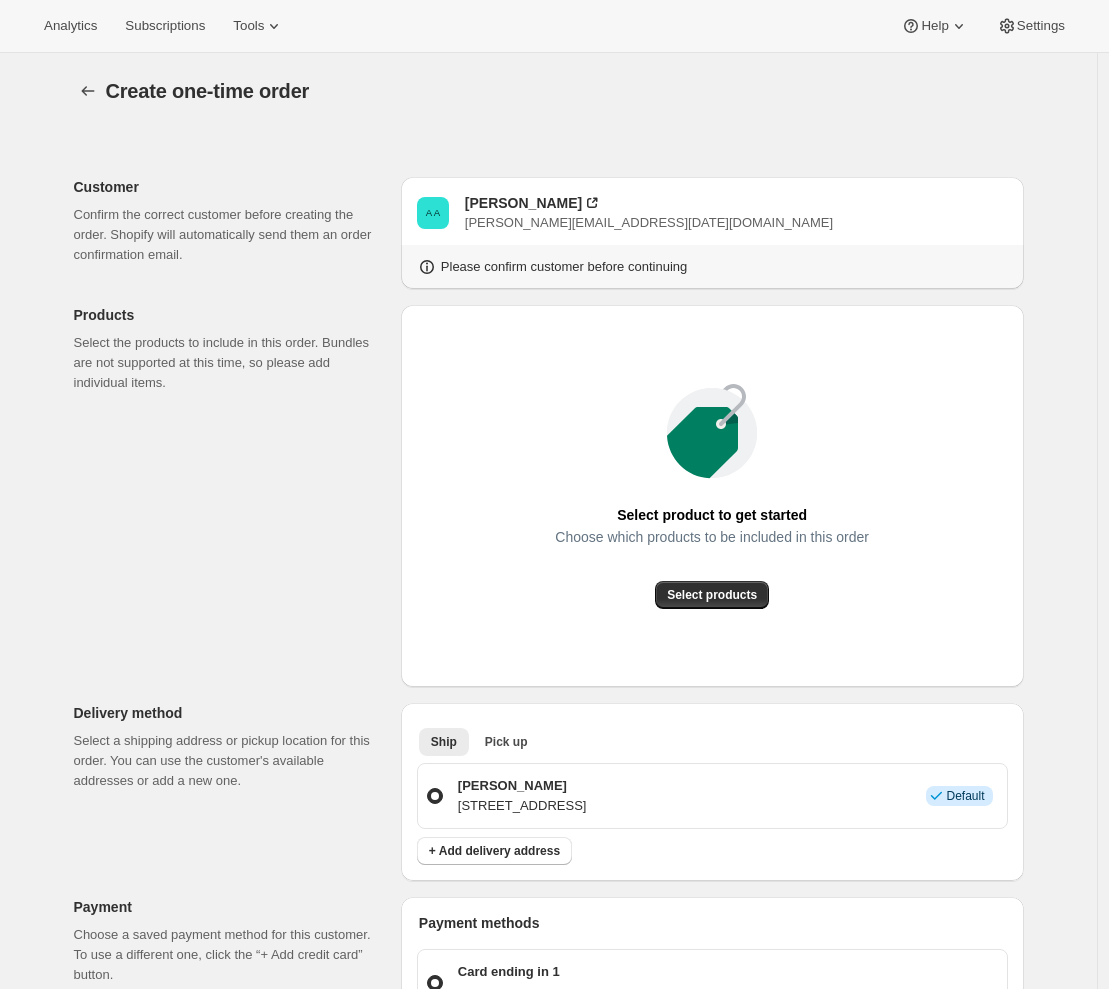 scroll, scrollTop: 342, scrollLeft: 0, axis: vertical 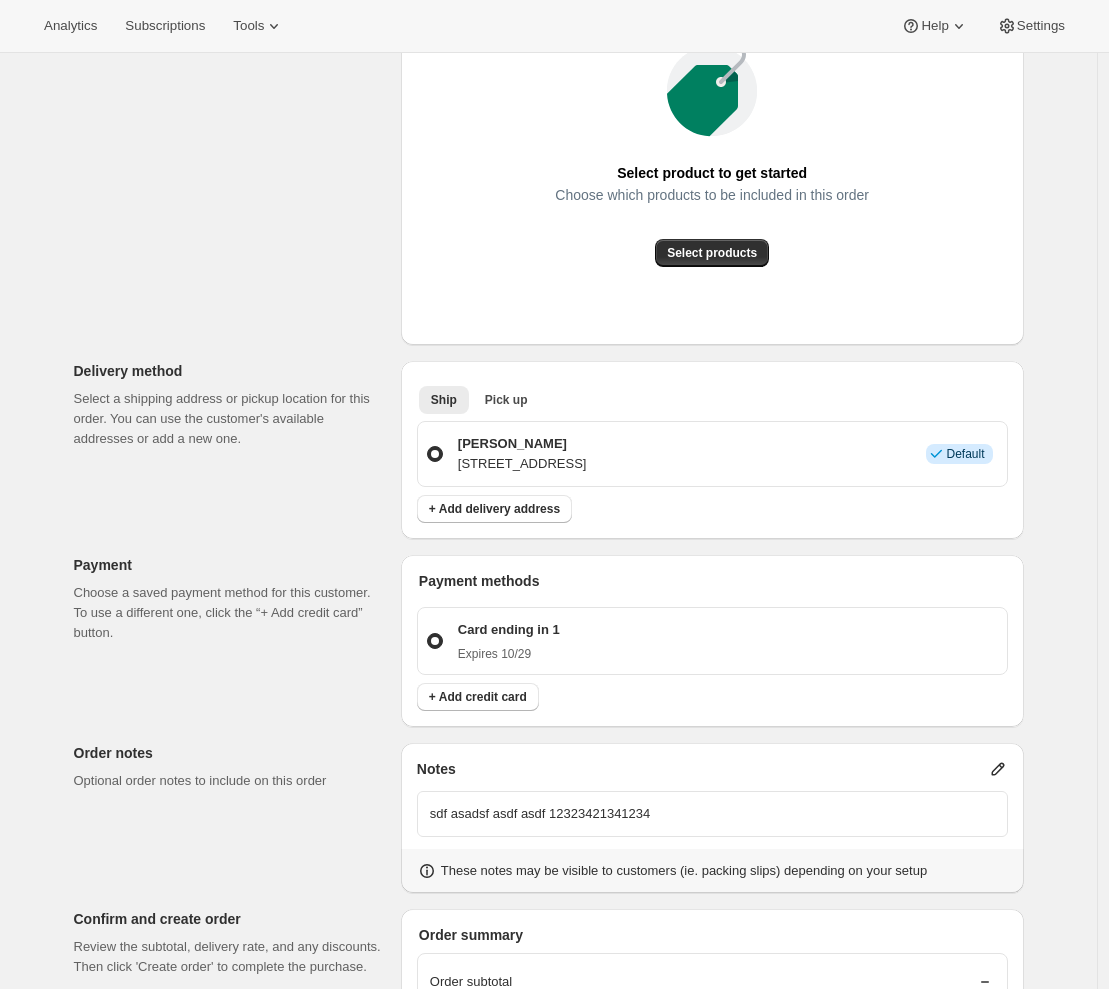 click 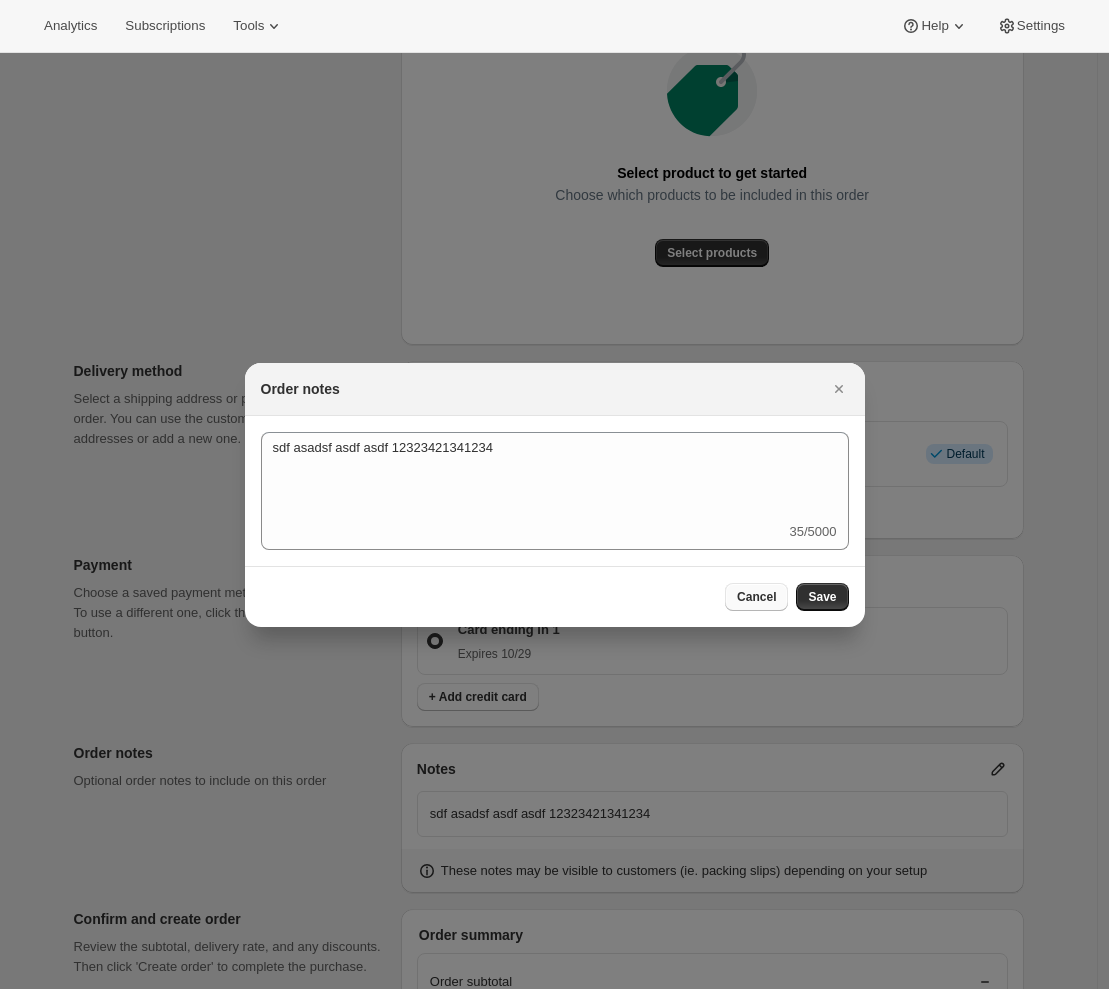 click on "Cancel" at bounding box center [756, 597] 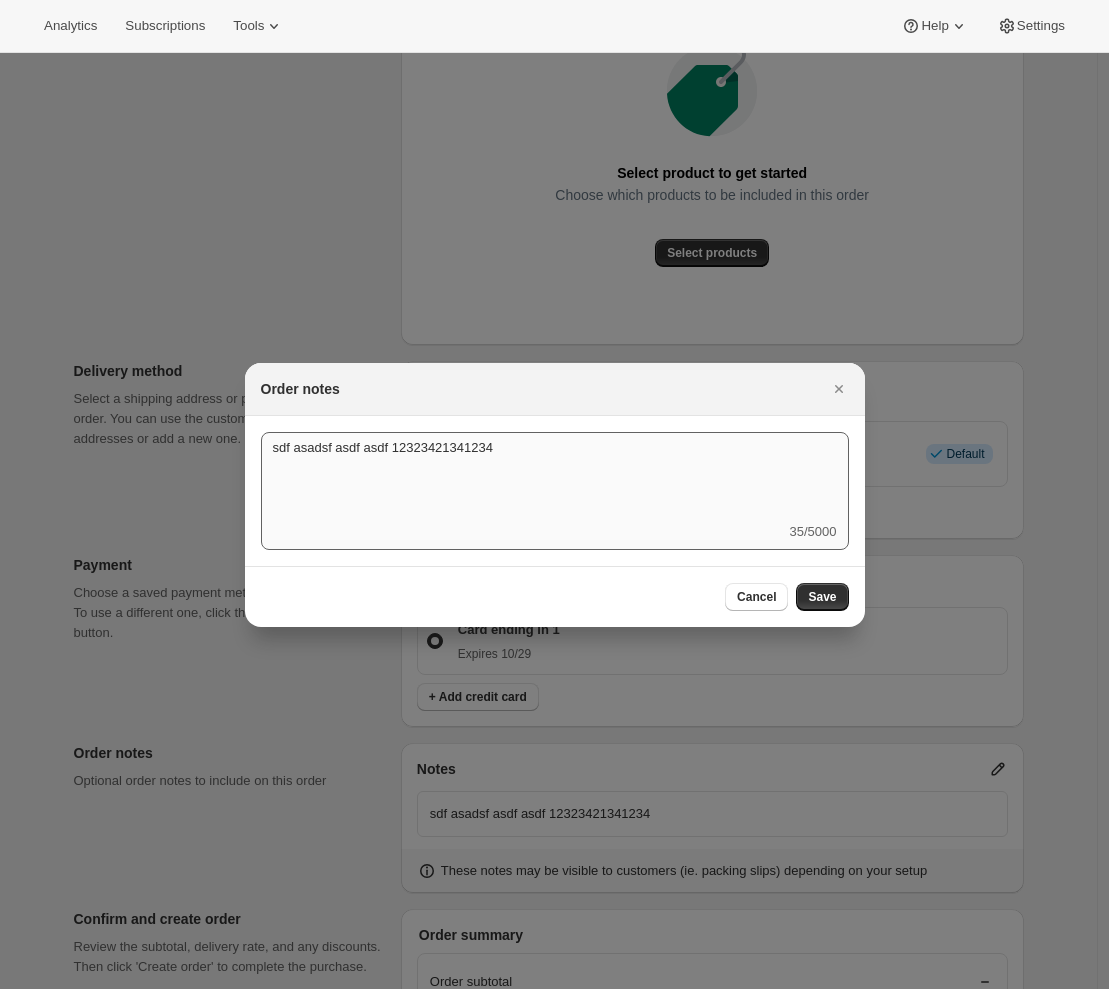 scroll, scrollTop: 342, scrollLeft: 0, axis: vertical 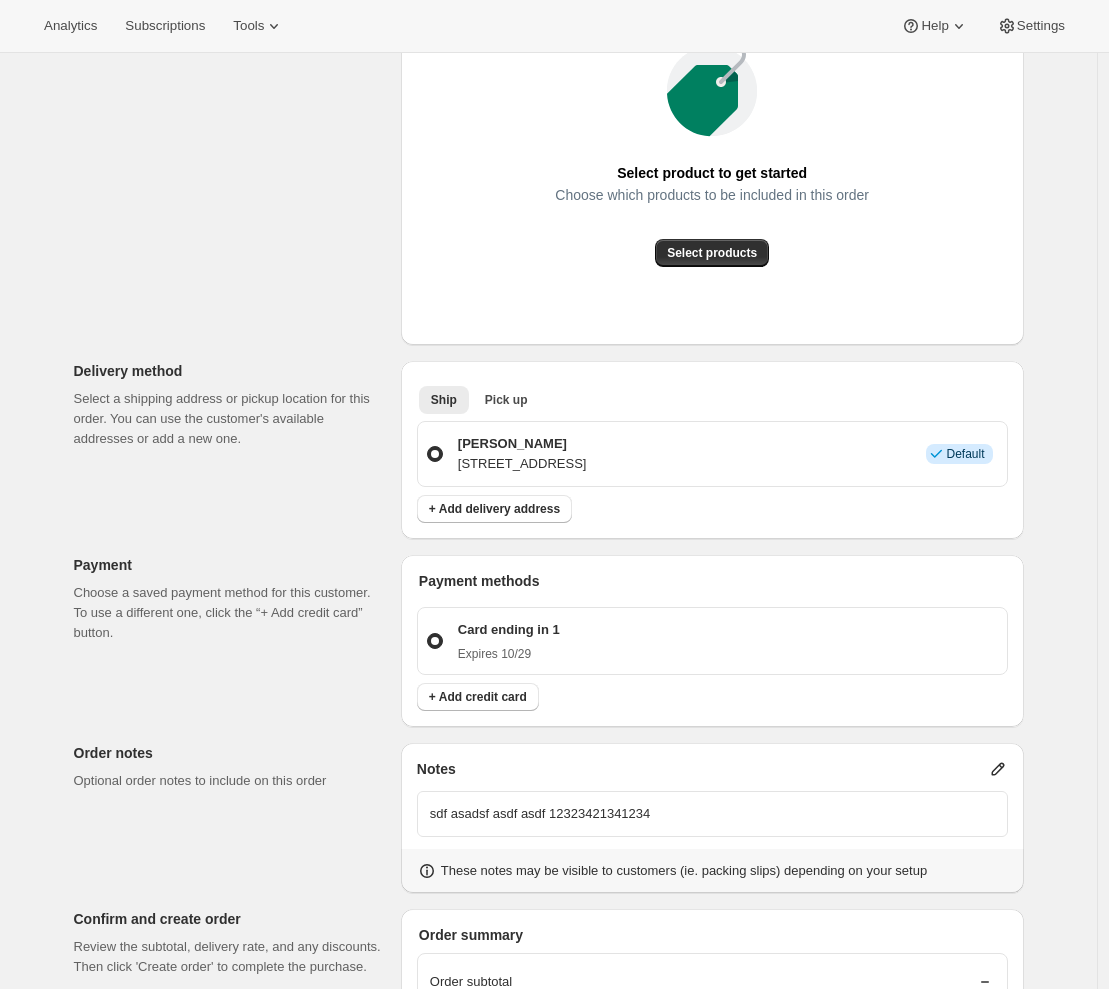 click 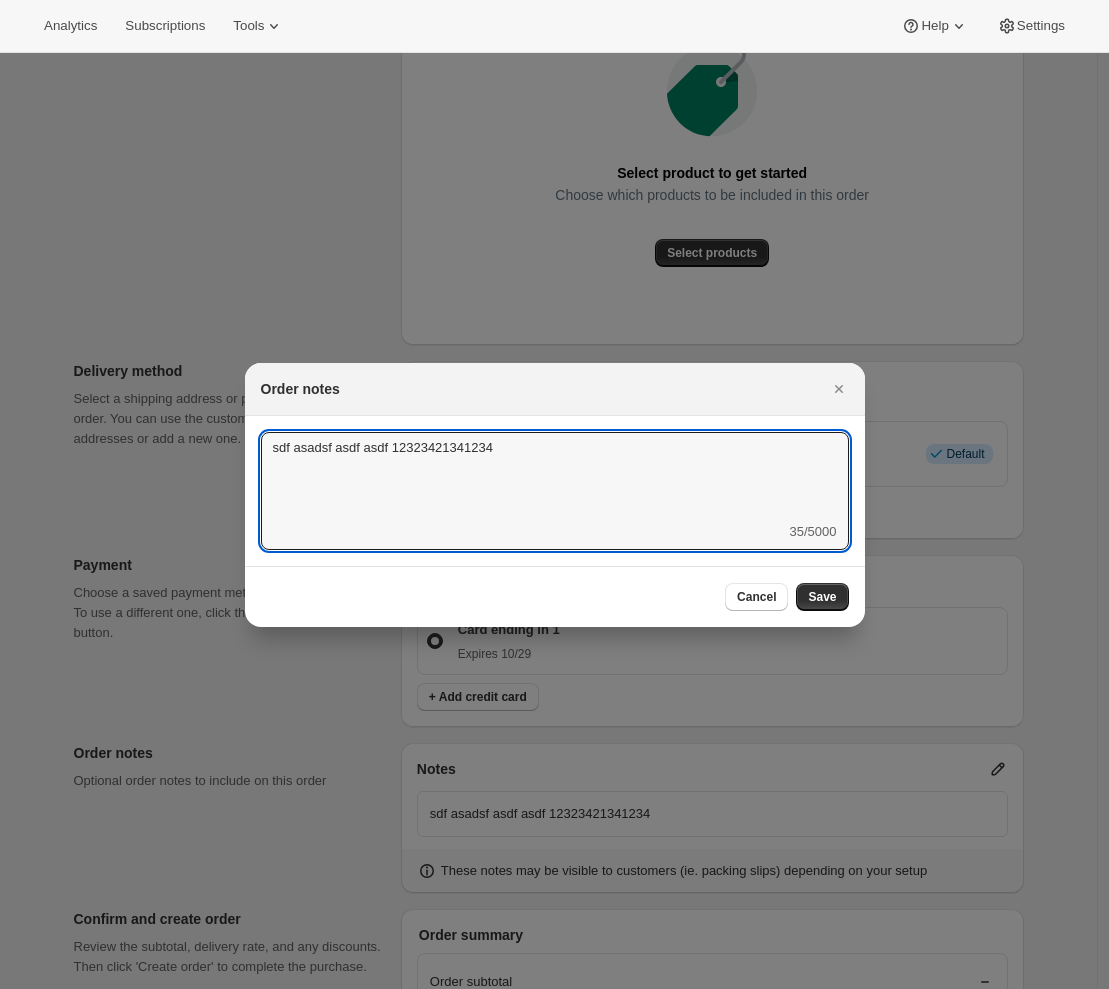 drag, startPoint x: 566, startPoint y: 466, endPoint x: 172, endPoint y: 448, distance: 394.41095 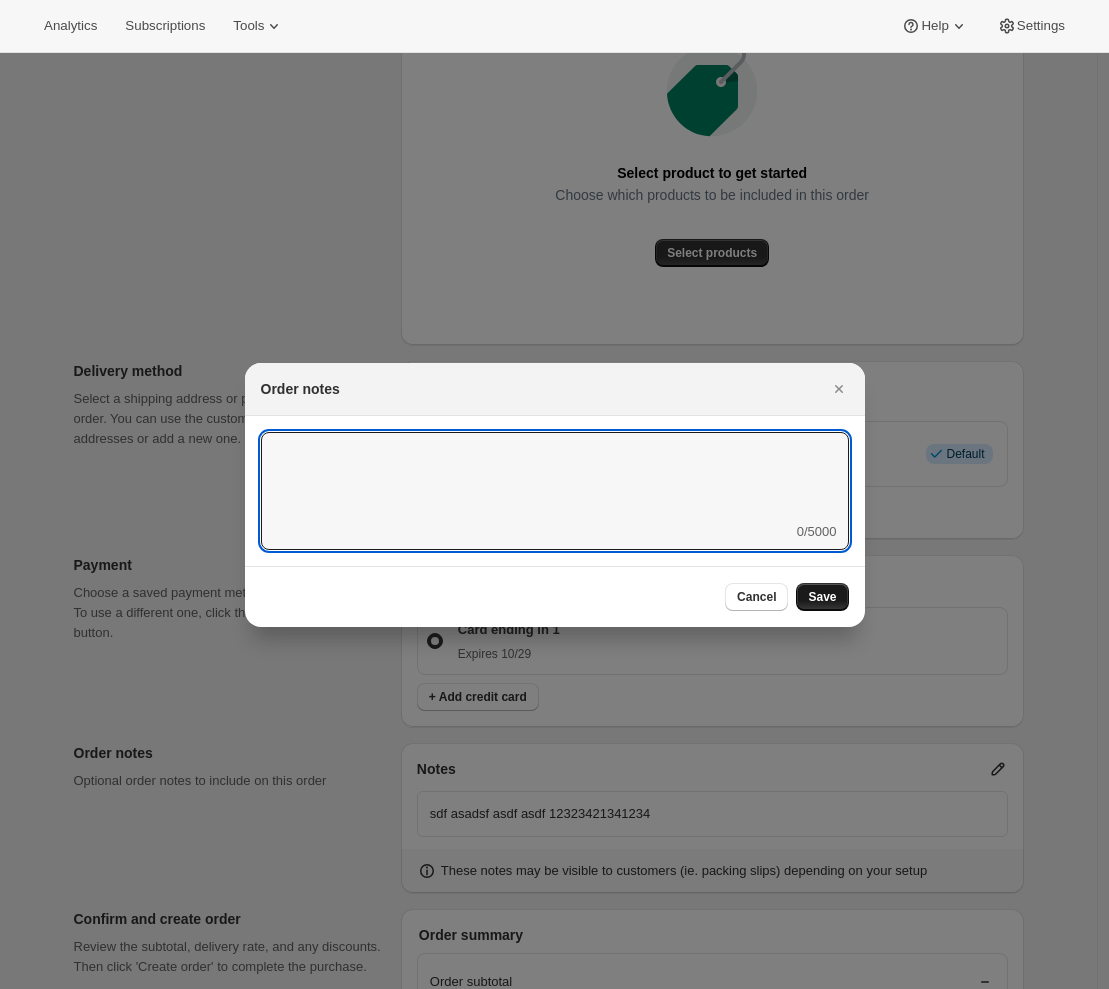 type 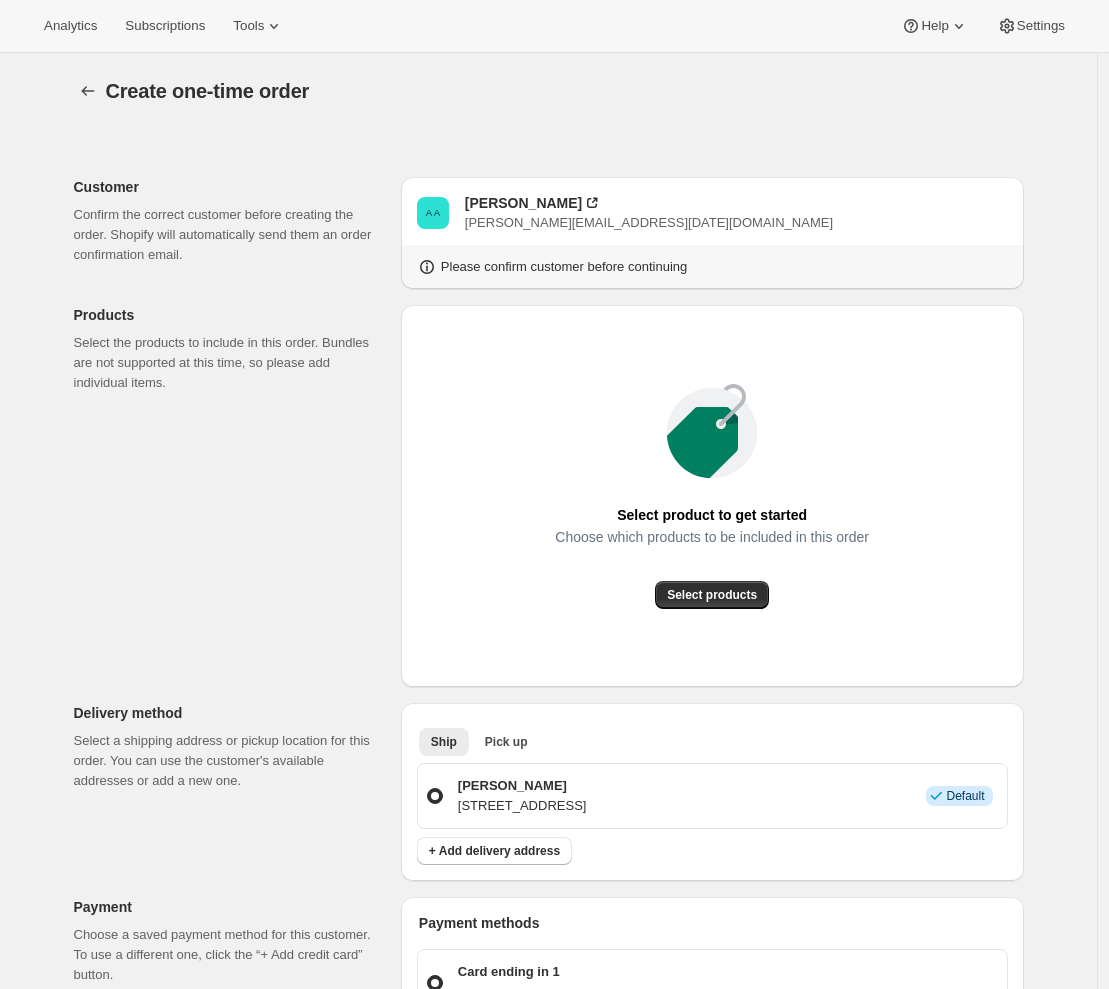 scroll, scrollTop: 342, scrollLeft: 0, axis: vertical 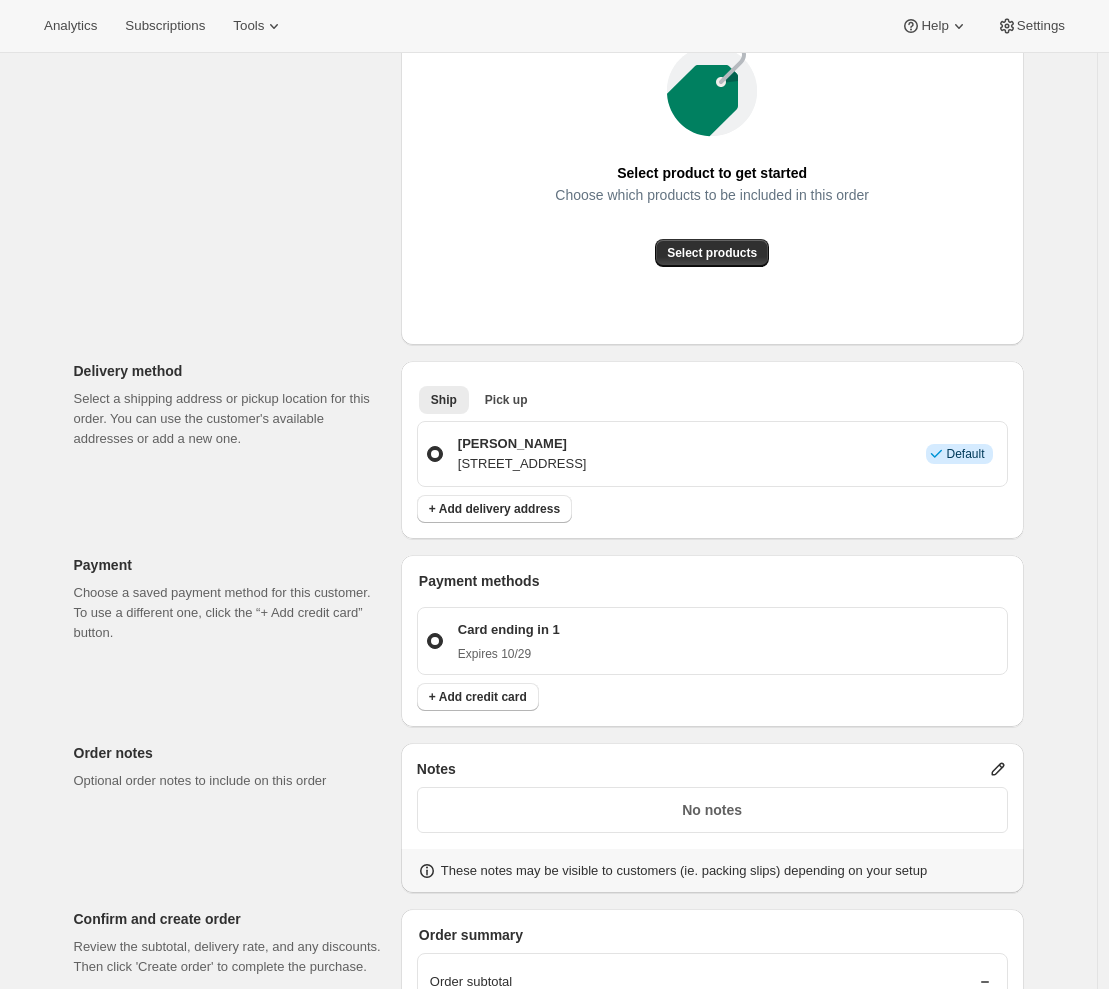 click 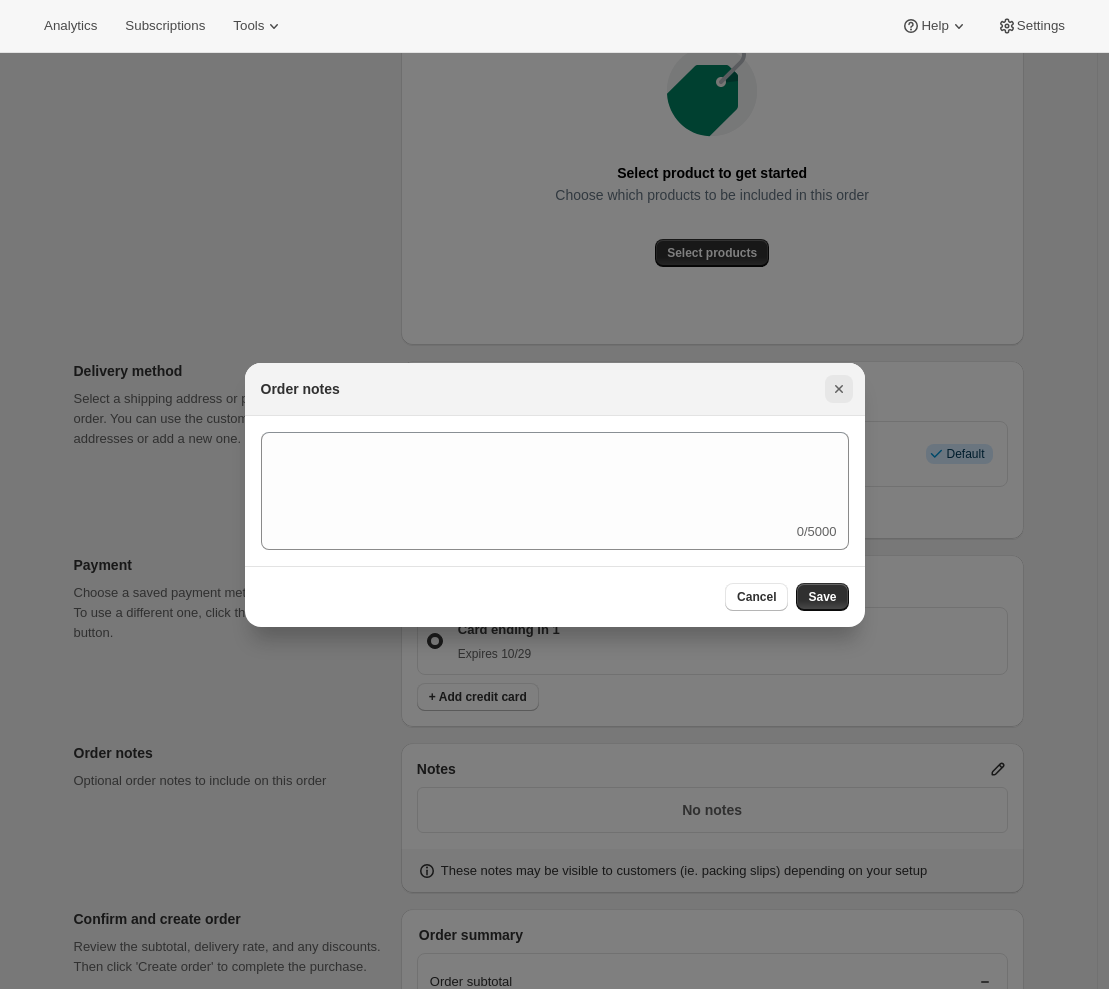 click 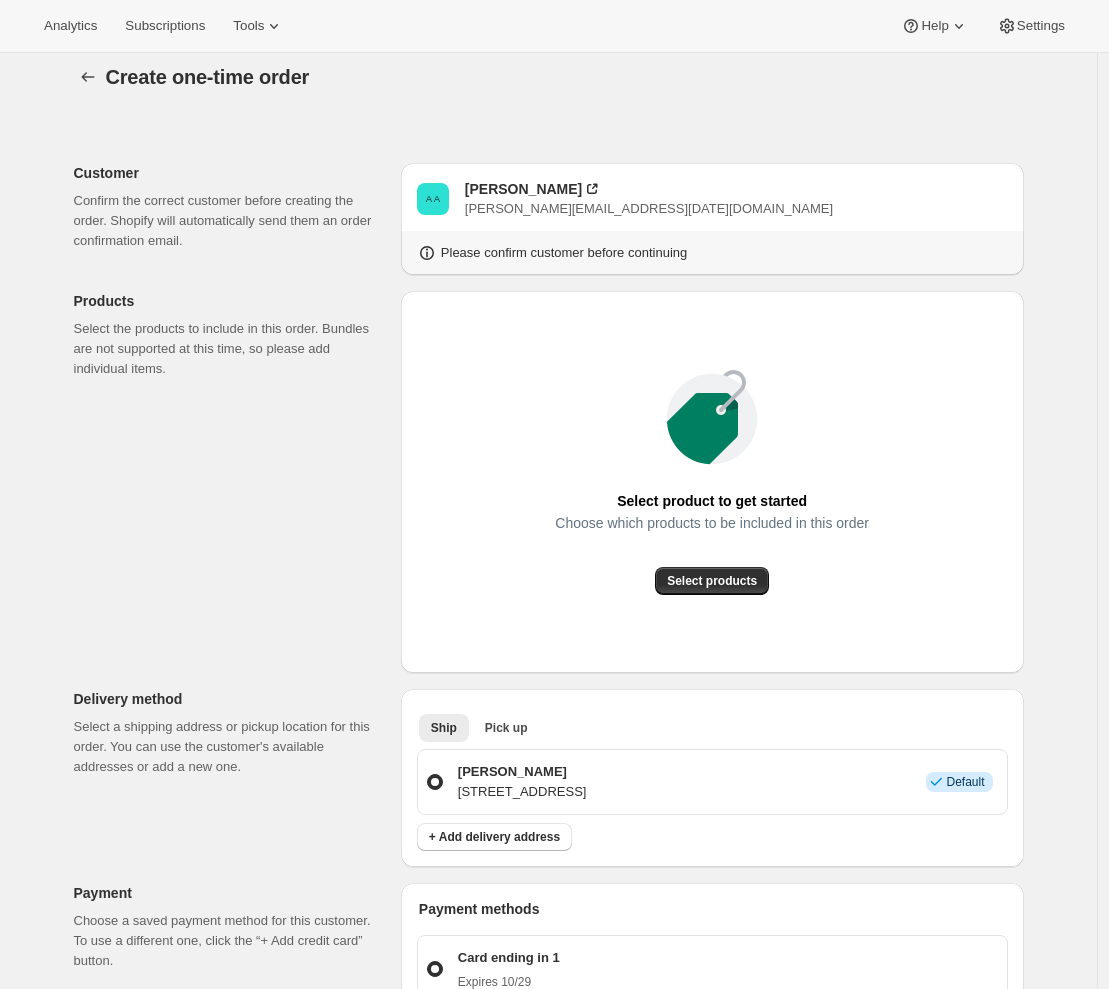 scroll, scrollTop: 540, scrollLeft: 0, axis: vertical 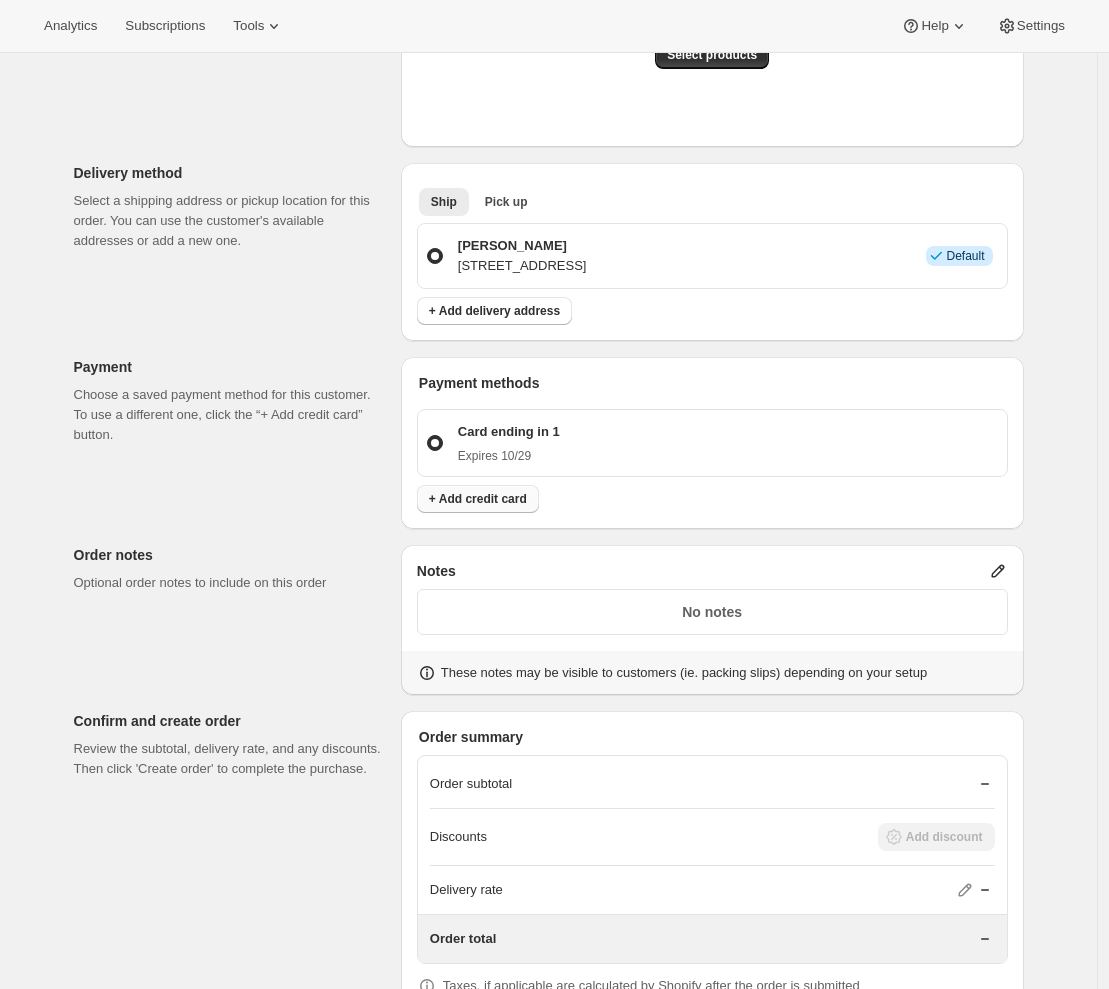click on "+ Add credit card" at bounding box center [478, 499] 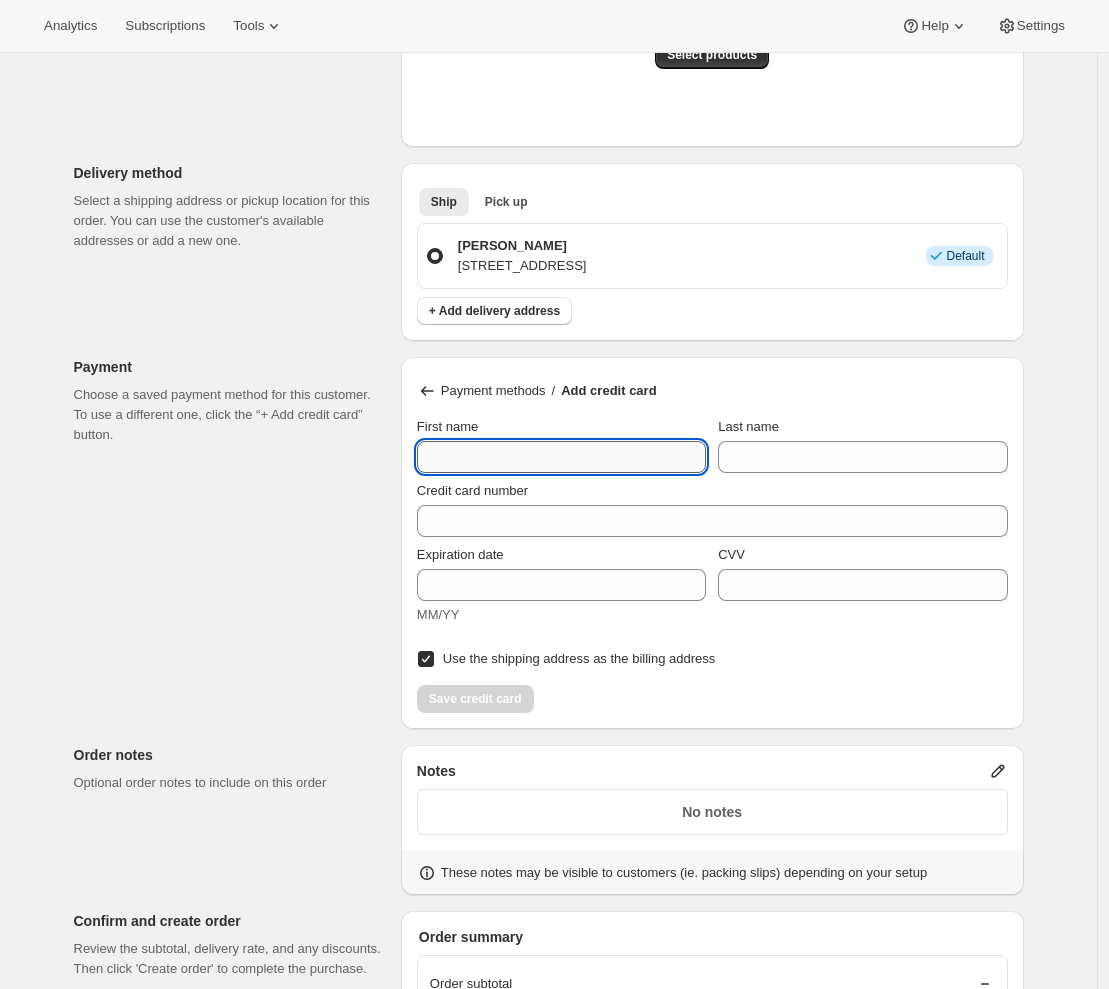 click on "First name" at bounding box center [561, 457] 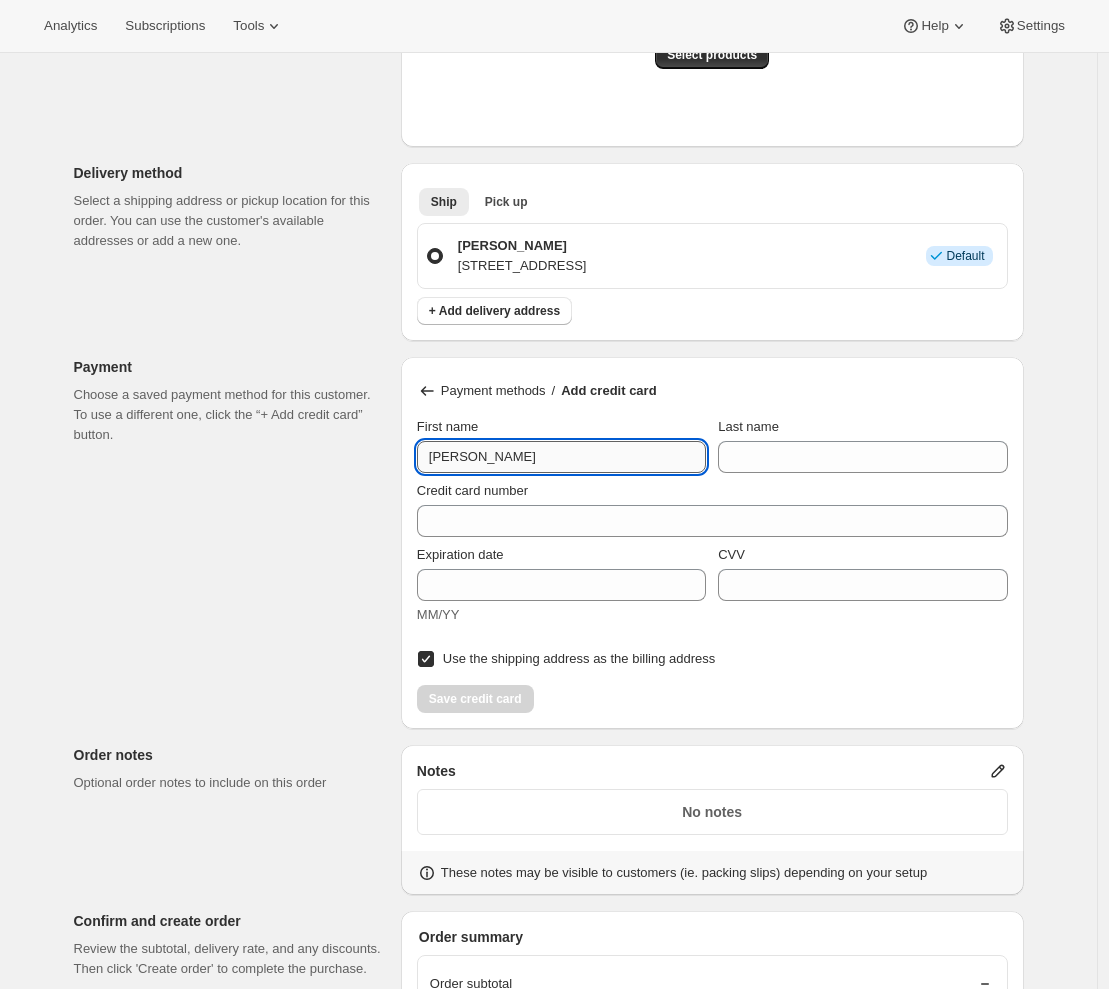 type on "[PERSON_NAME]" 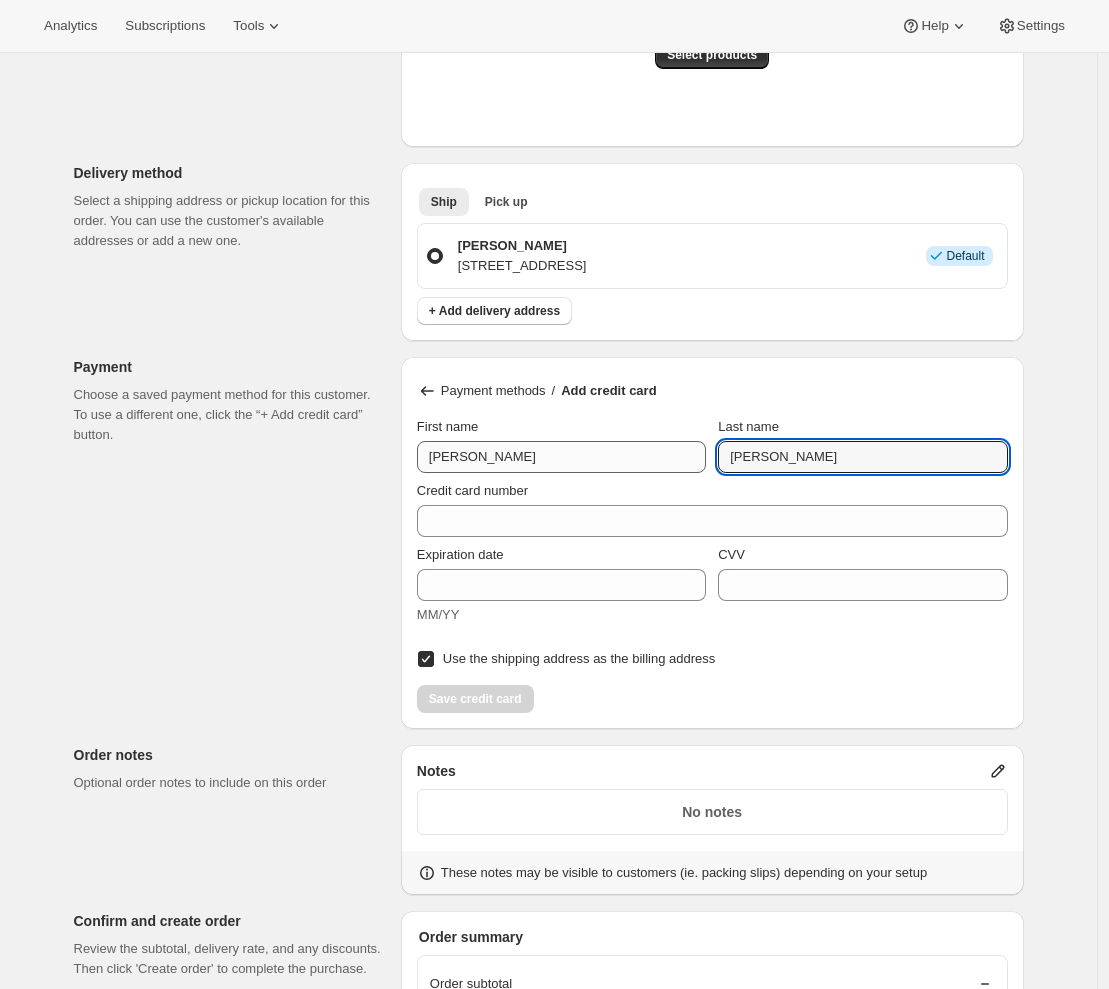 type on "[PERSON_NAME]" 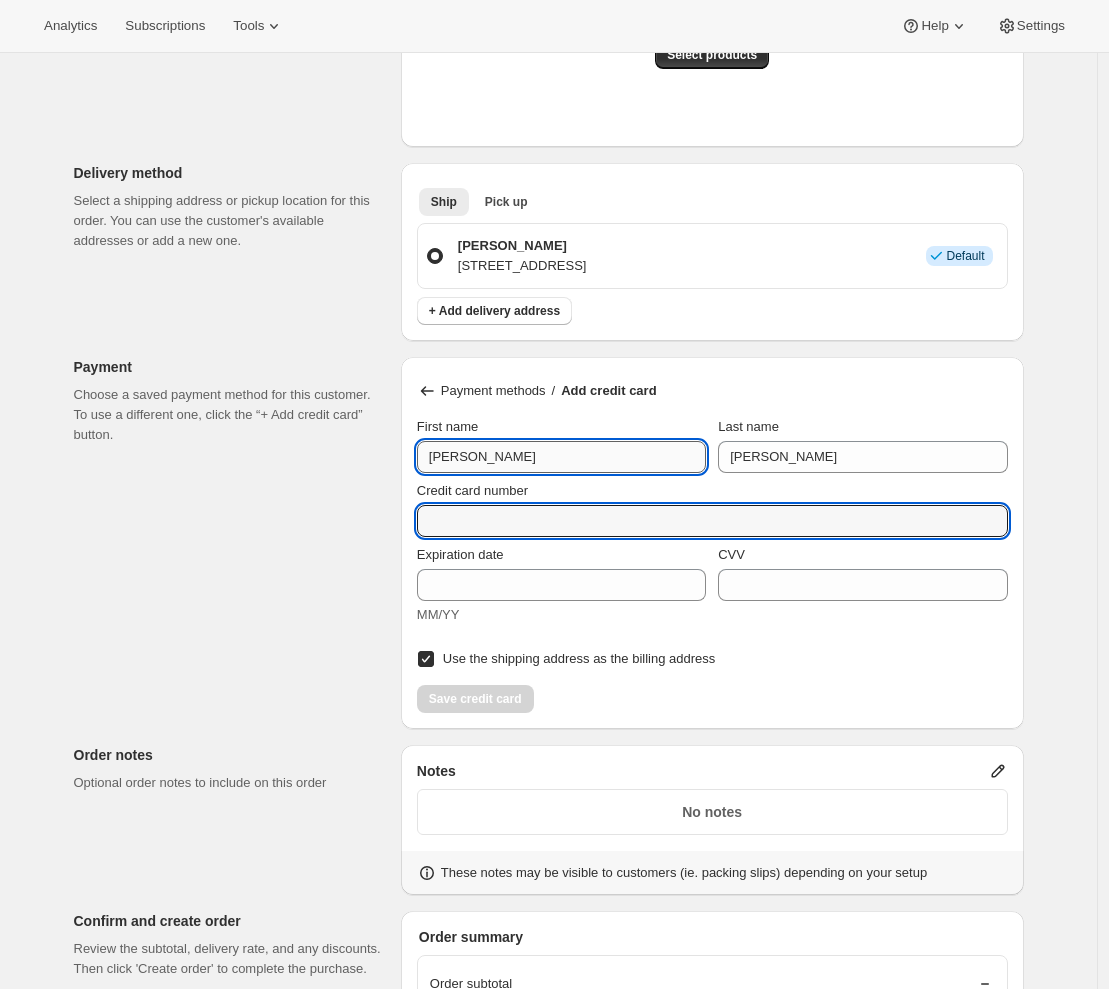 click on "[PERSON_NAME]" at bounding box center (561, 457) 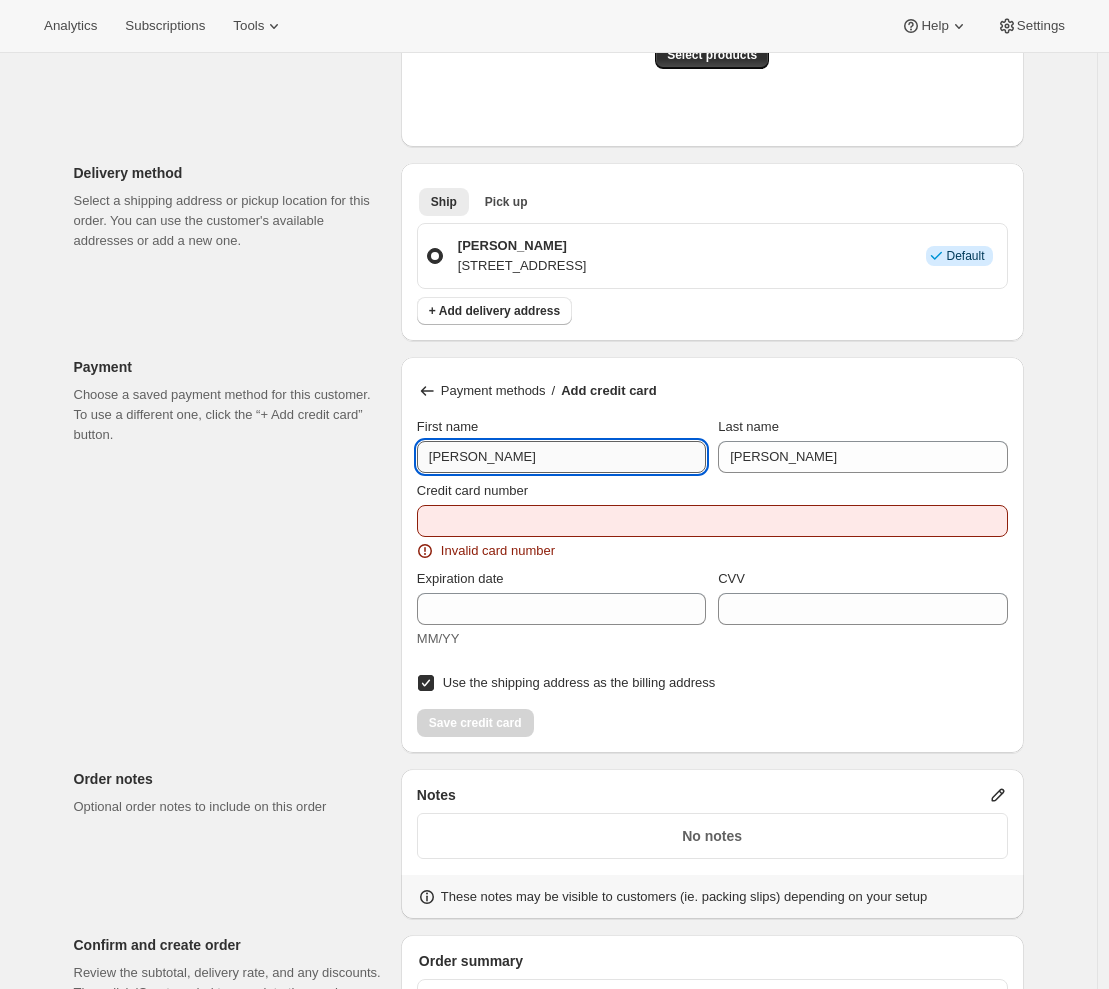 click on "[PERSON_NAME]" at bounding box center (561, 457) 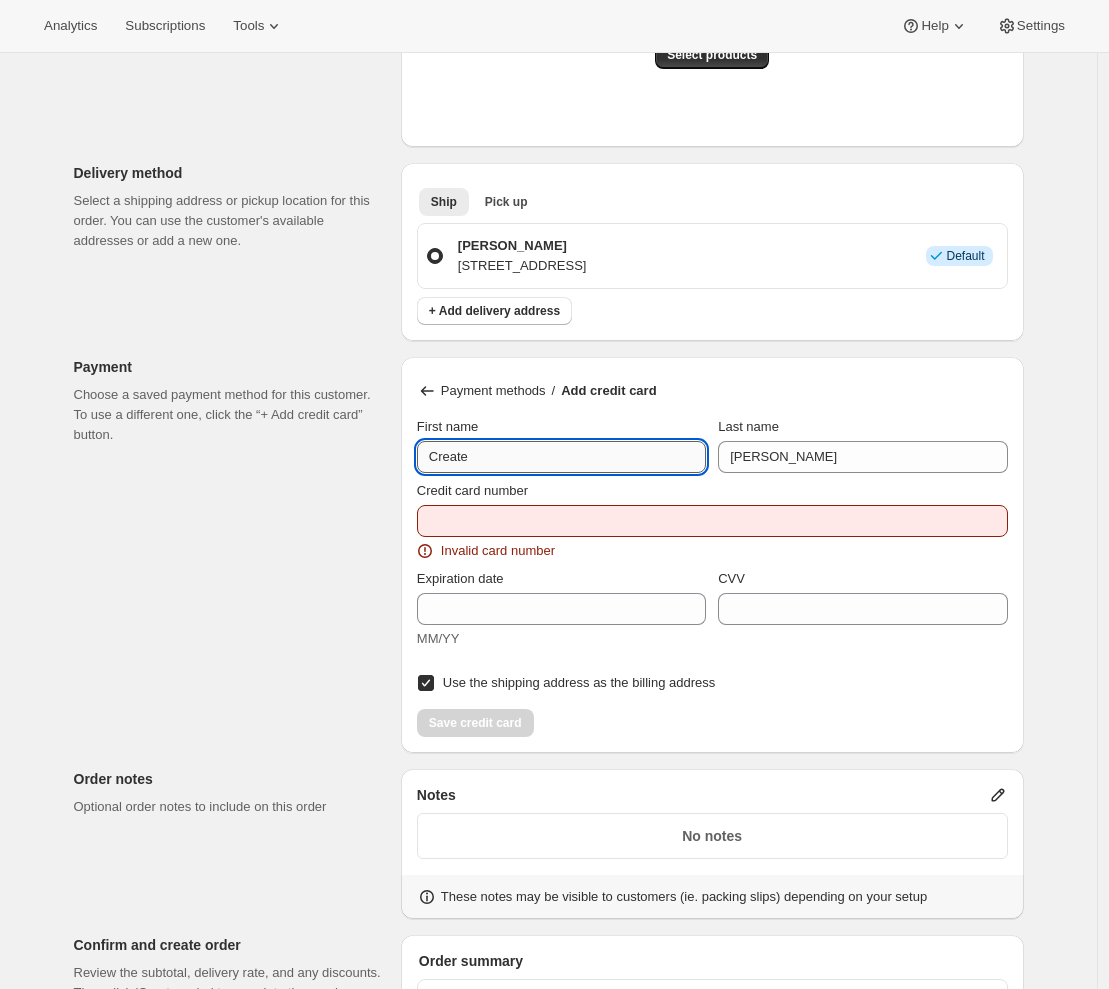 type on "Create" 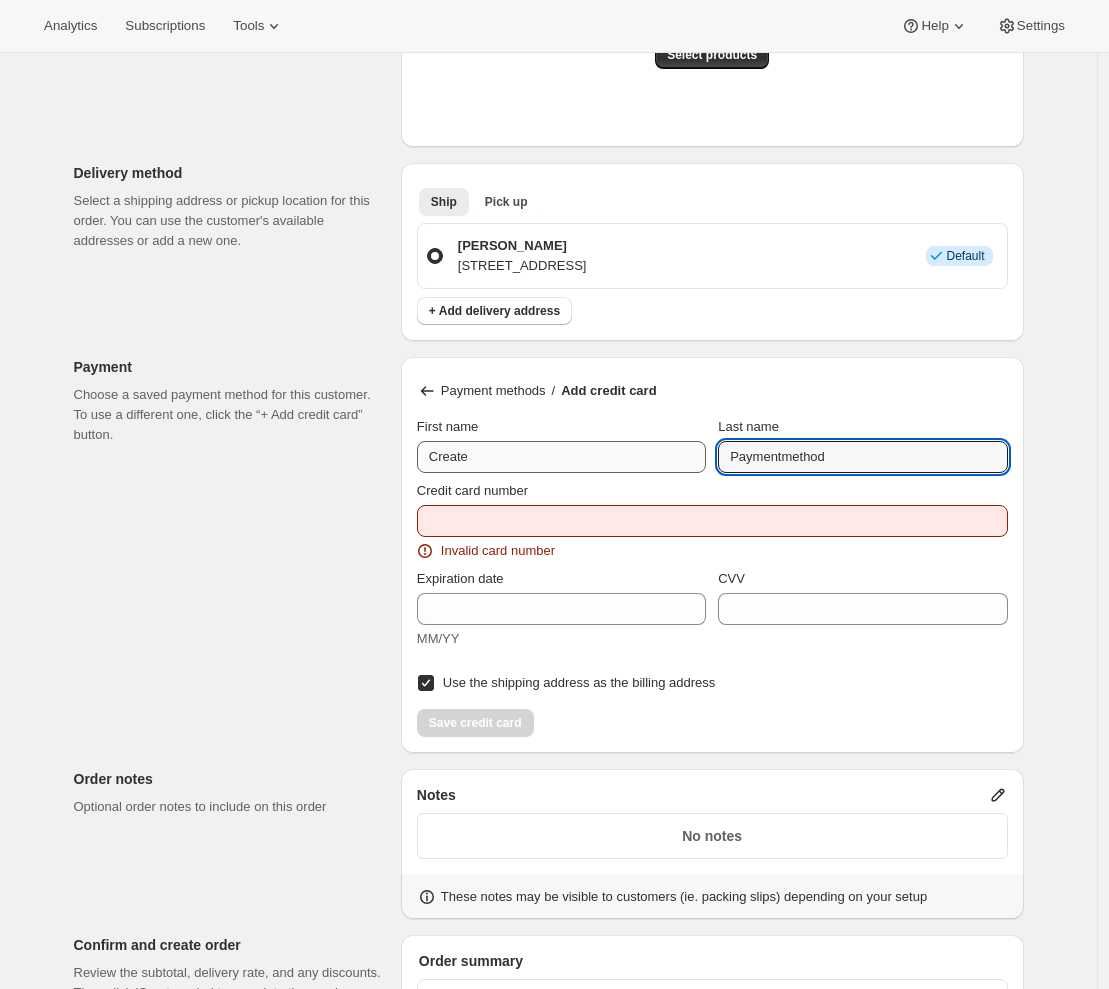 type on "Paymentmethod" 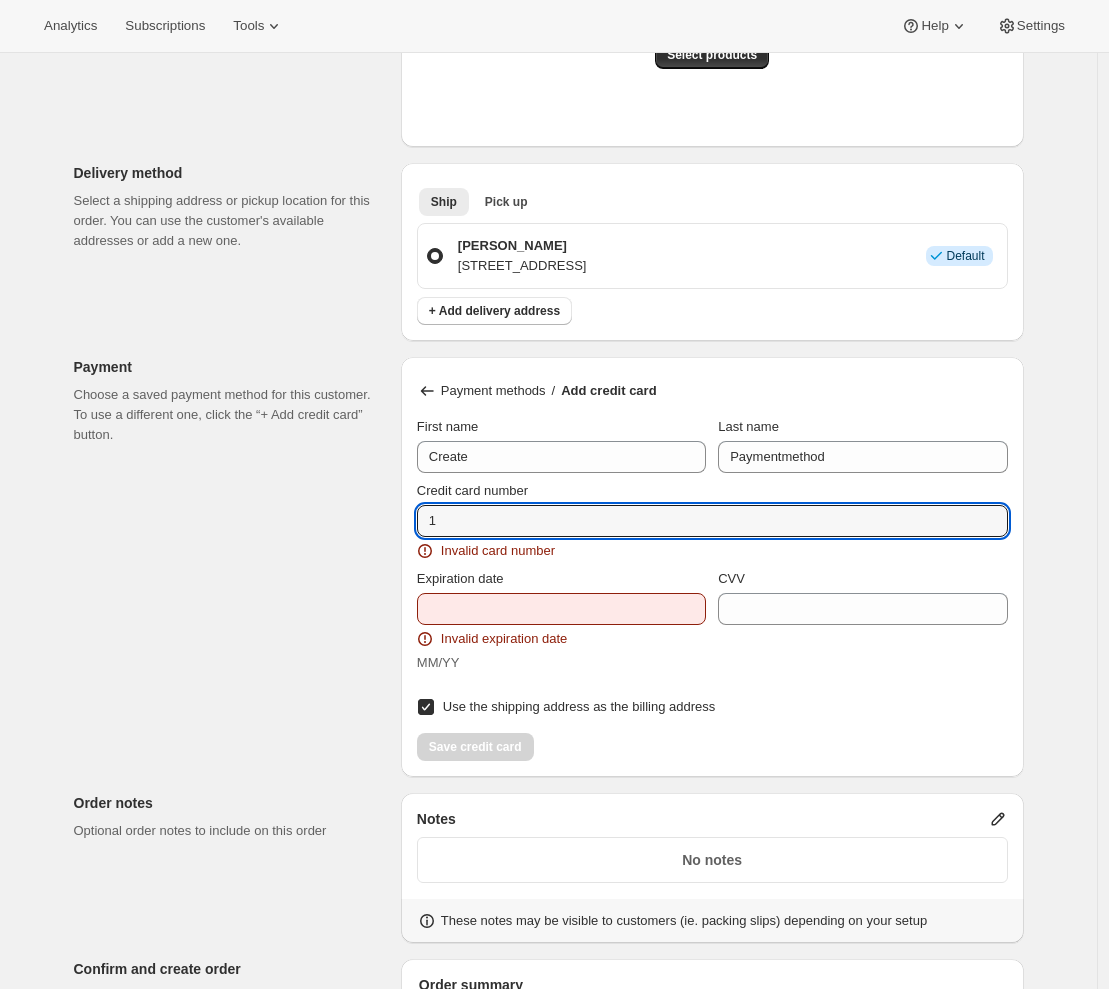 drag, startPoint x: 469, startPoint y: 518, endPoint x: 334, endPoint y: 514, distance: 135.05925 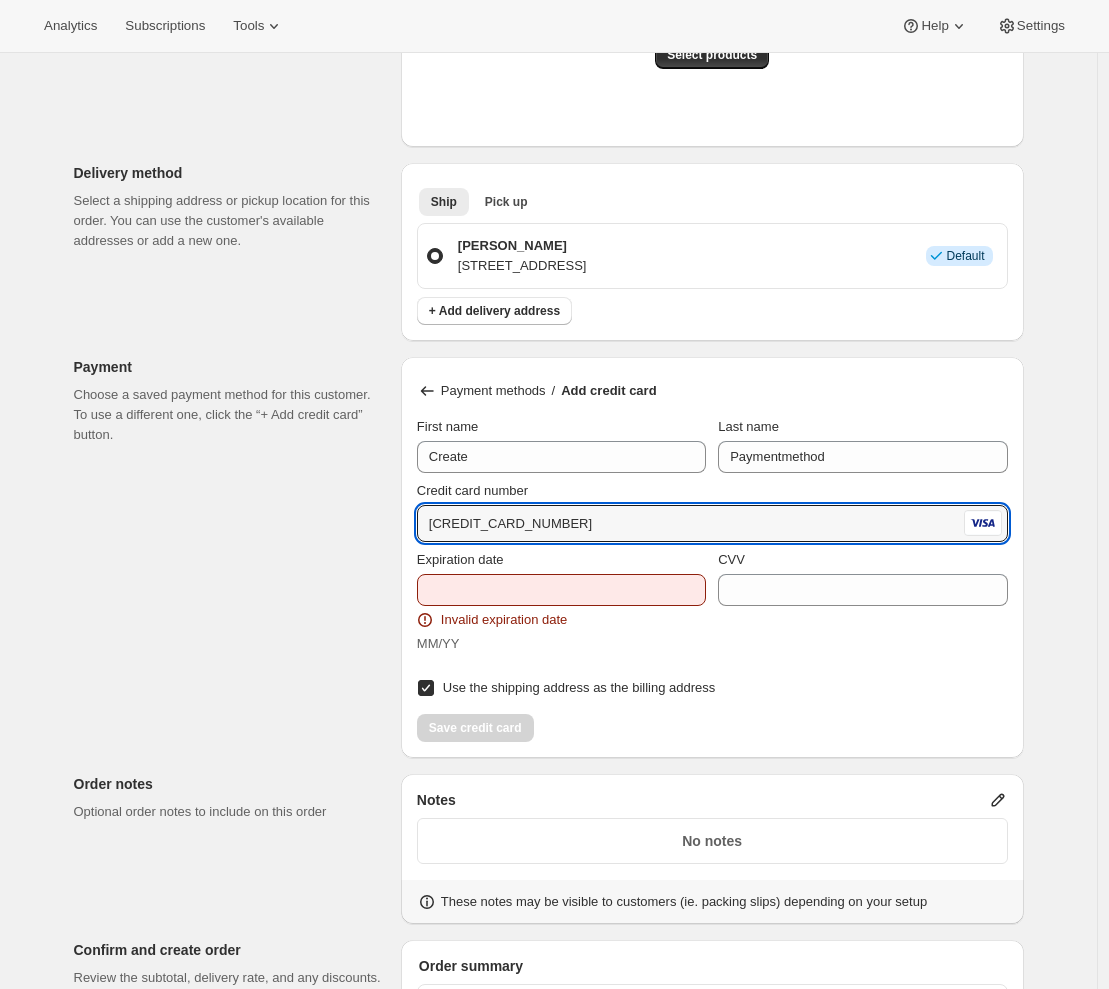type on "[CREDIT_CARD_NUMBER]" 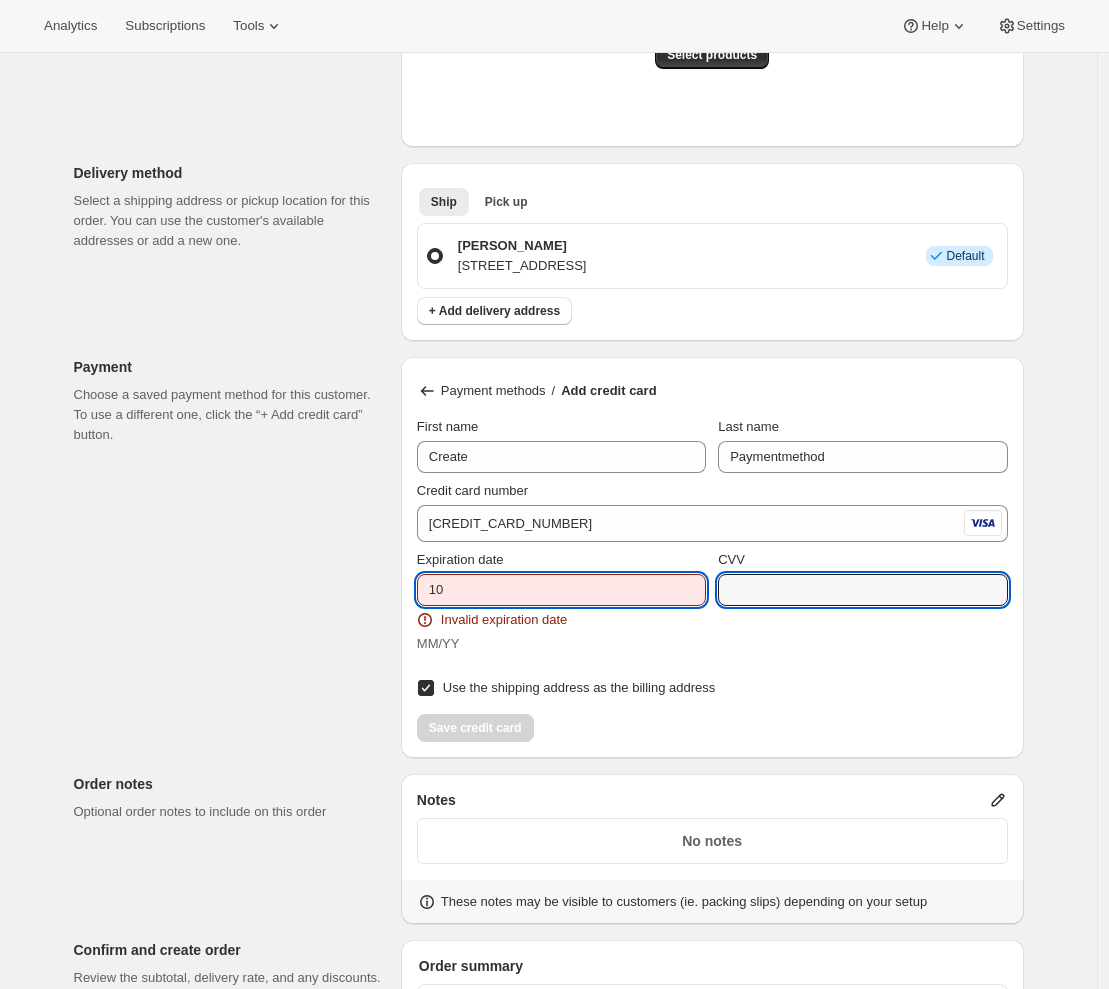 click on "10" at bounding box center (561, 590) 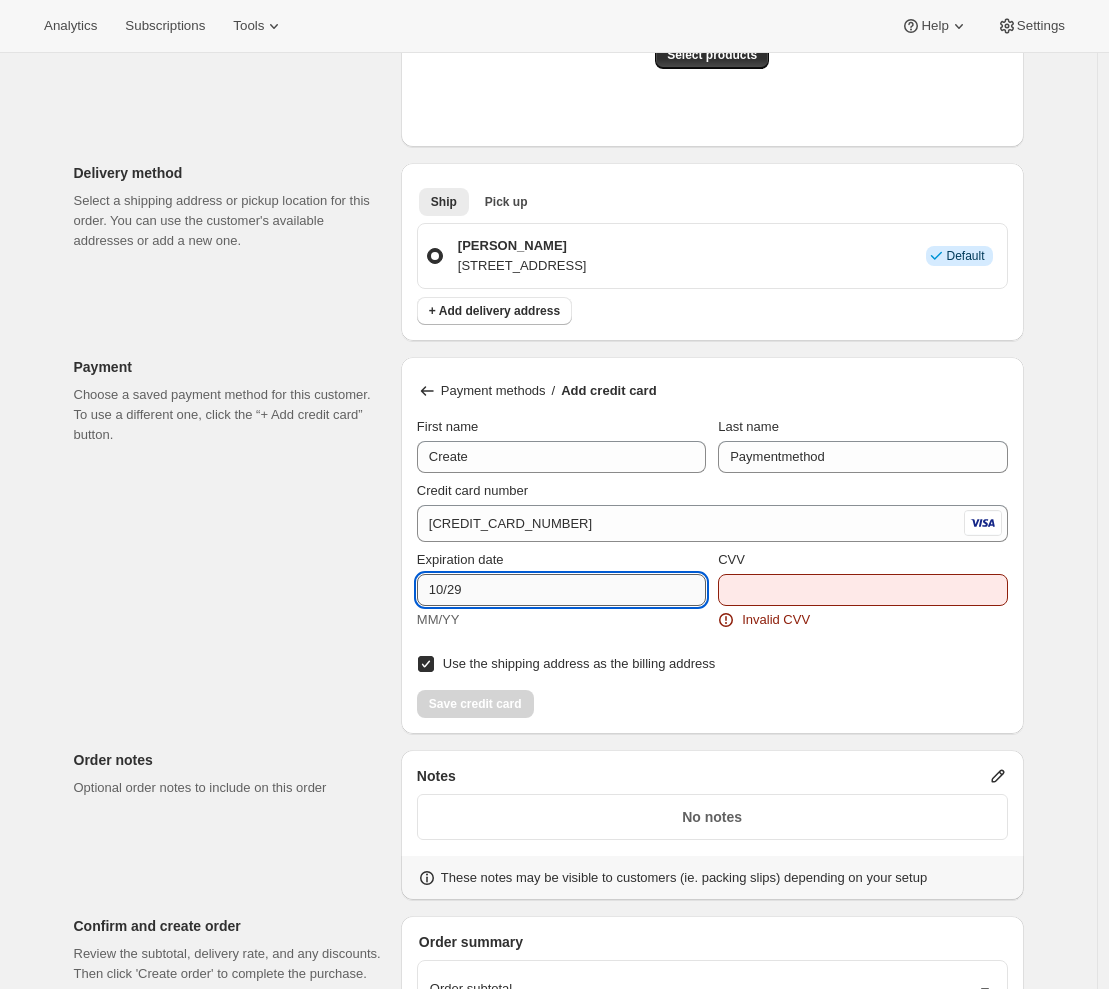 type on "10/29" 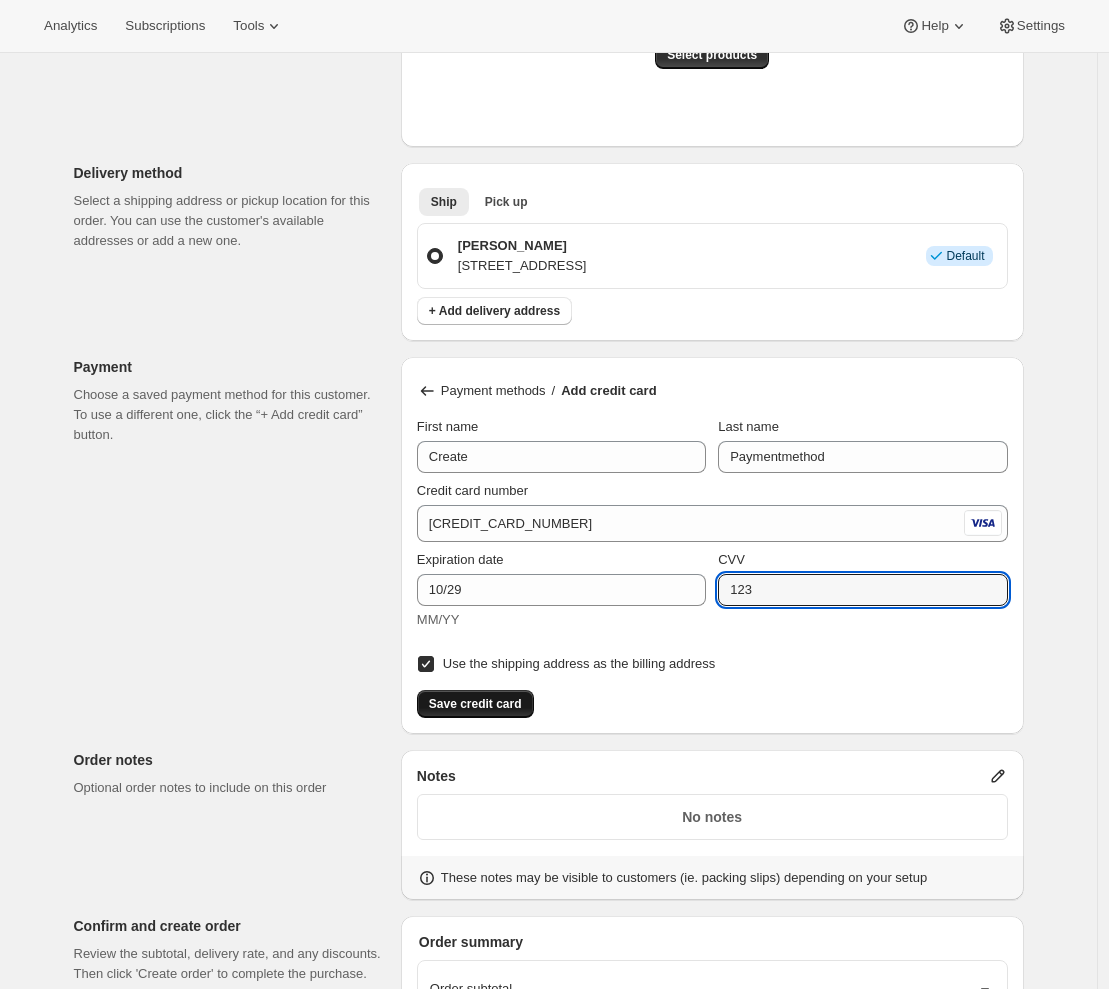 type on "123" 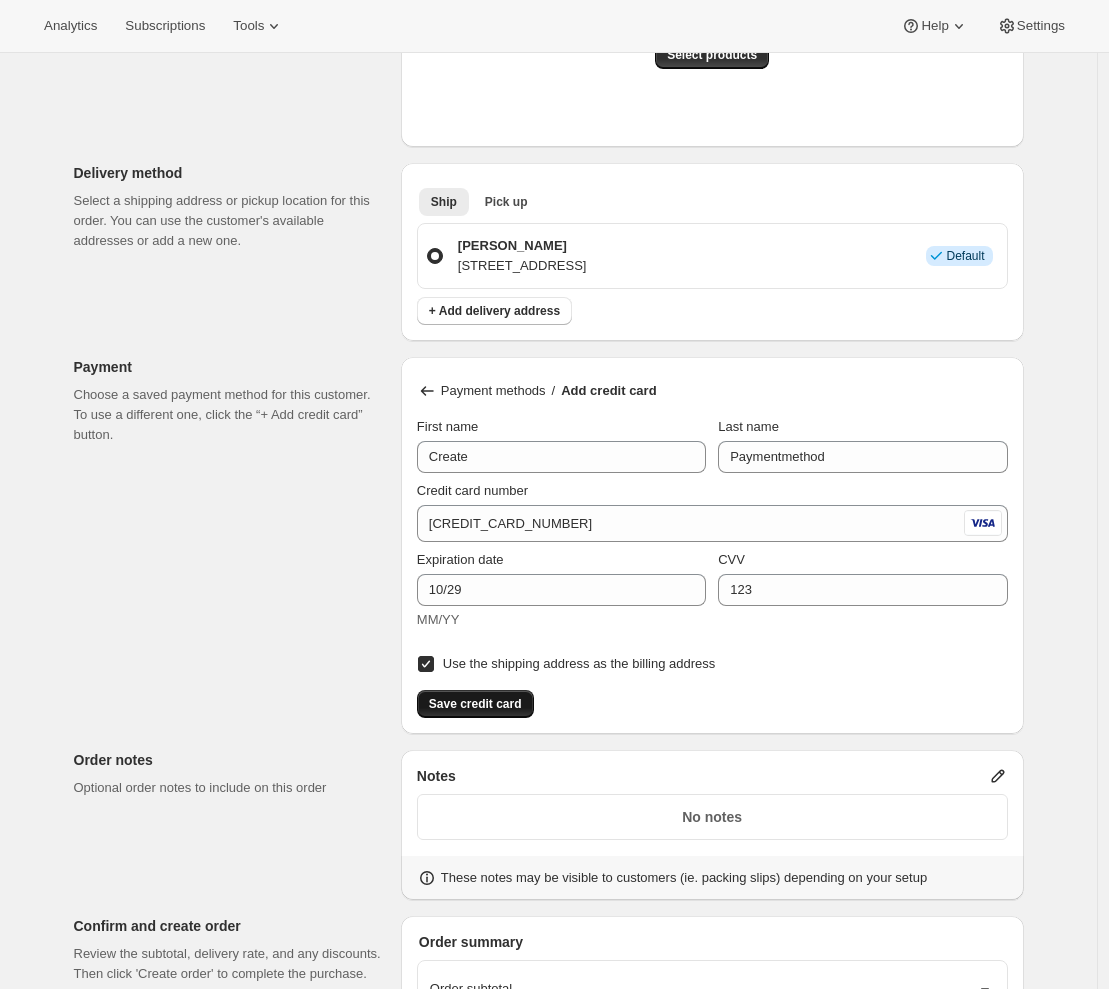 click on "Save credit card" at bounding box center [475, 704] 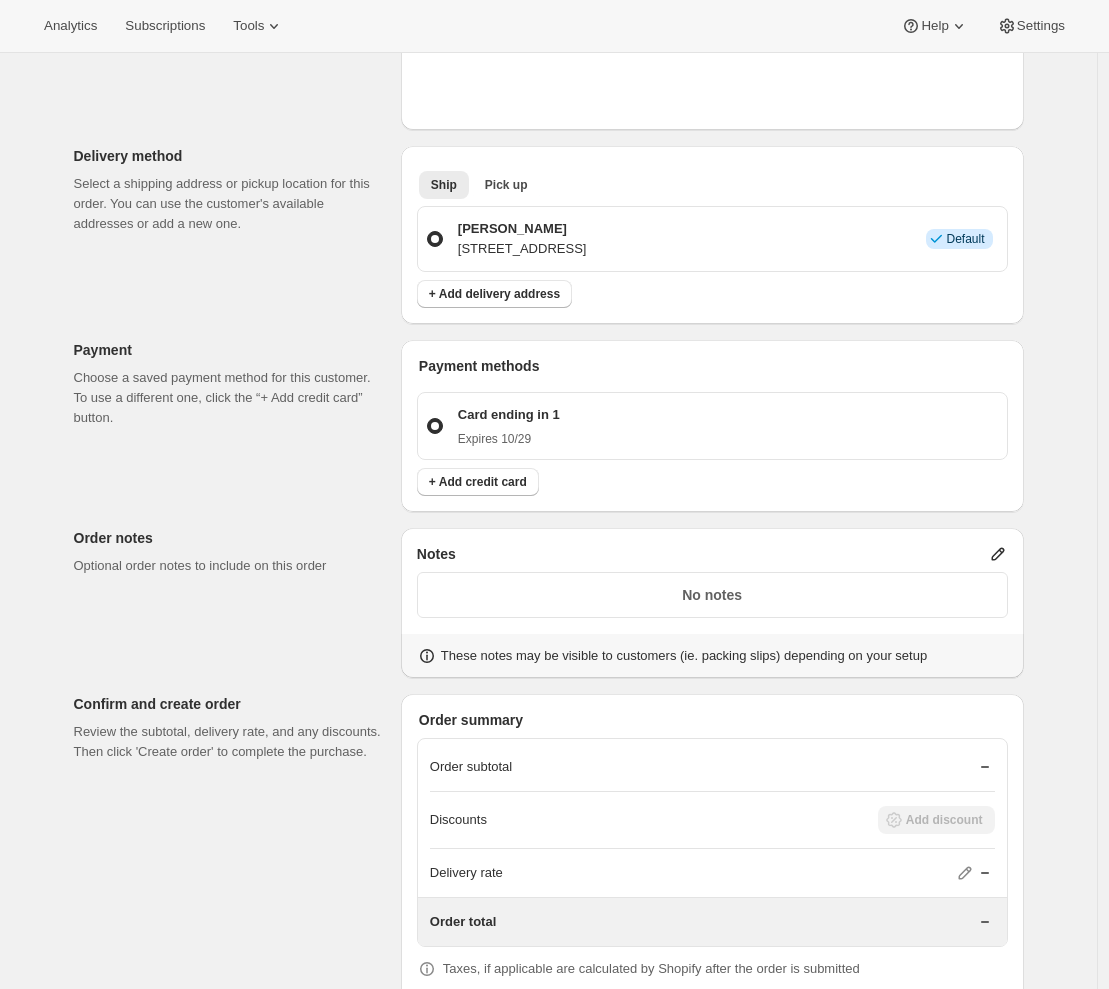 scroll, scrollTop: 656, scrollLeft: 0, axis: vertical 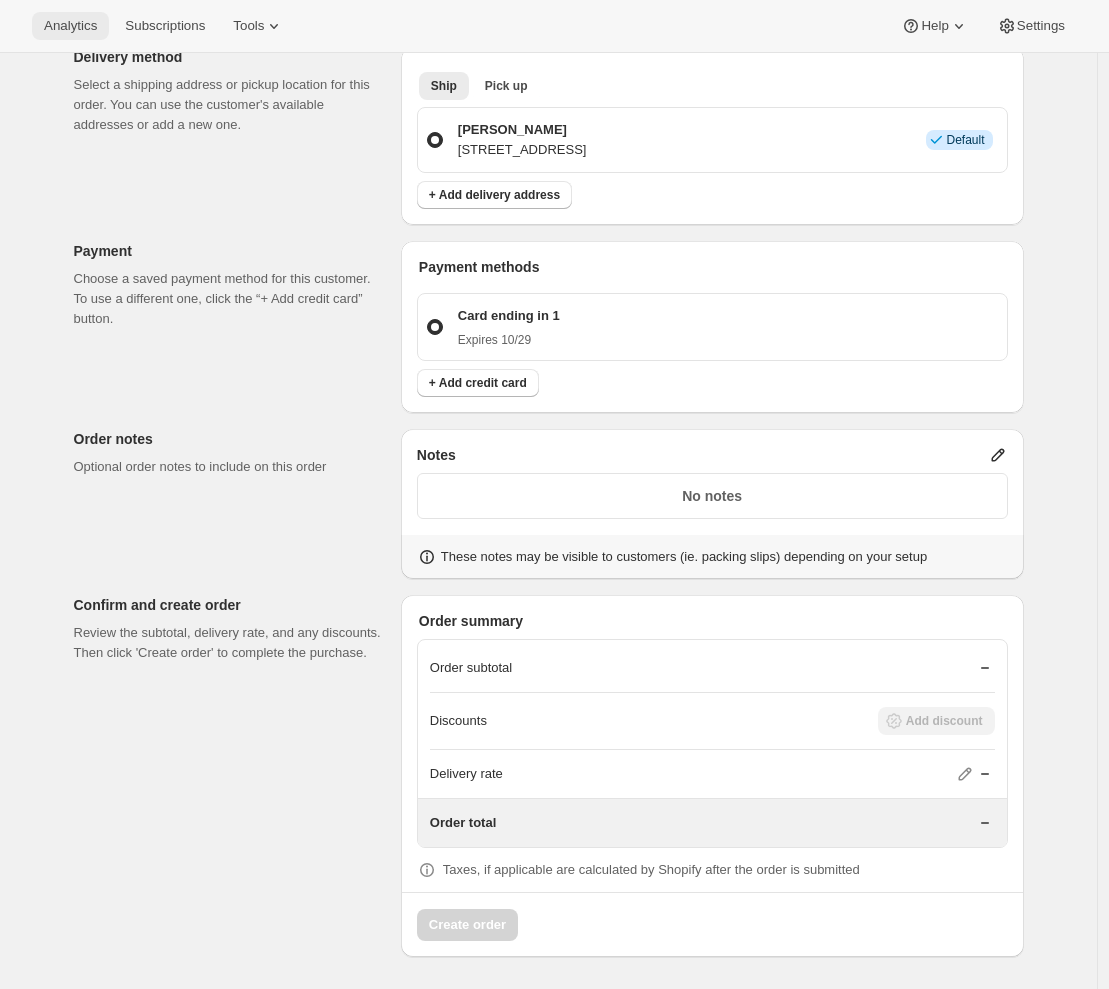 click on "Analytics" at bounding box center (70, 26) 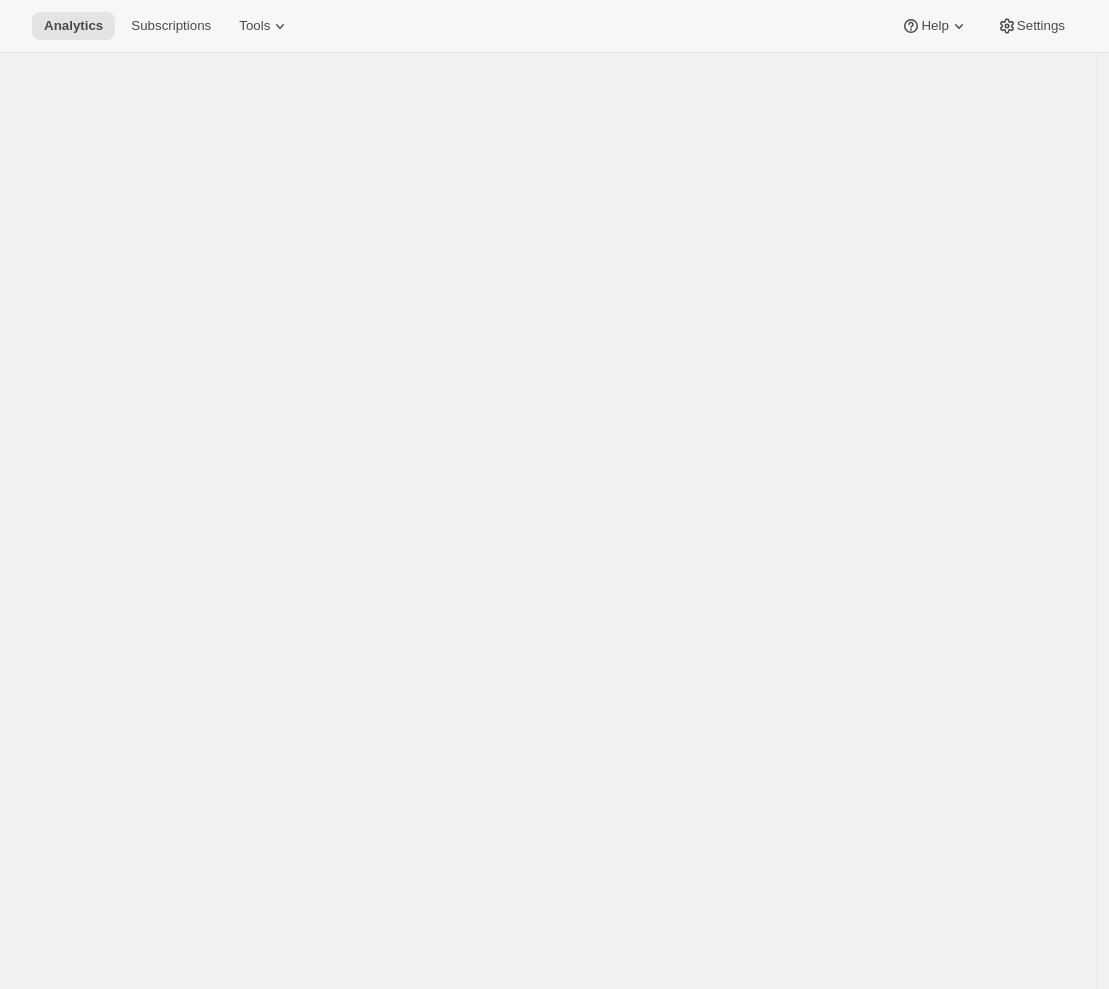 scroll, scrollTop: 0, scrollLeft: 0, axis: both 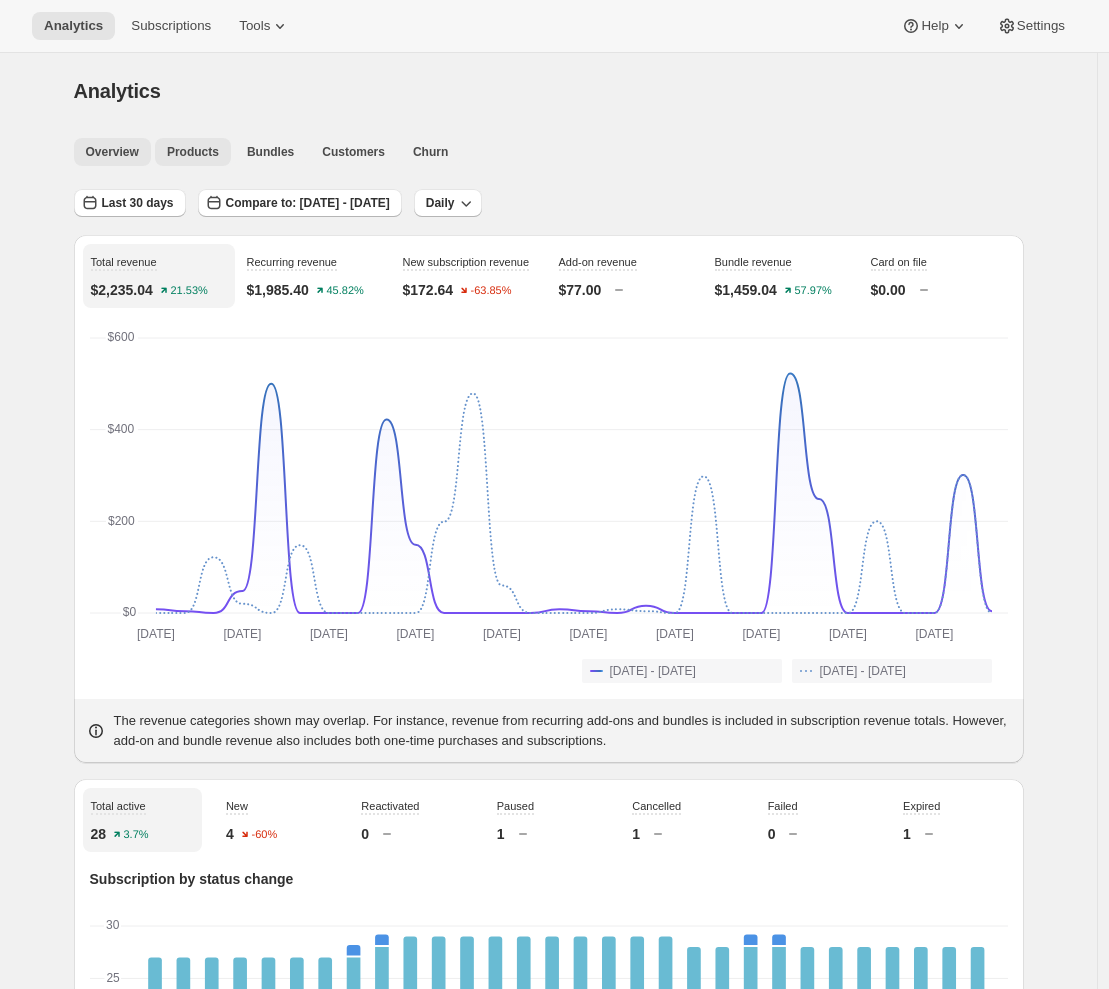 click on "Products" at bounding box center (193, 152) 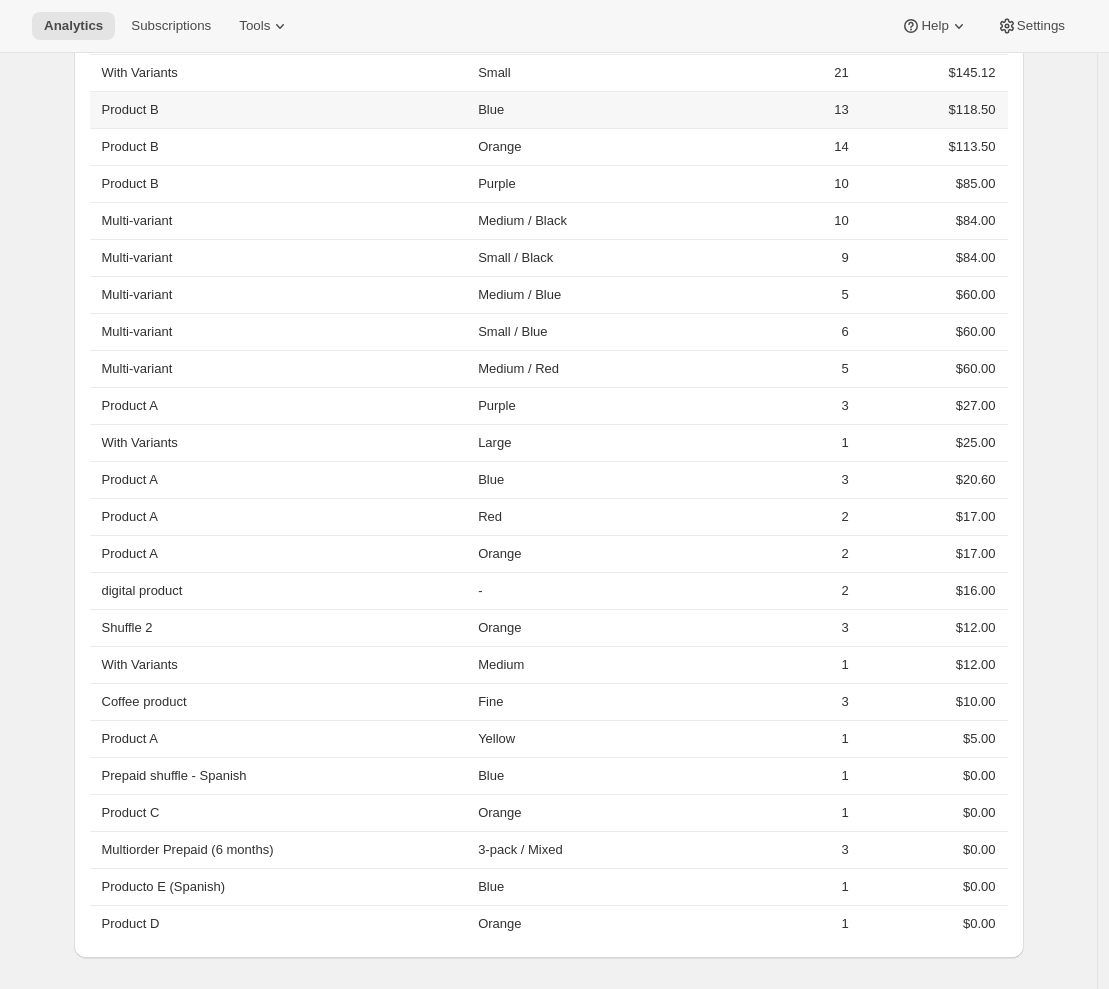 scroll, scrollTop: 0, scrollLeft: 0, axis: both 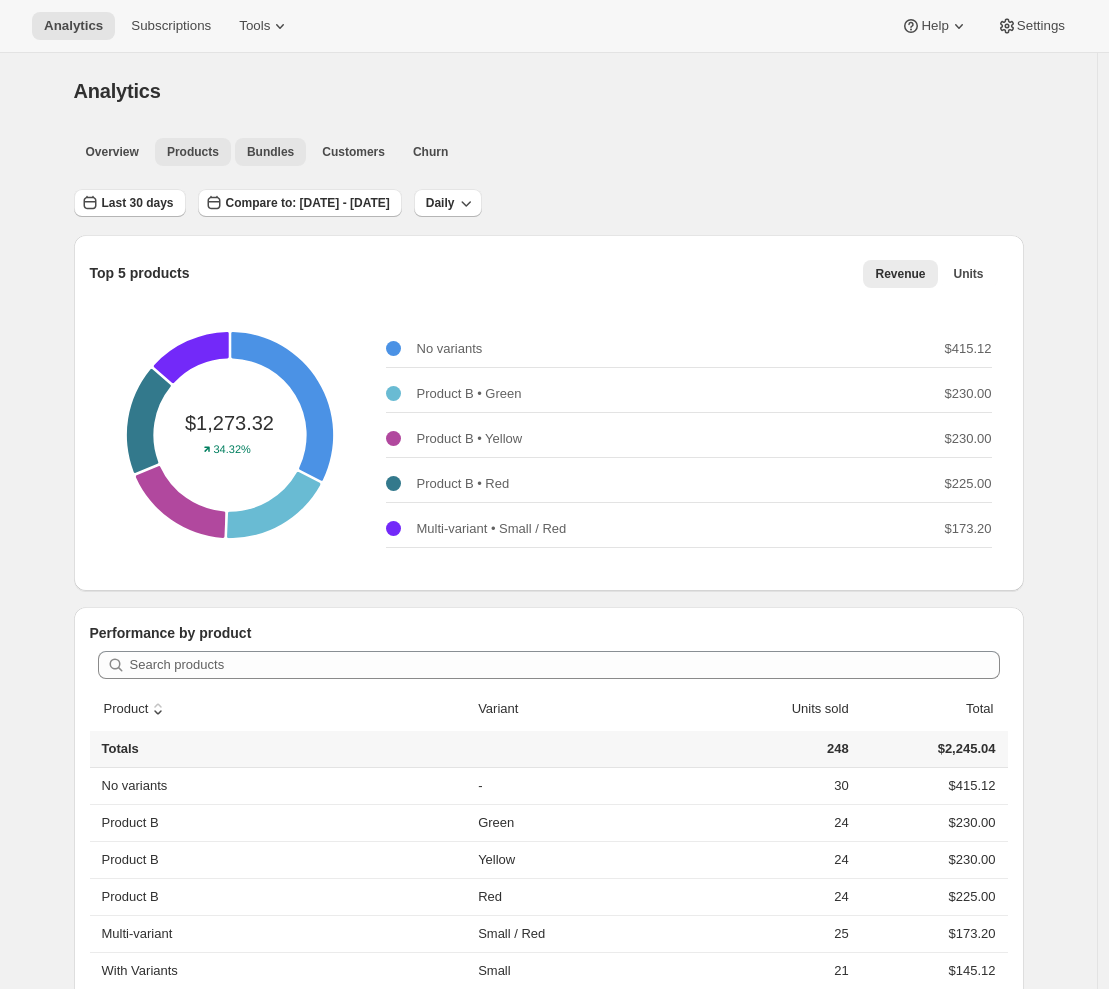 click on "Bundles" at bounding box center (270, 152) 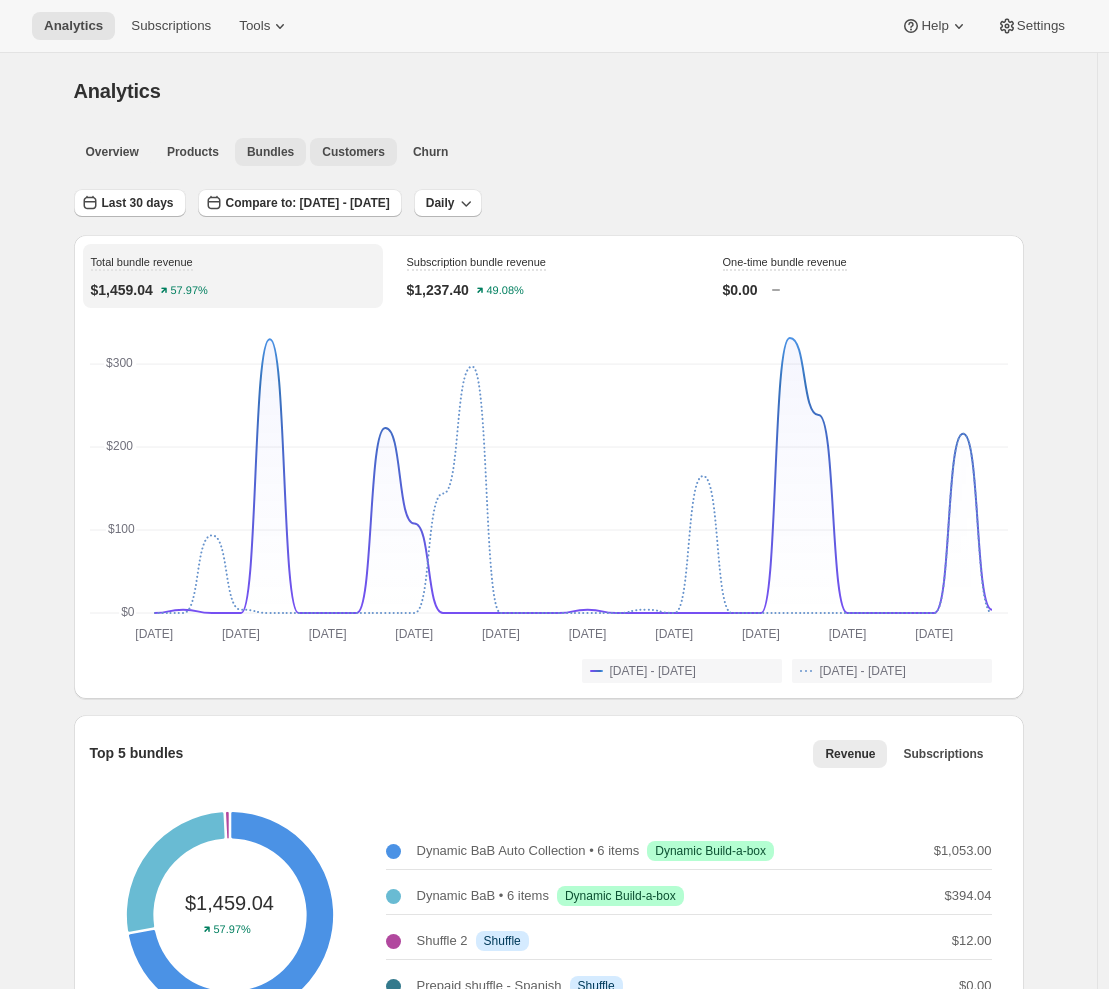 click on "Customers" at bounding box center (353, 152) 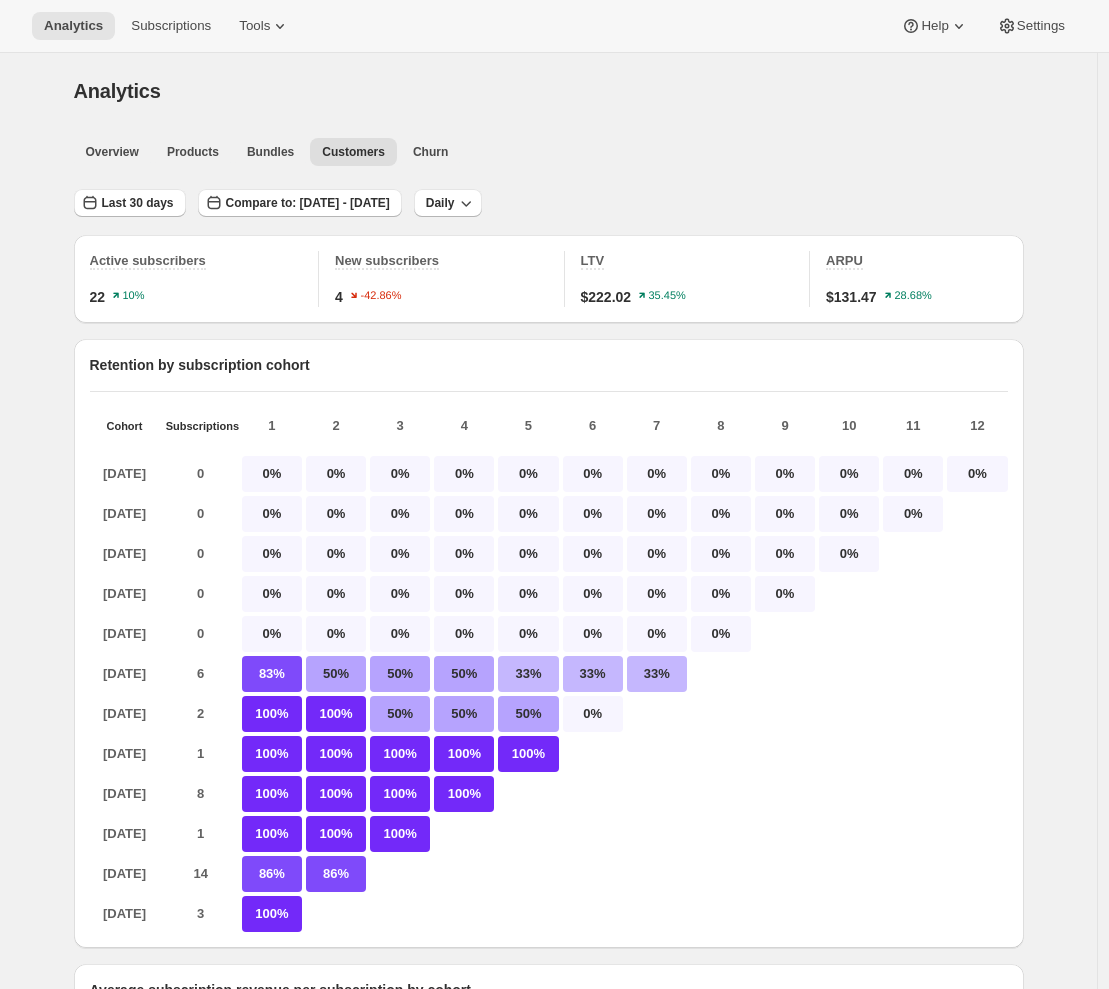 scroll, scrollTop: 1, scrollLeft: 0, axis: vertical 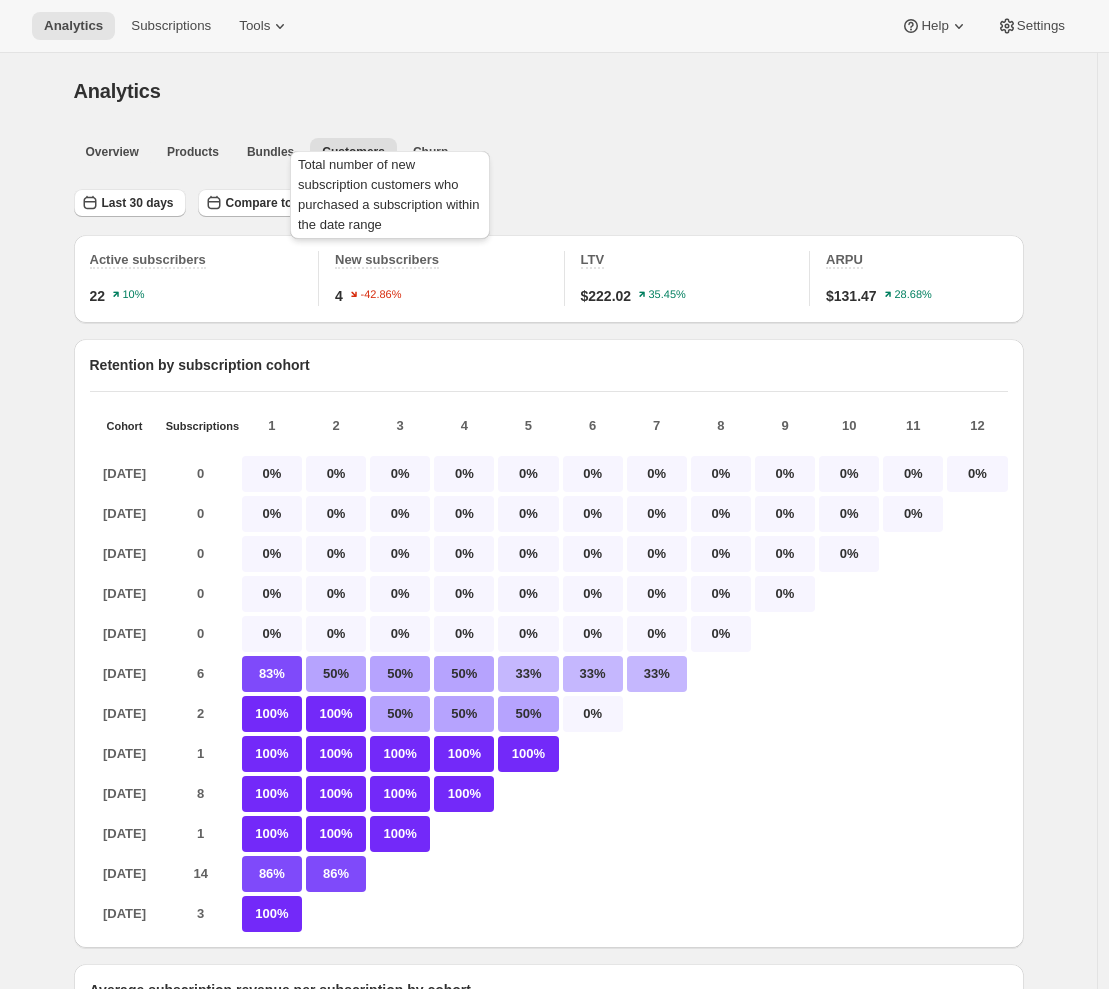 click on "Total number of new subscription customers who purchased a subscription within the date range" at bounding box center (390, 199) 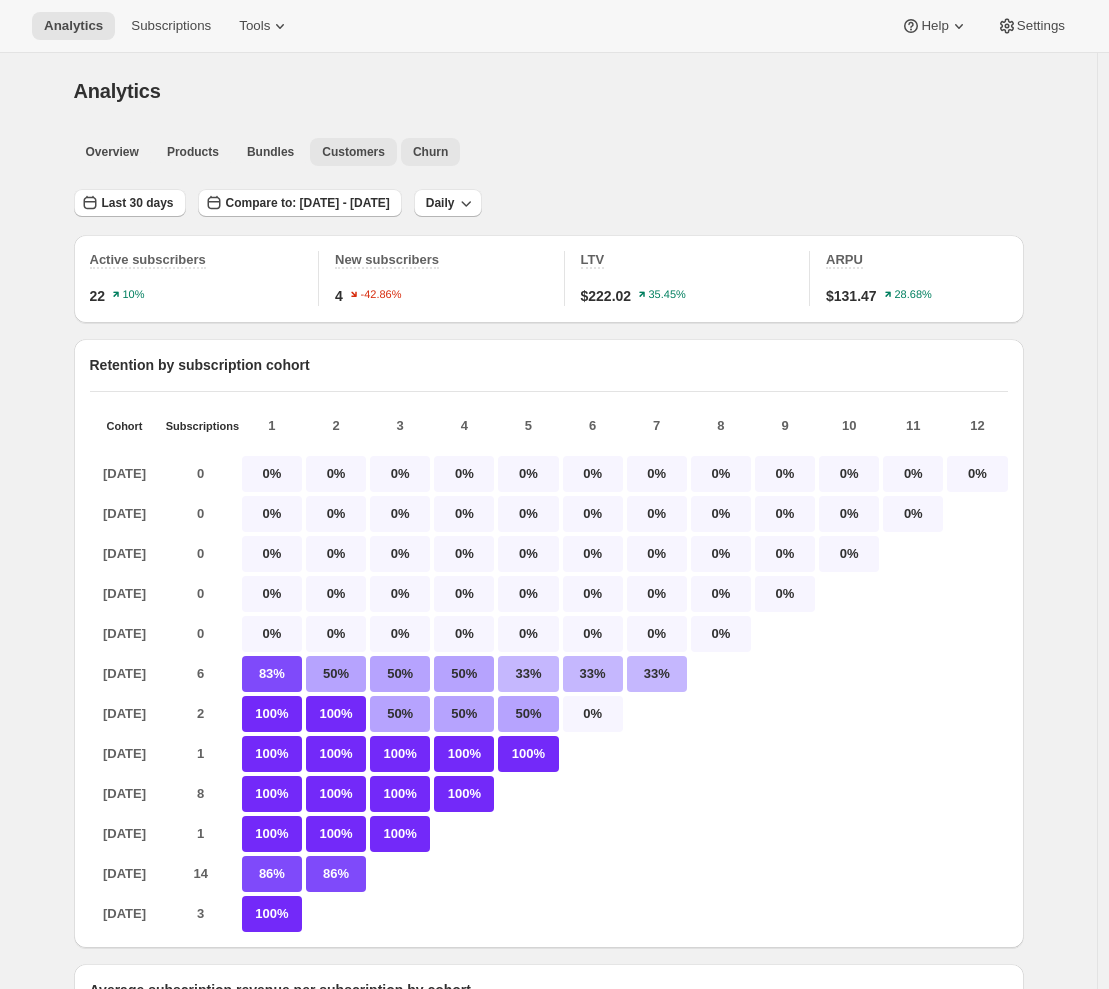 click on "Churn" at bounding box center (430, 152) 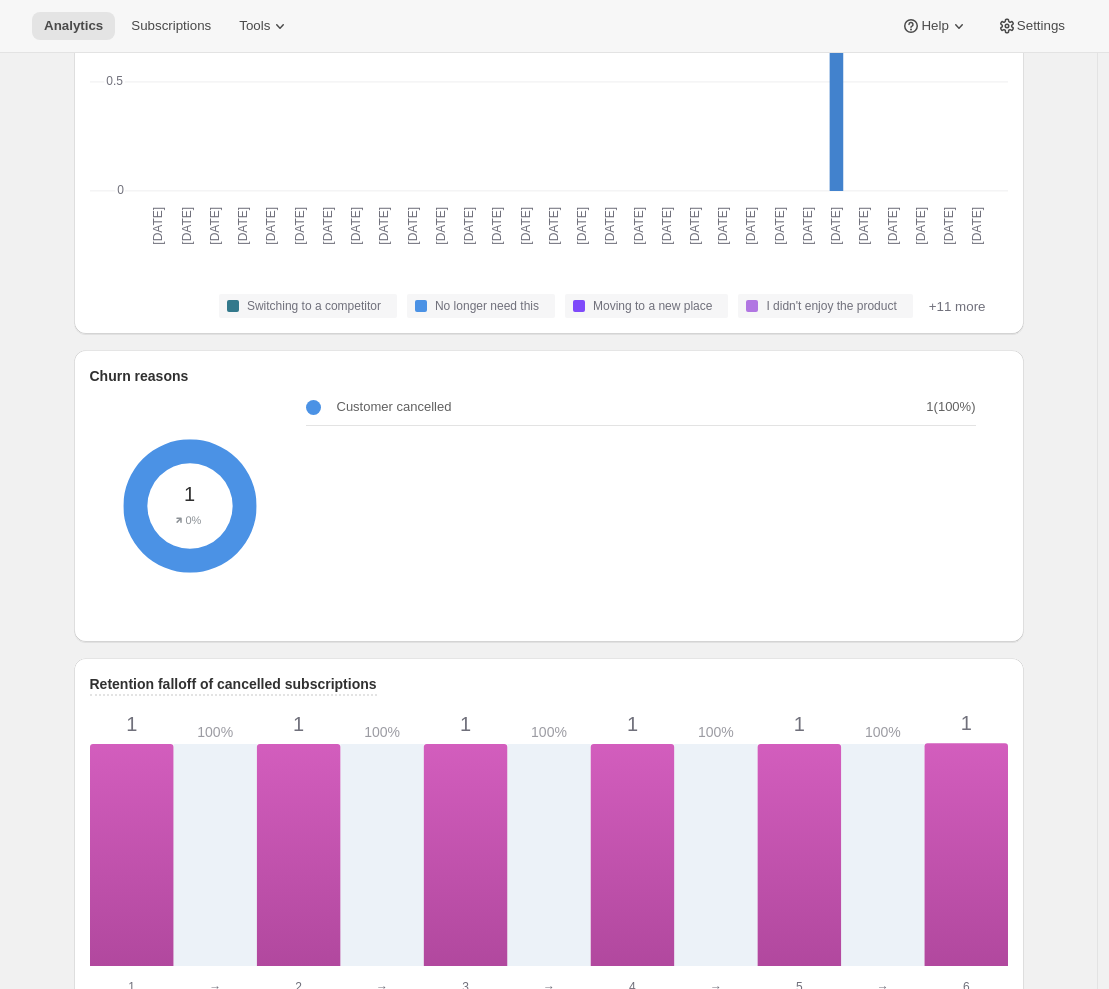 scroll, scrollTop: 0, scrollLeft: 0, axis: both 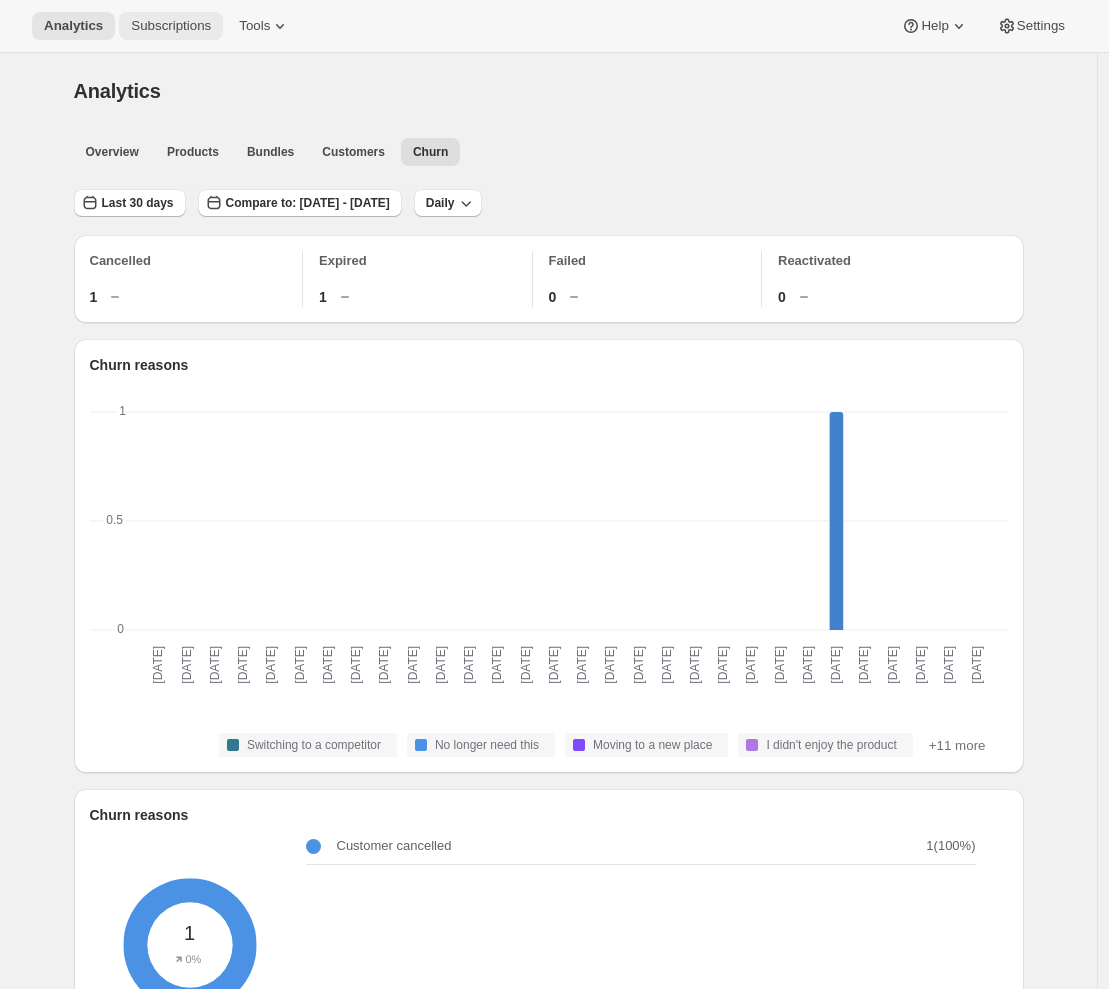 click on "Subscriptions" at bounding box center (171, 26) 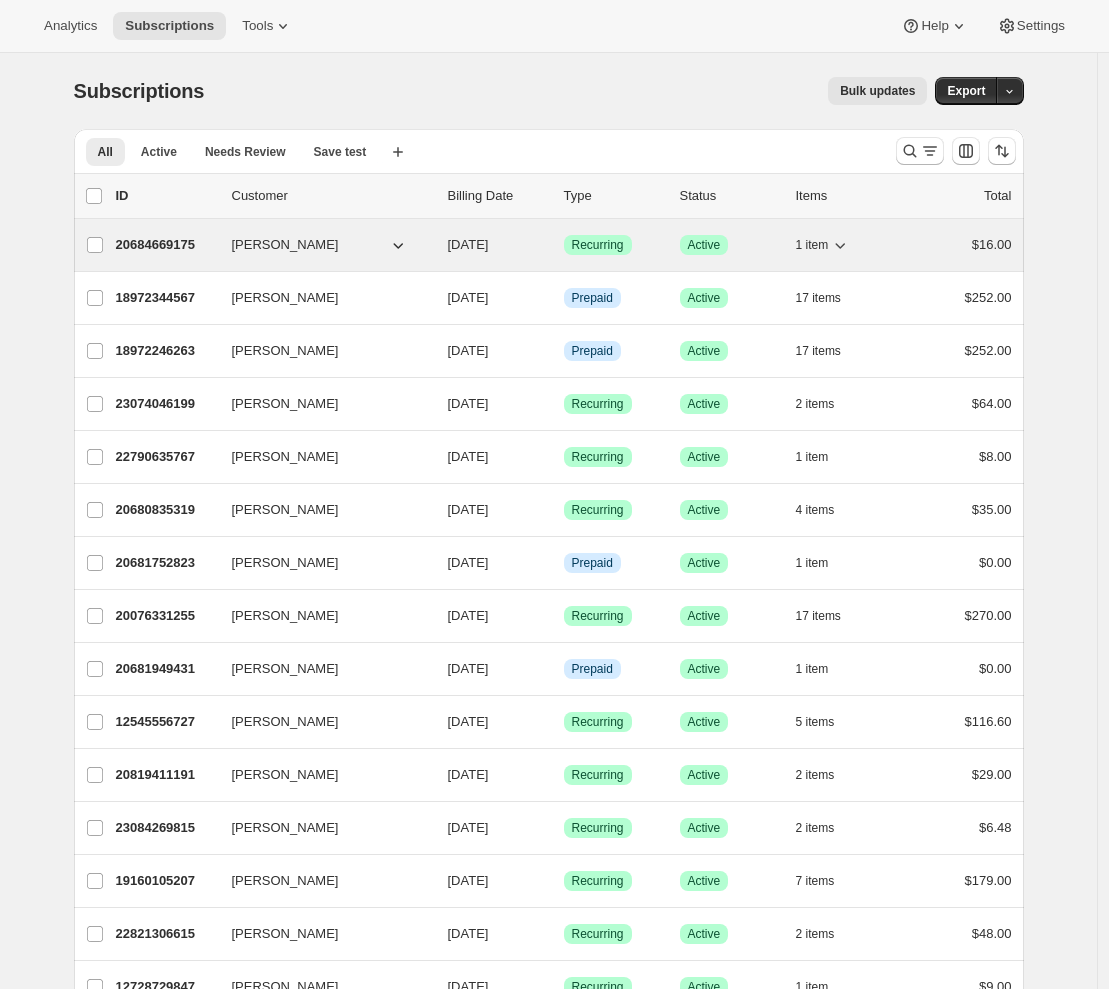 click on "20684669175" at bounding box center [166, 245] 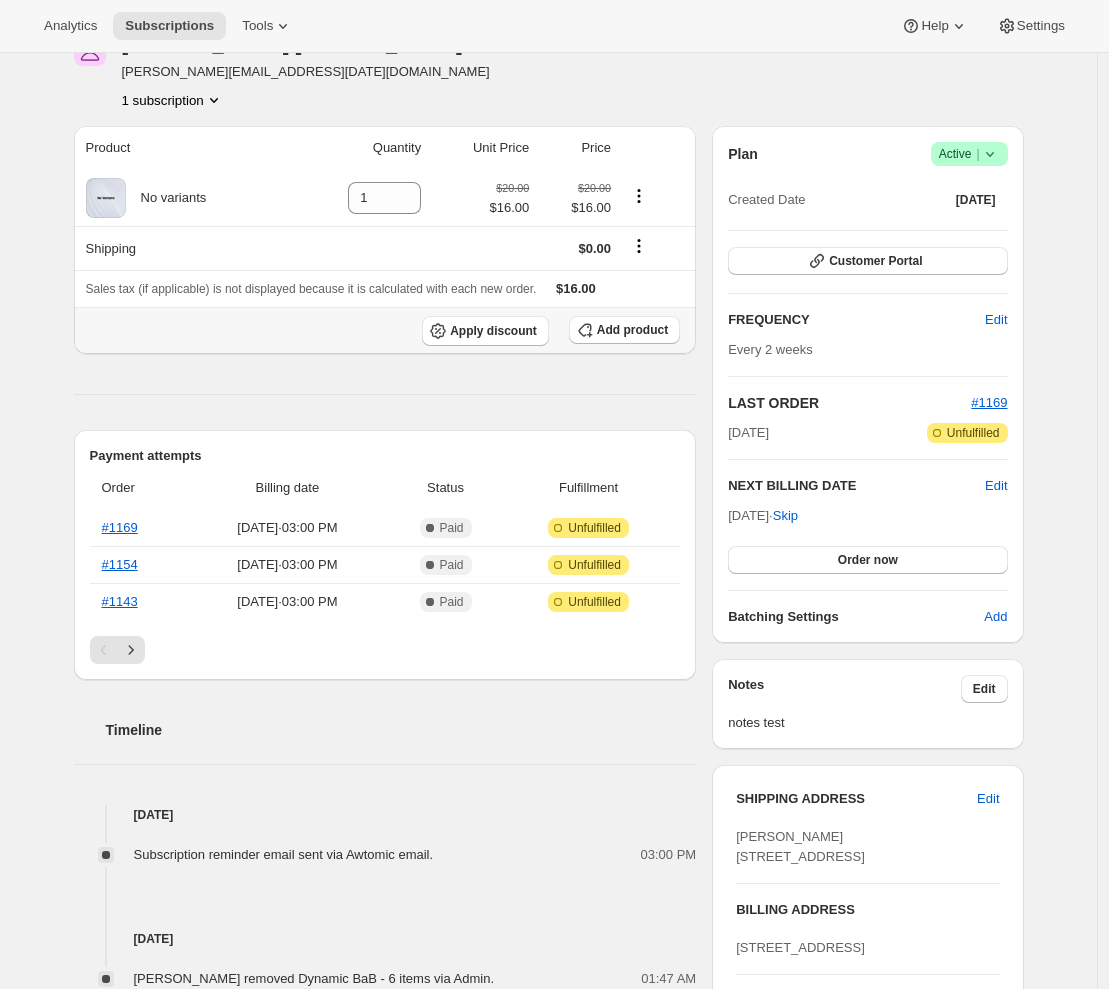 scroll, scrollTop: 0, scrollLeft: 0, axis: both 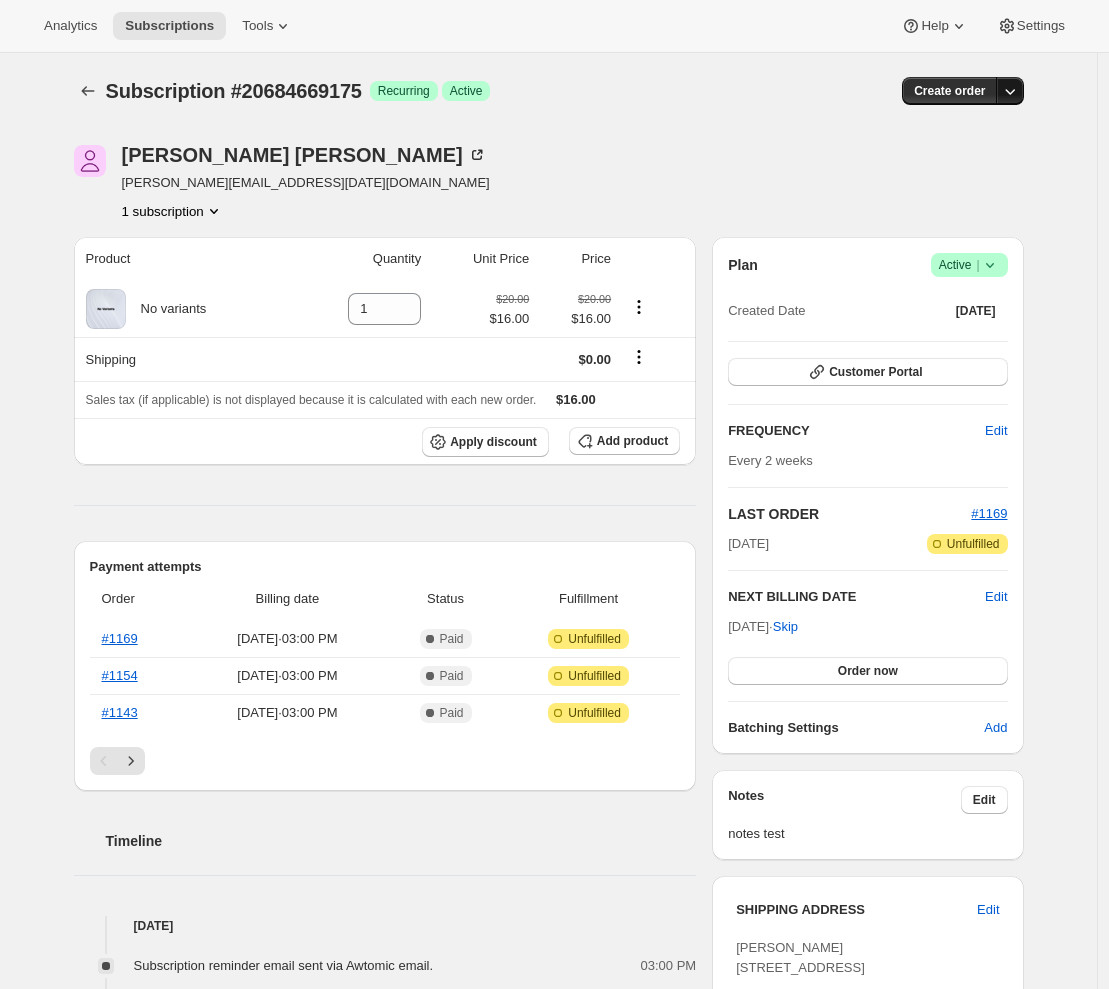 click 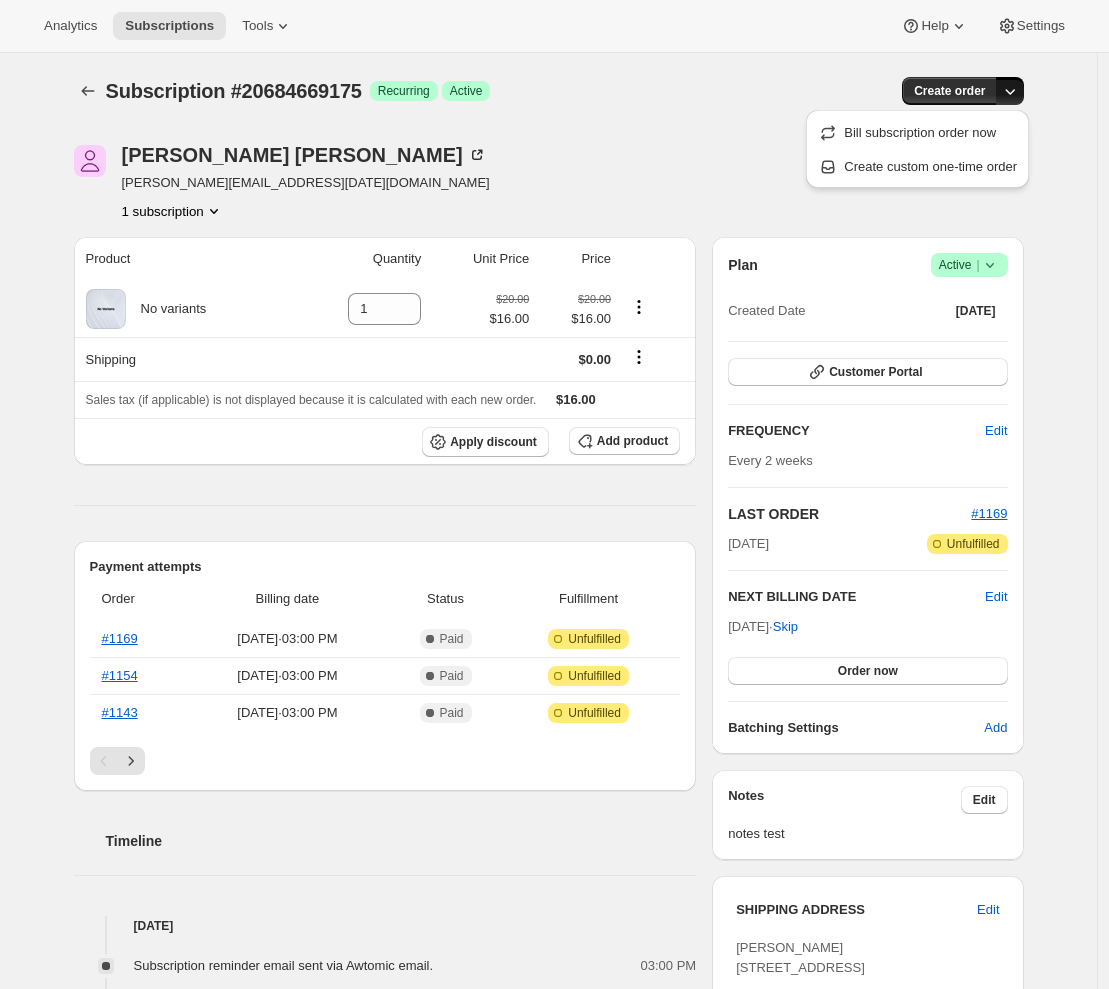click 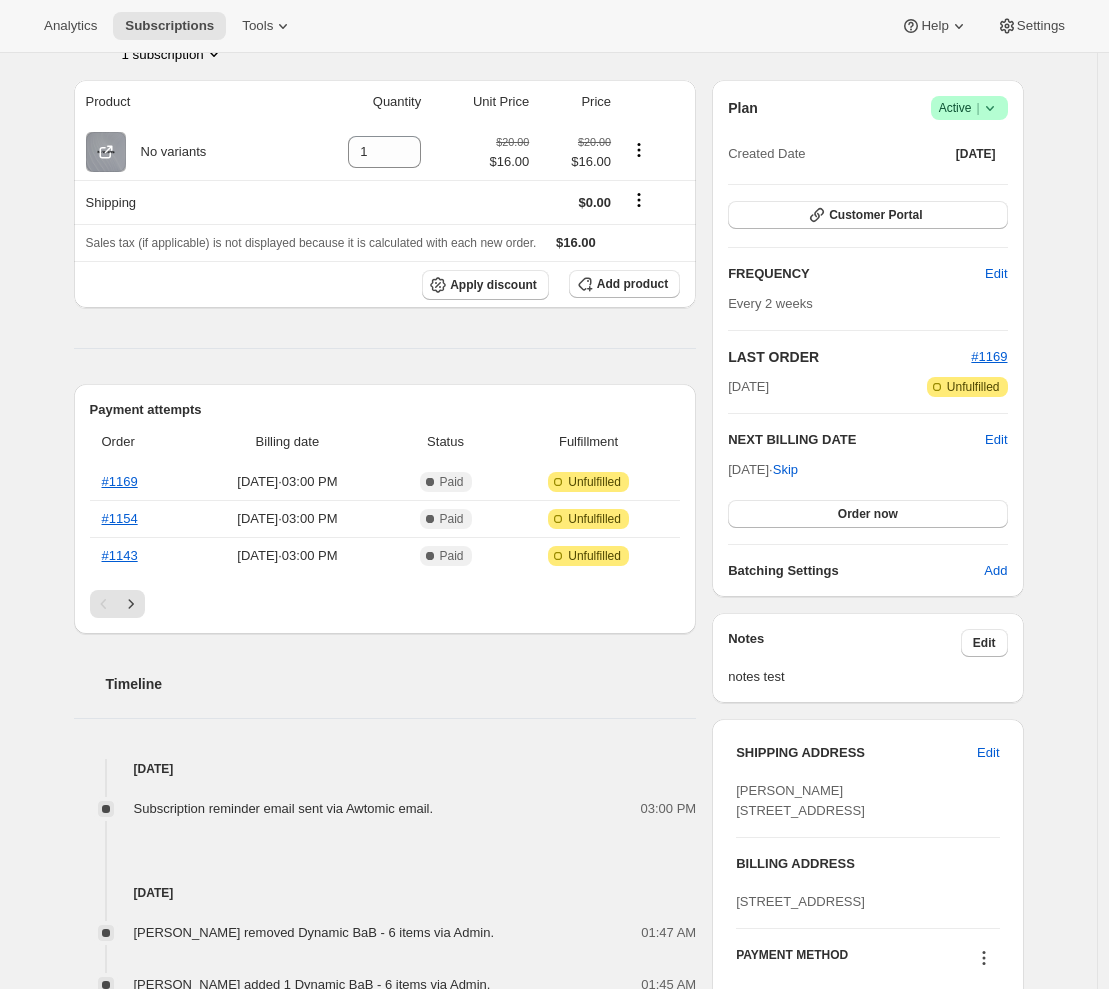 scroll, scrollTop: 0, scrollLeft: 0, axis: both 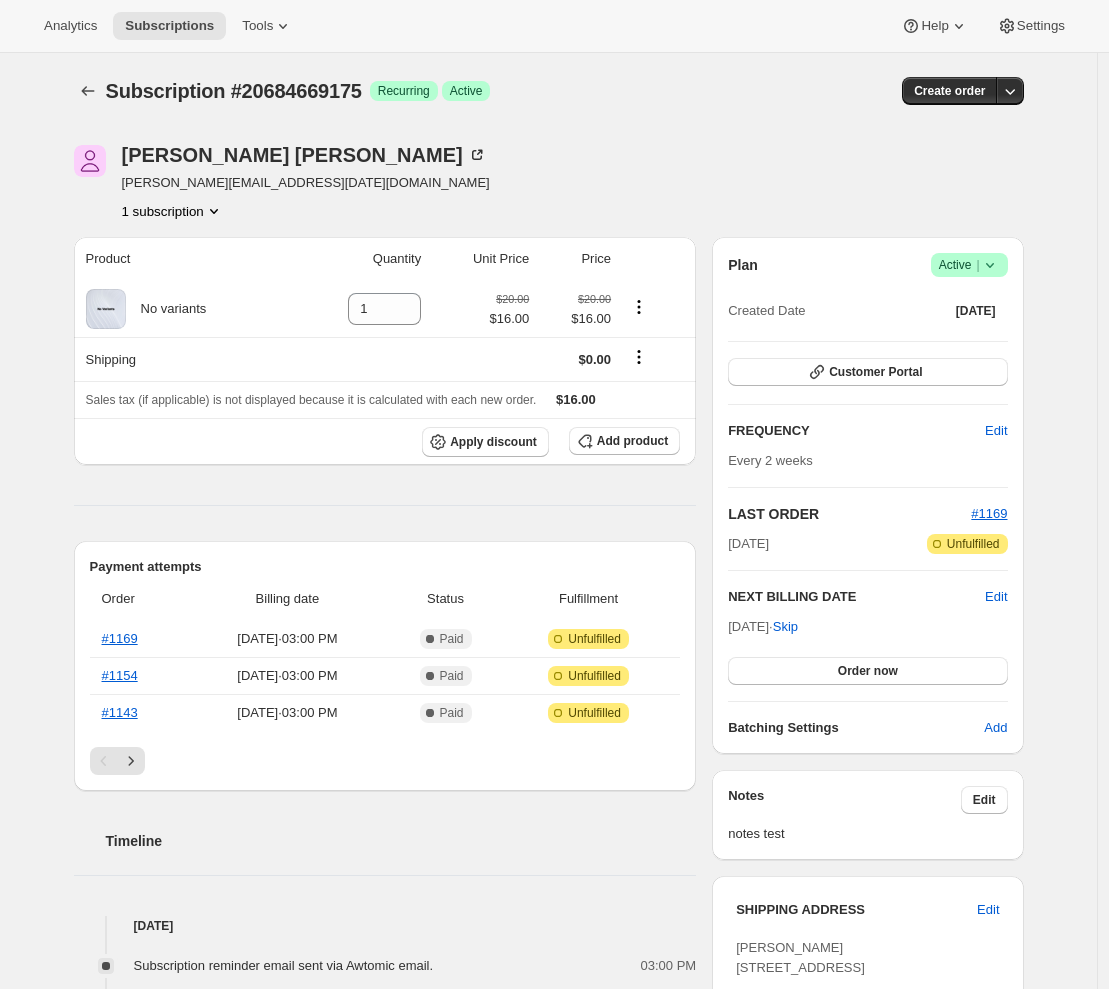 drag, startPoint x: 390, startPoint y: 206, endPoint x: 353, endPoint y: 166, distance: 54.48853 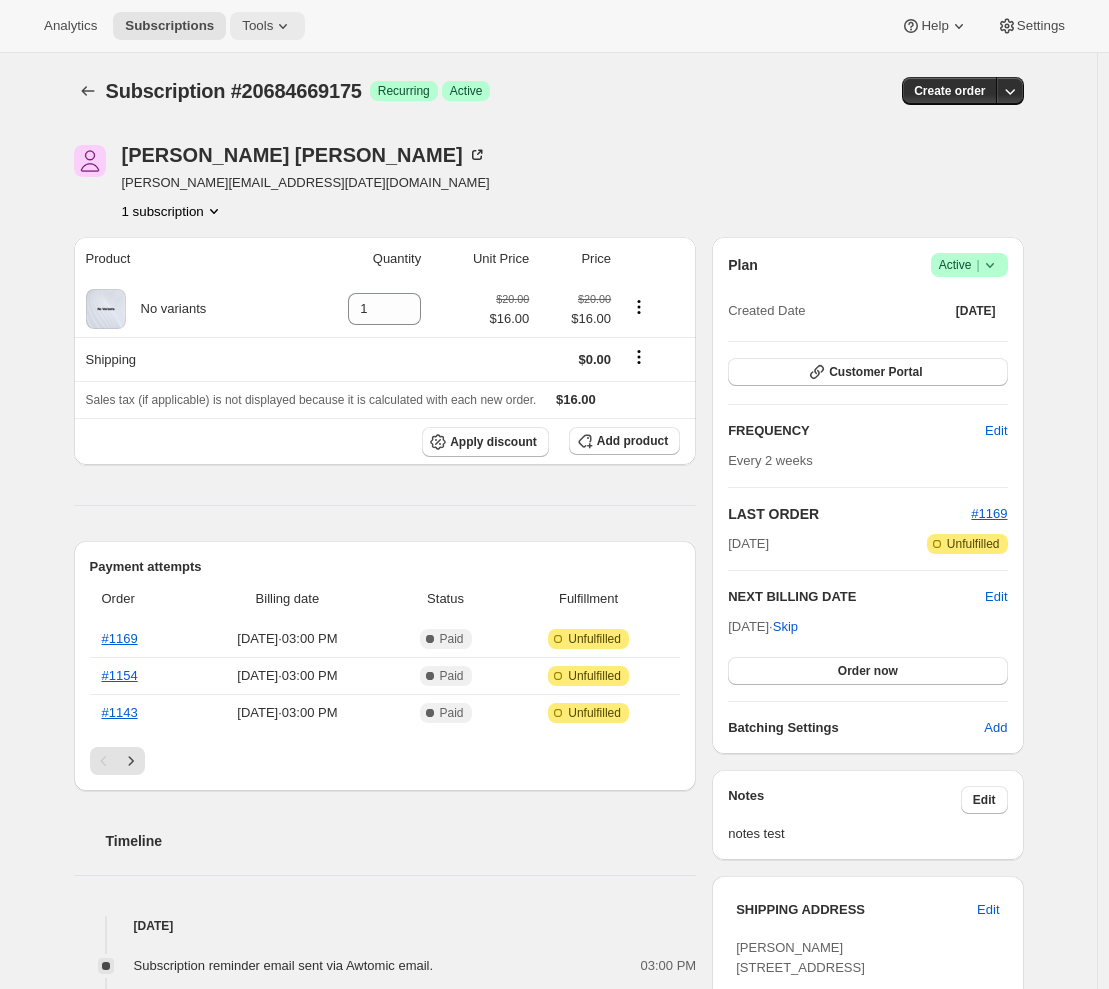 click on "Tools" at bounding box center [257, 26] 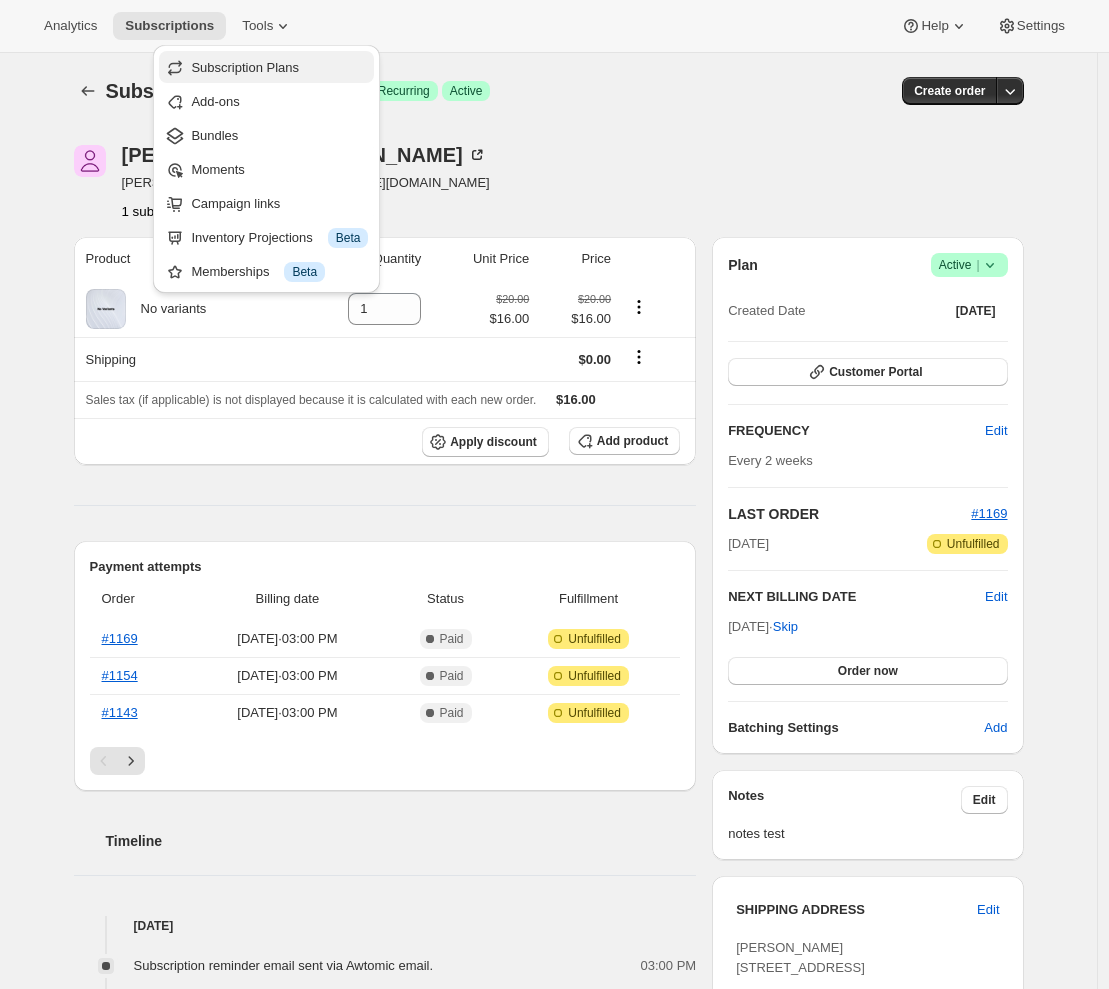 click on "Subscription Plans" at bounding box center [245, 67] 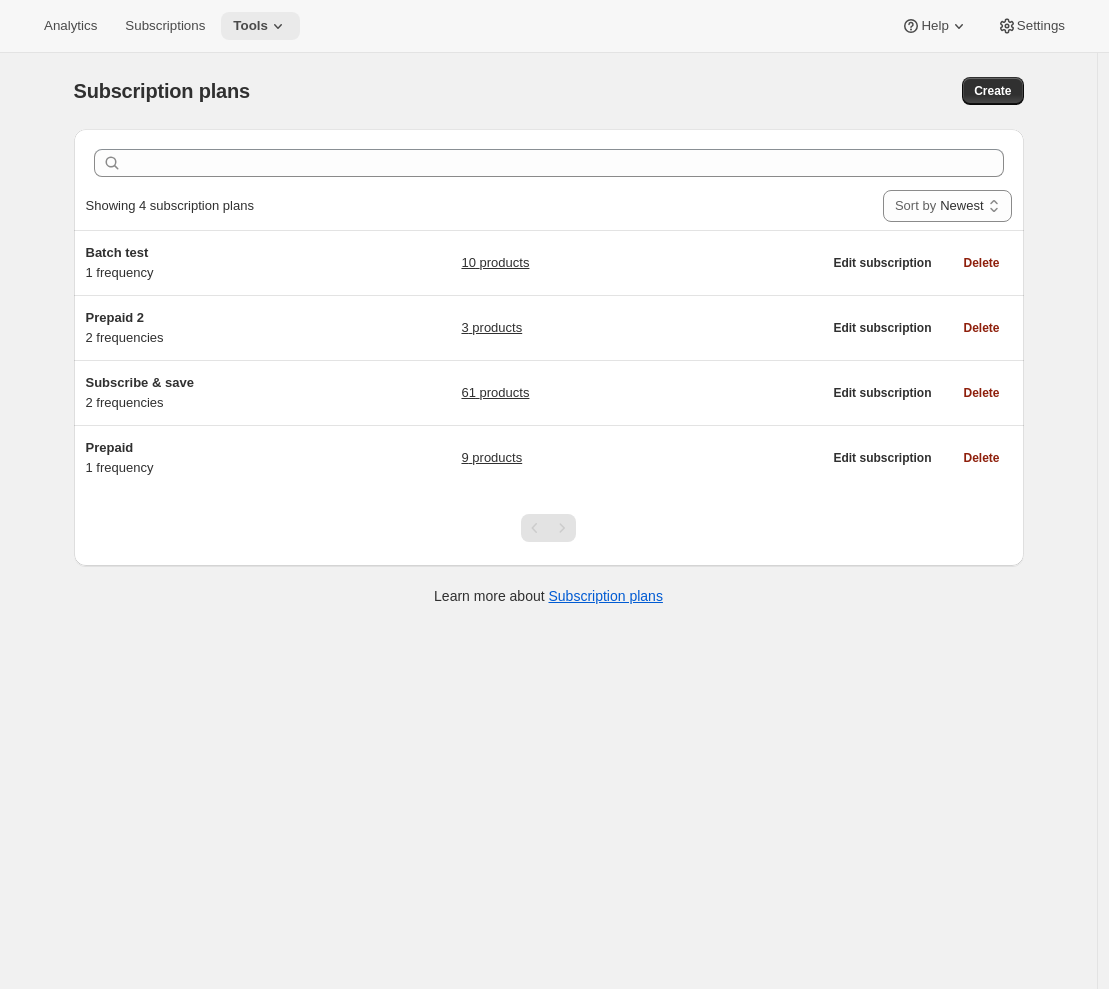 click 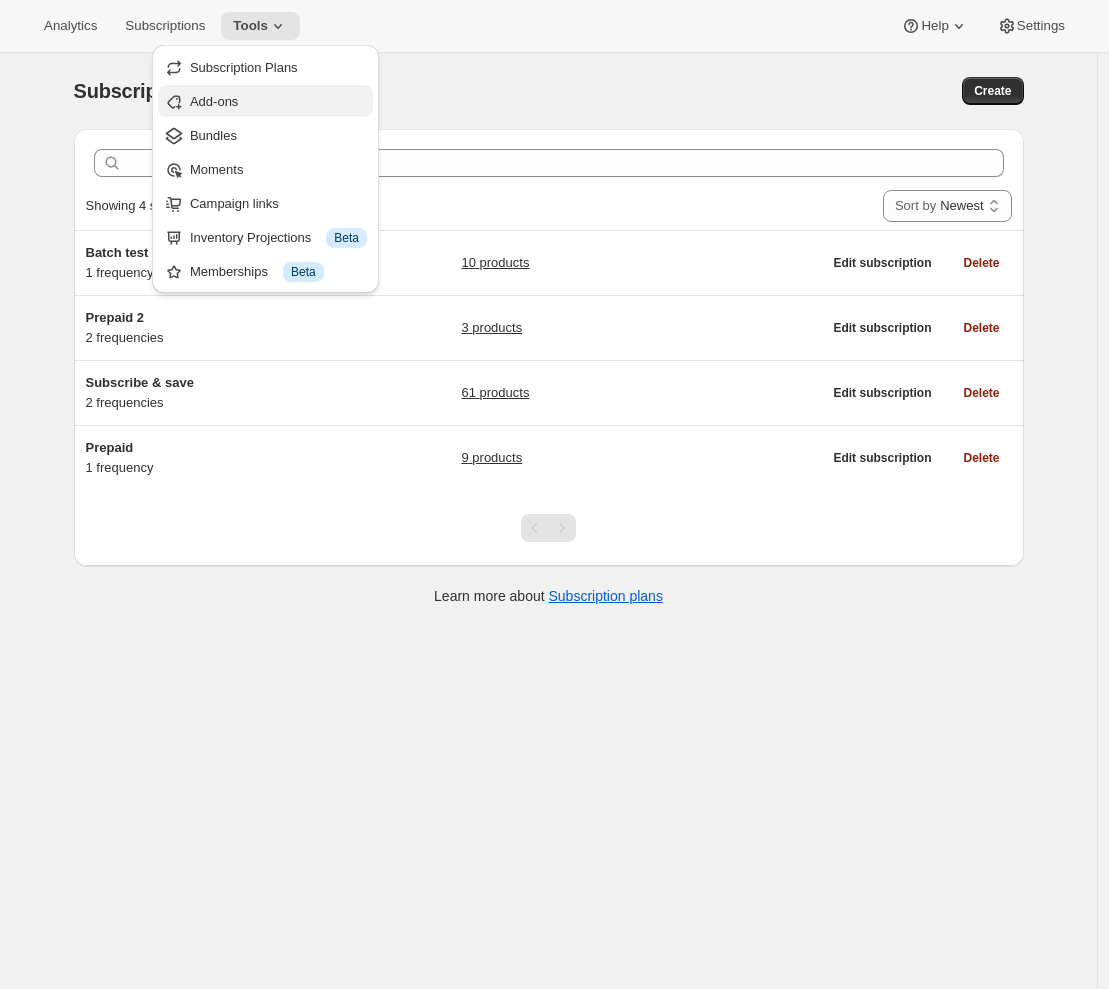 click on "Add-ons" at bounding box center [278, 102] 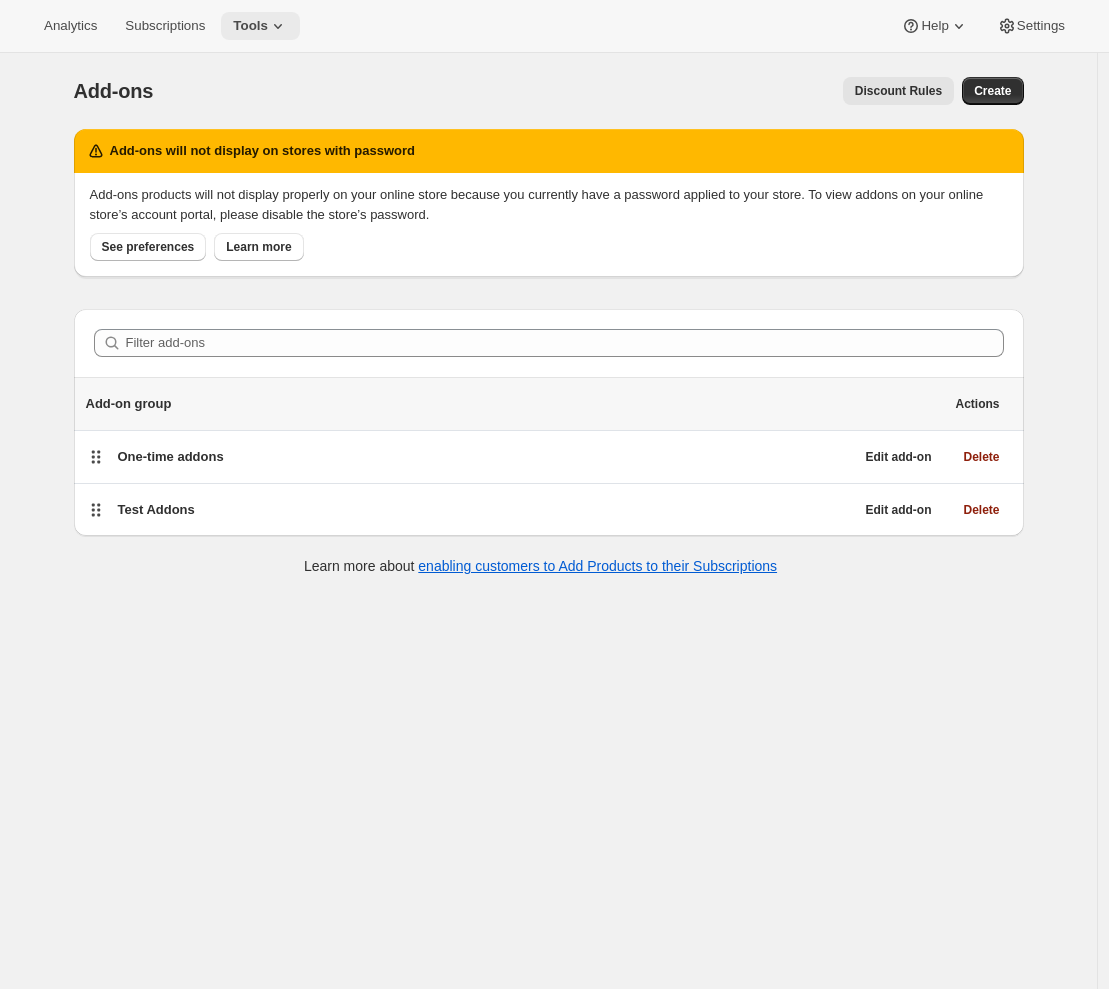click 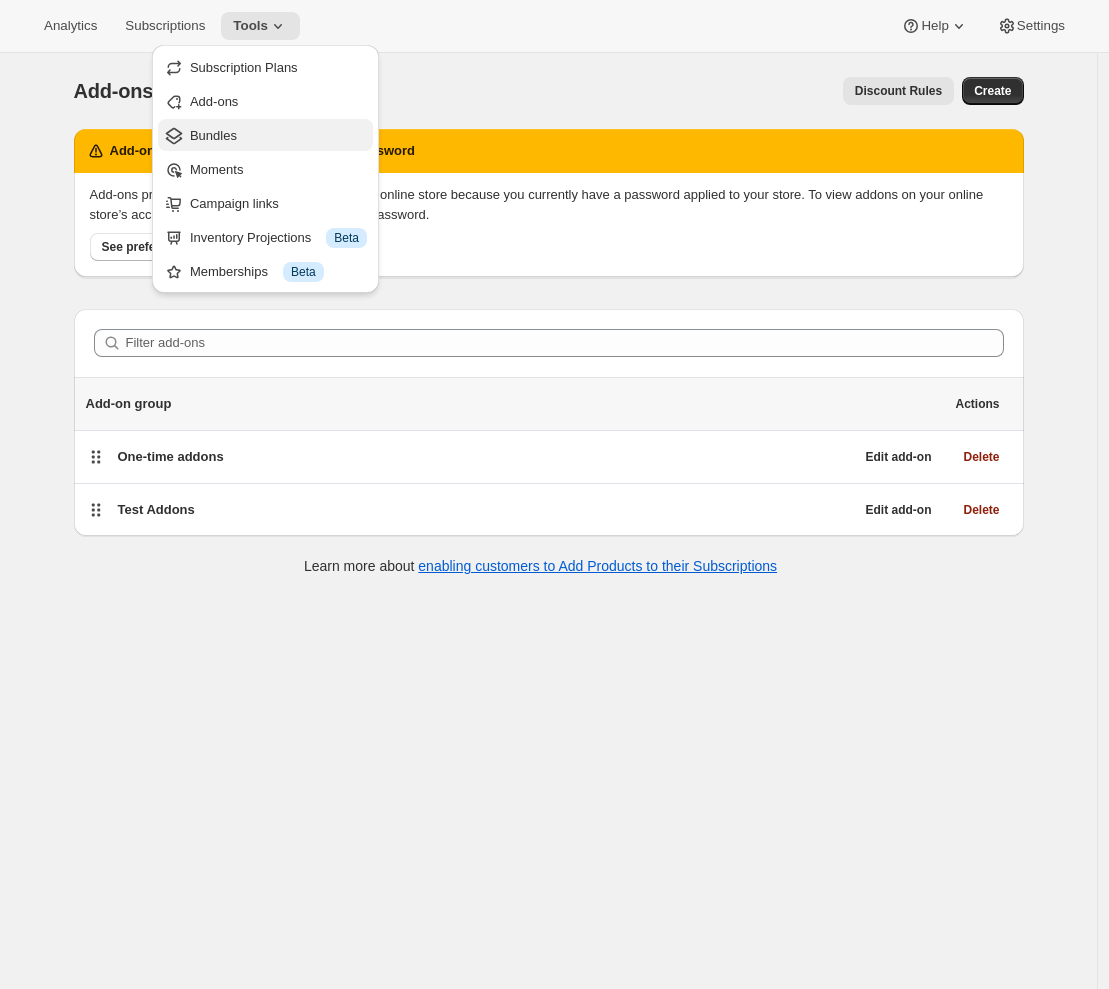 click on "Bundles" at bounding box center [278, 136] 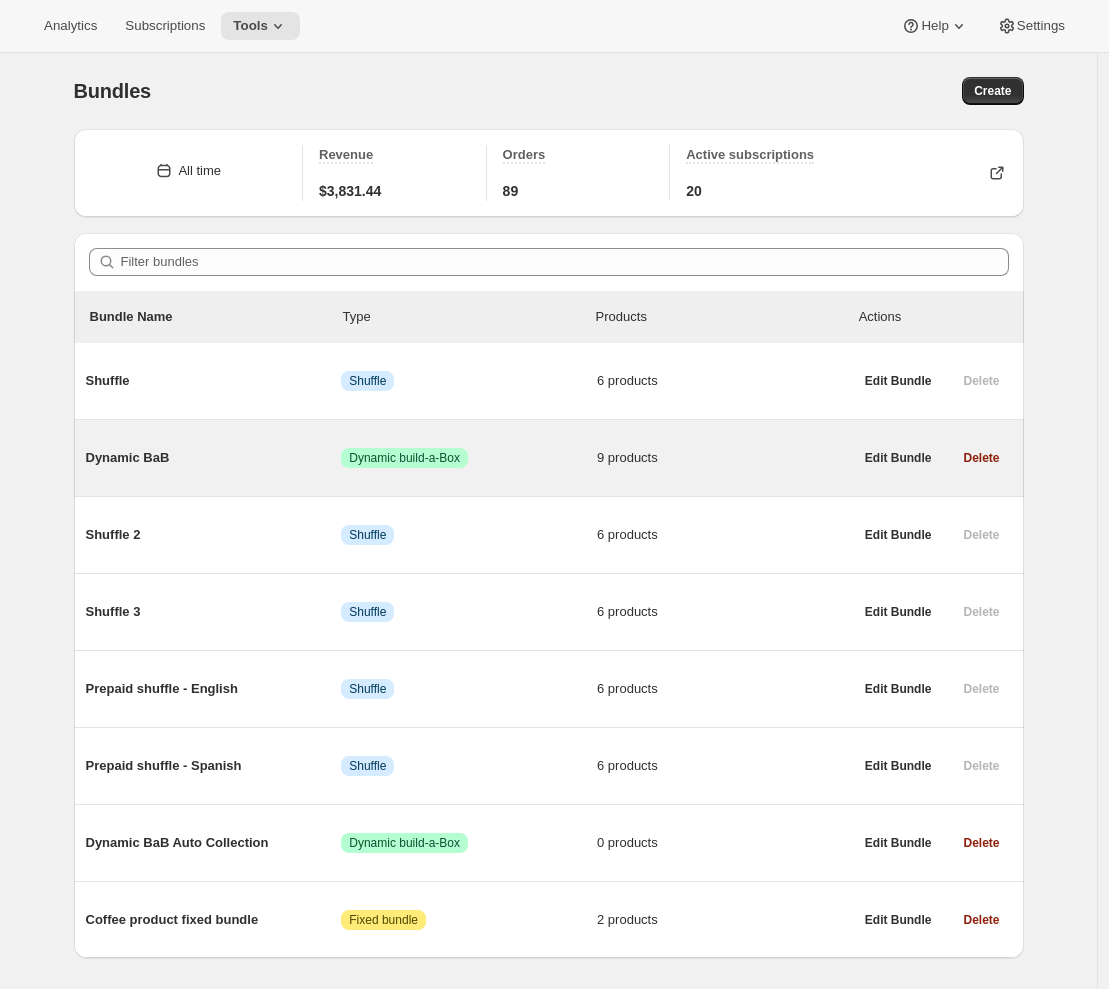 click on "Dynamic BaB" at bounding box center (214, 458) 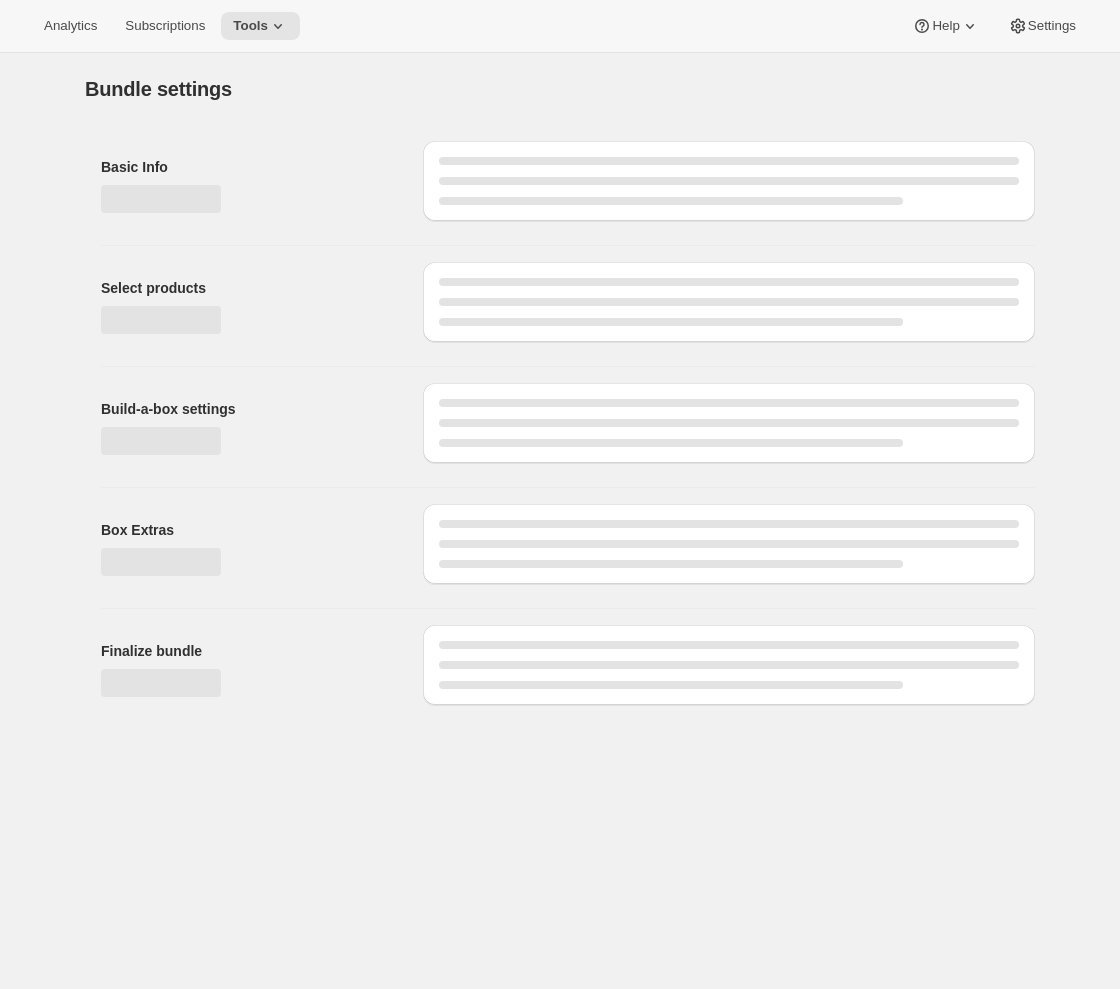 type on "Dynamic BaB" 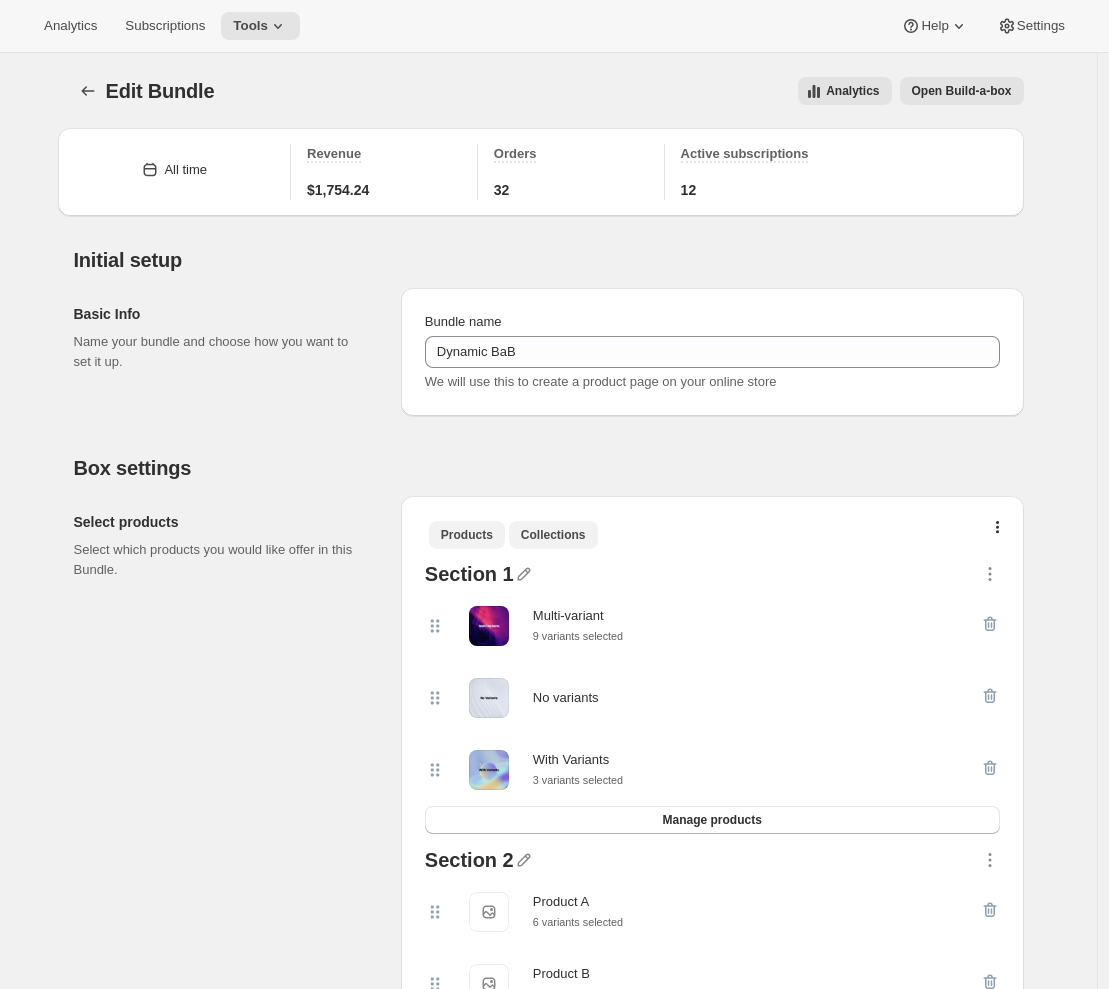 click on "Collections" at bounding box center (553, 535) 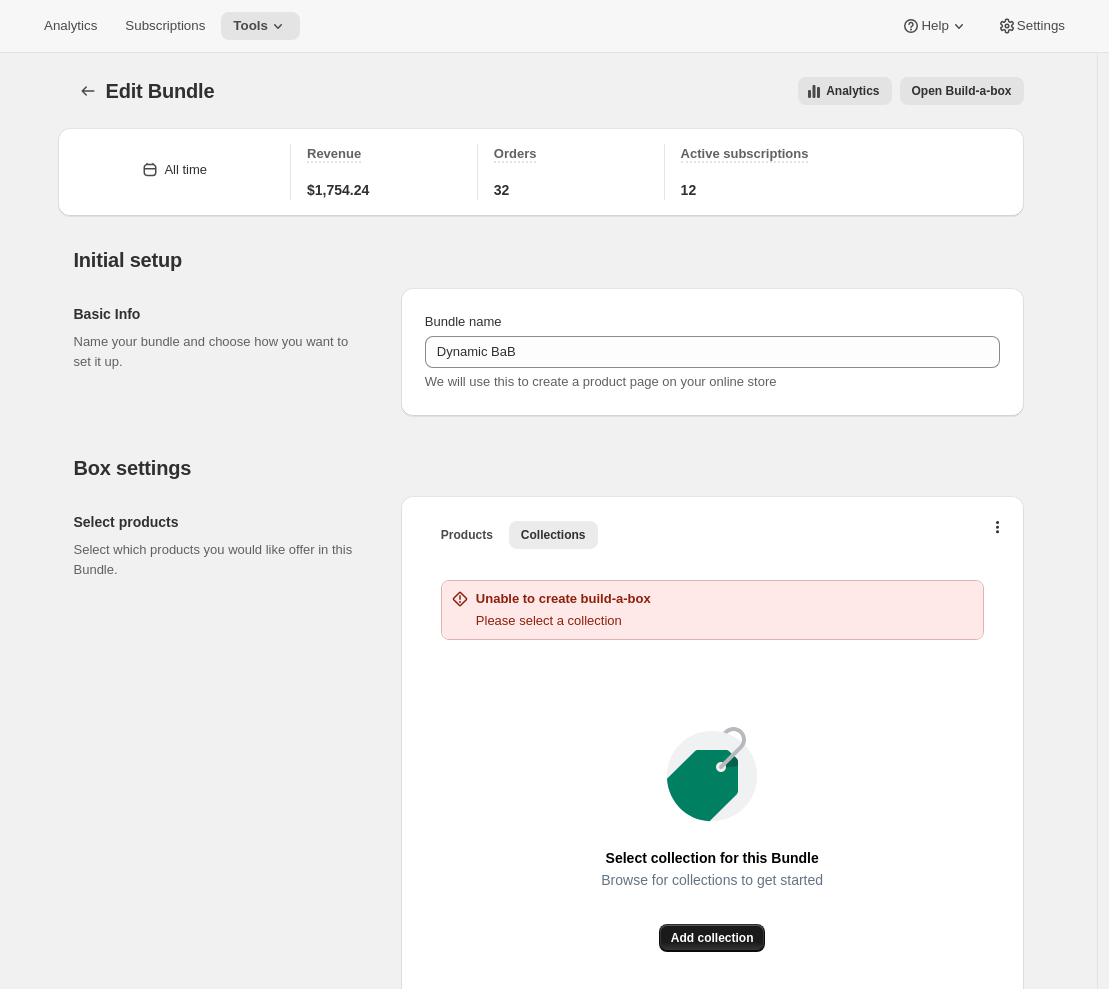 click on "Add collection" at bounding box center [712, 938] 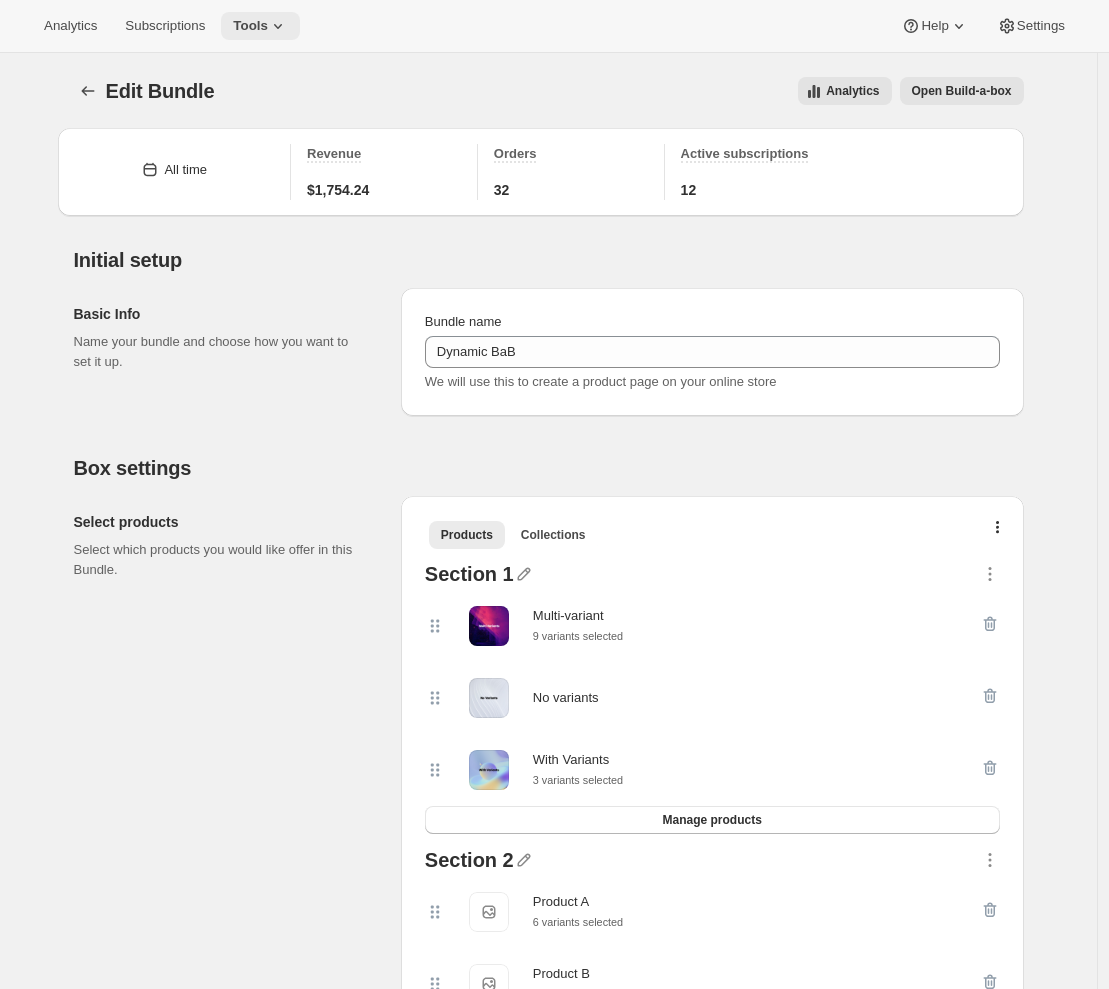 click 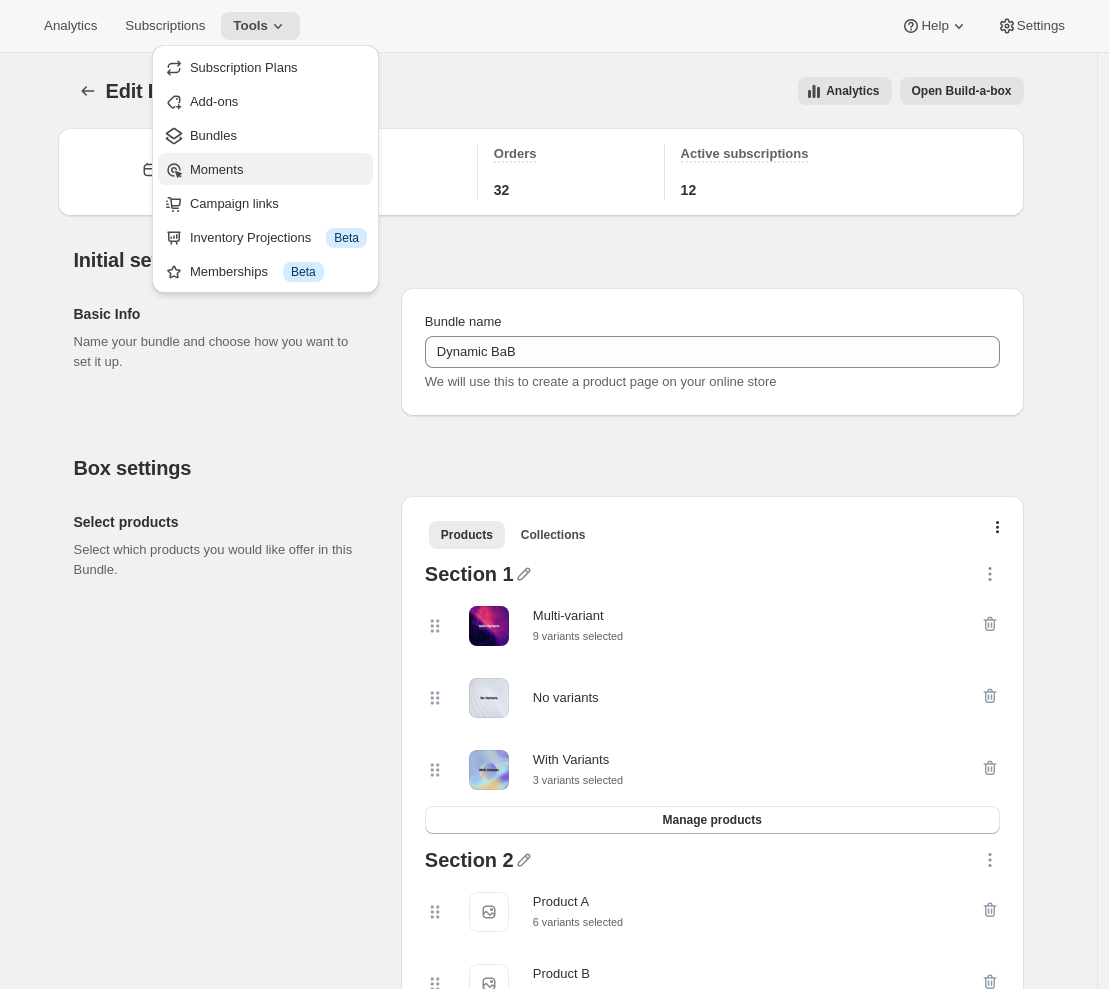 click on "Moments" at bounding box center (216, 169) 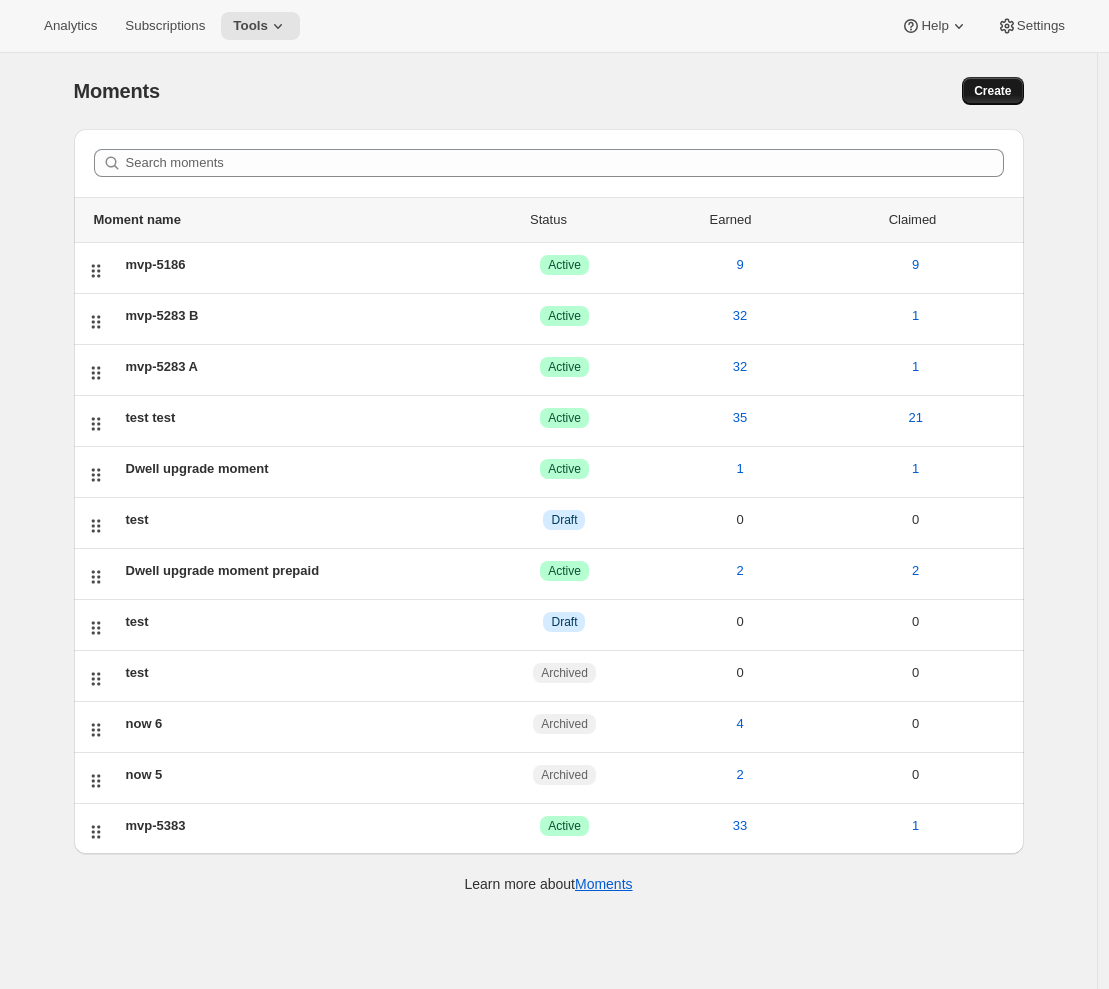 click on "Create" at bounding box center [992, 91] 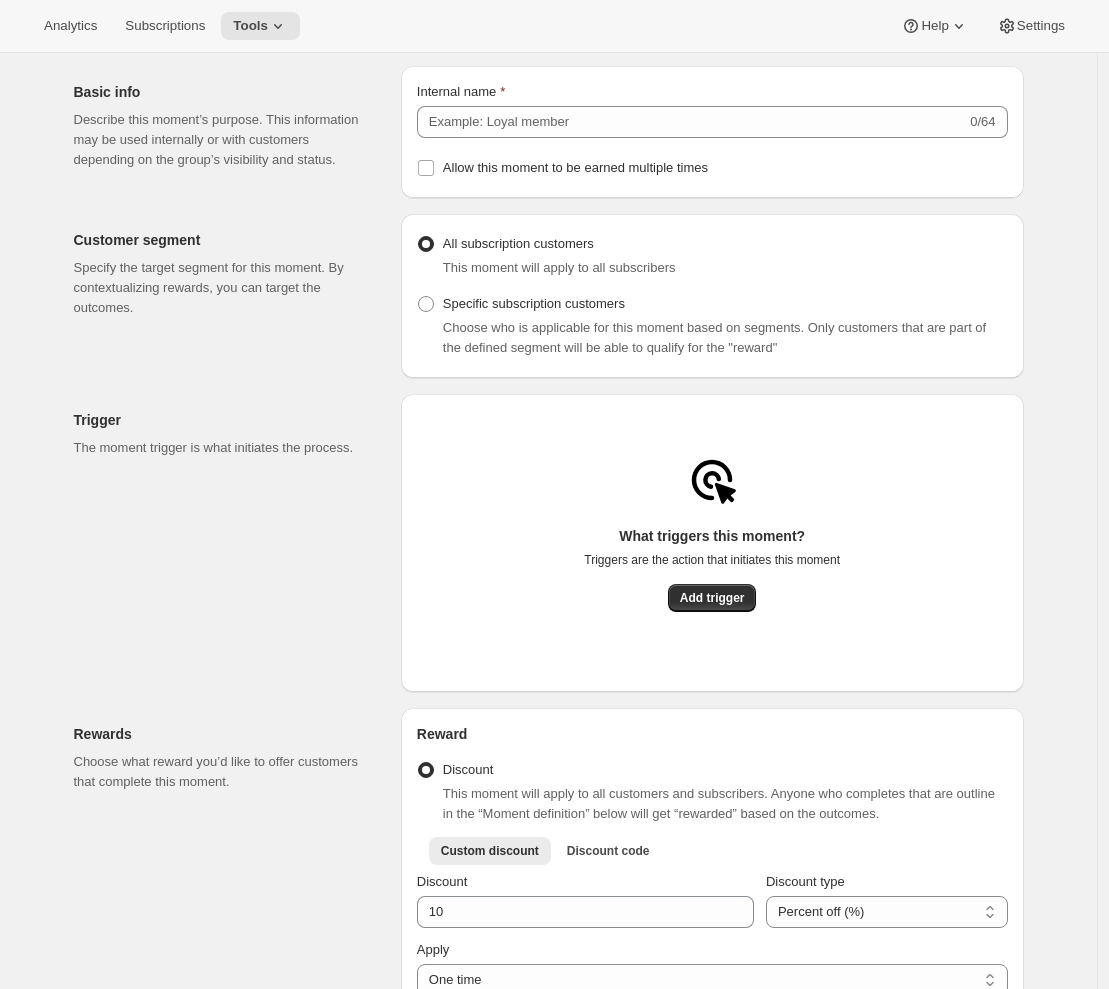 scroll, scrollTop: 465, scrollLeft: 0, axis: vertical 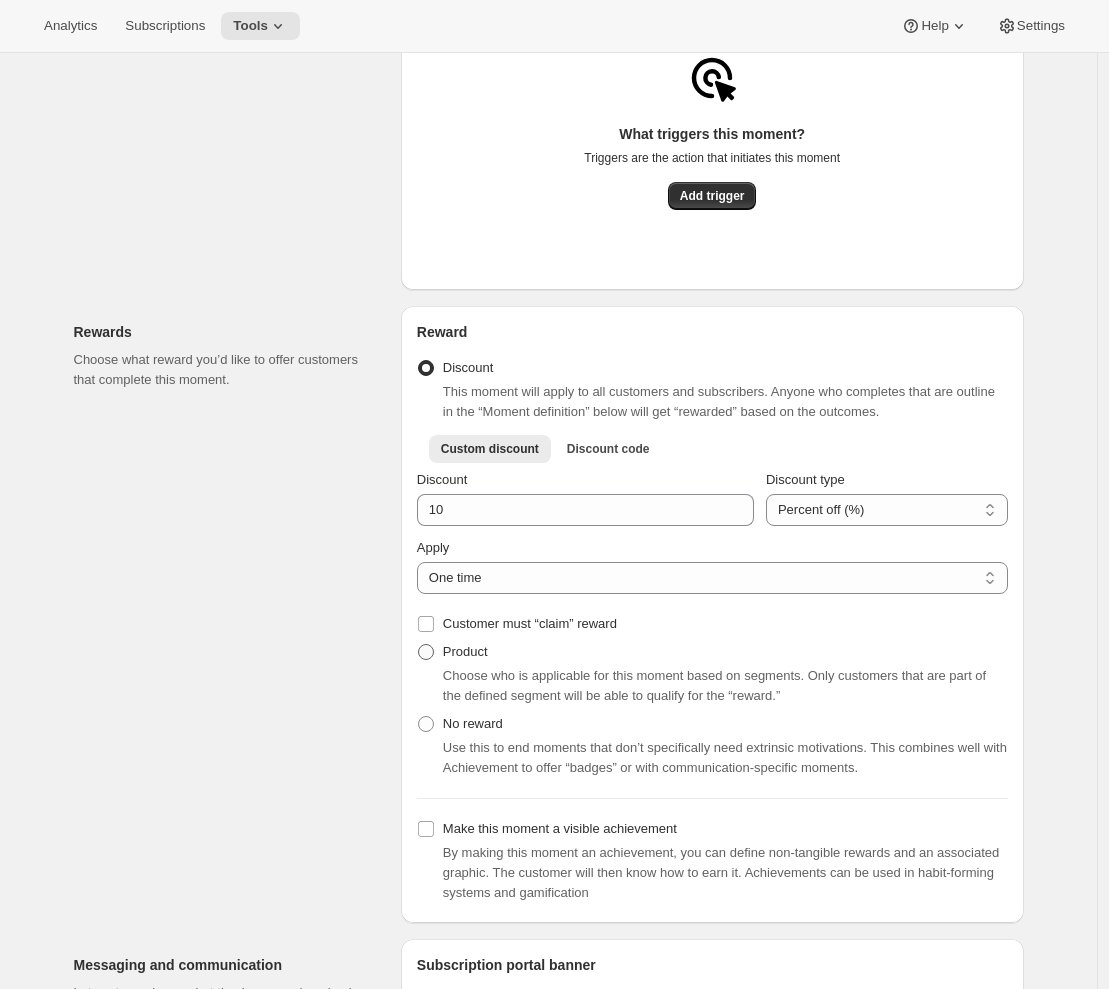 click at bounding box center (426, 652) 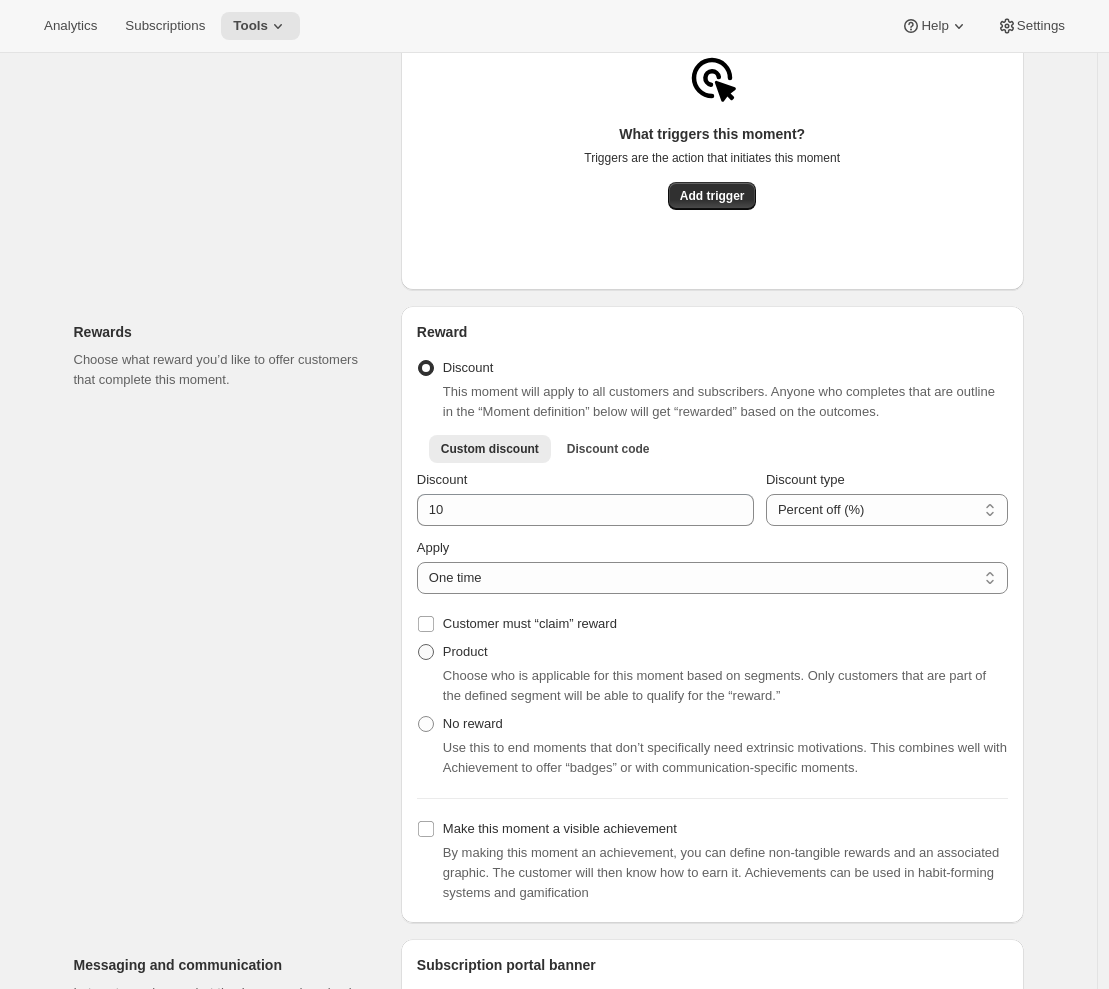 radio on "true" 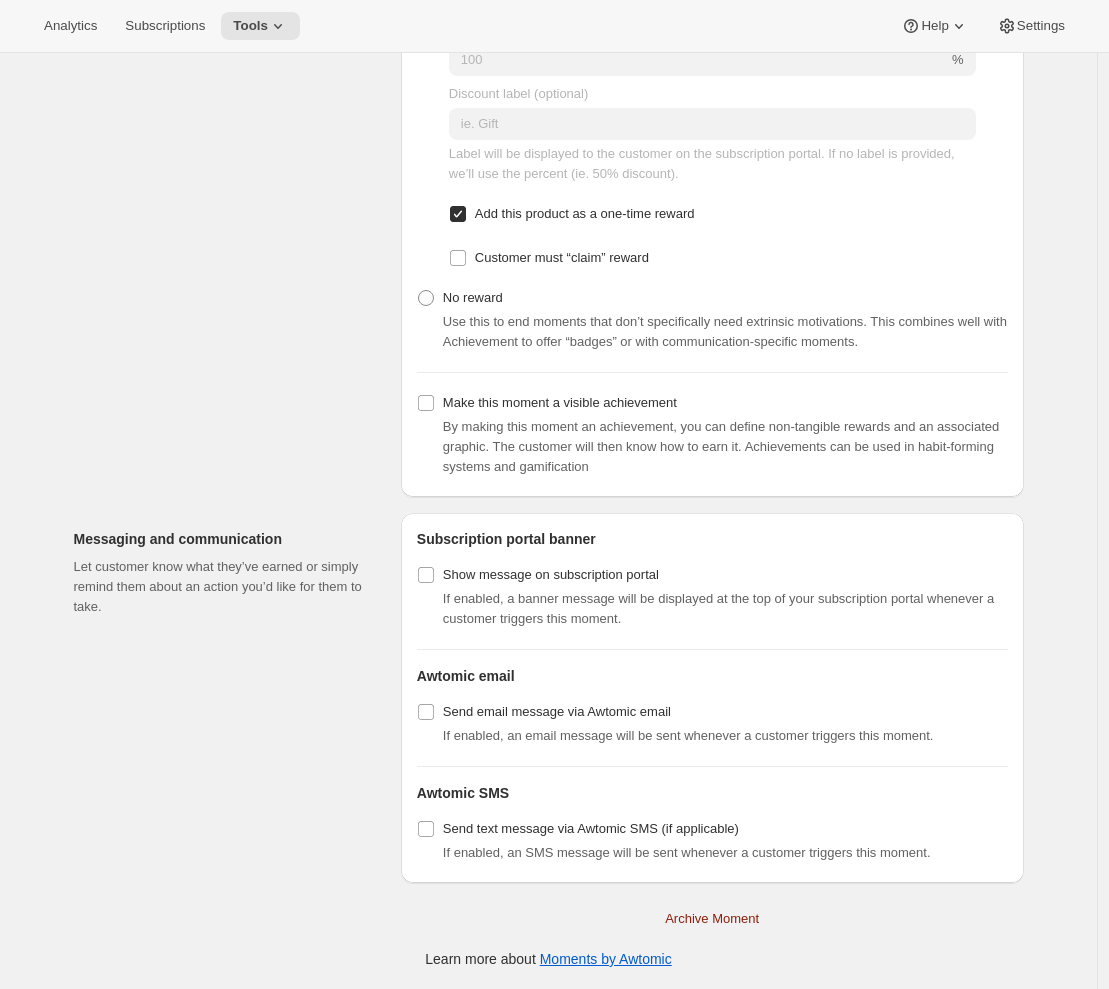 scroll, scrollTop: 0, scrollLeft: 0, axis: both 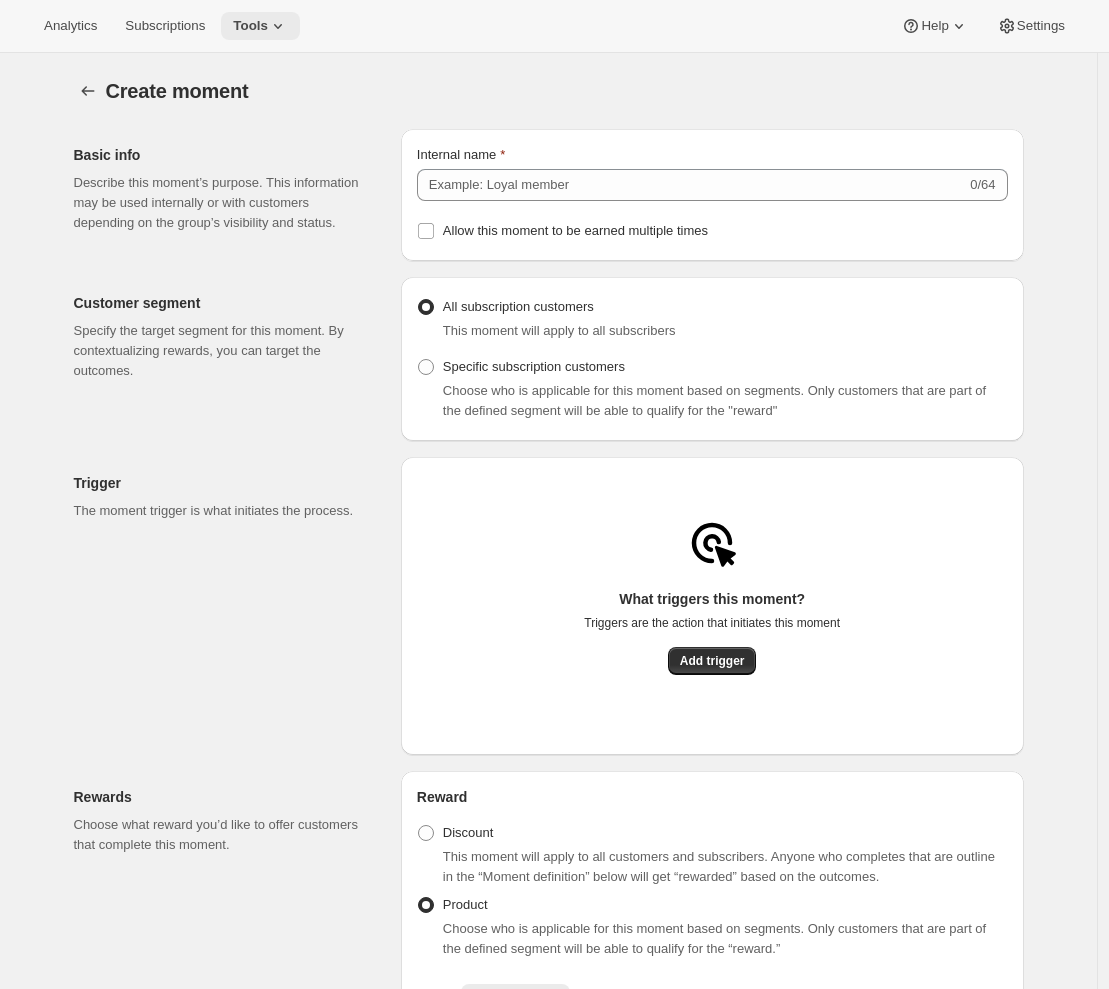 click on "Tools" at bounding box center (250, 26) 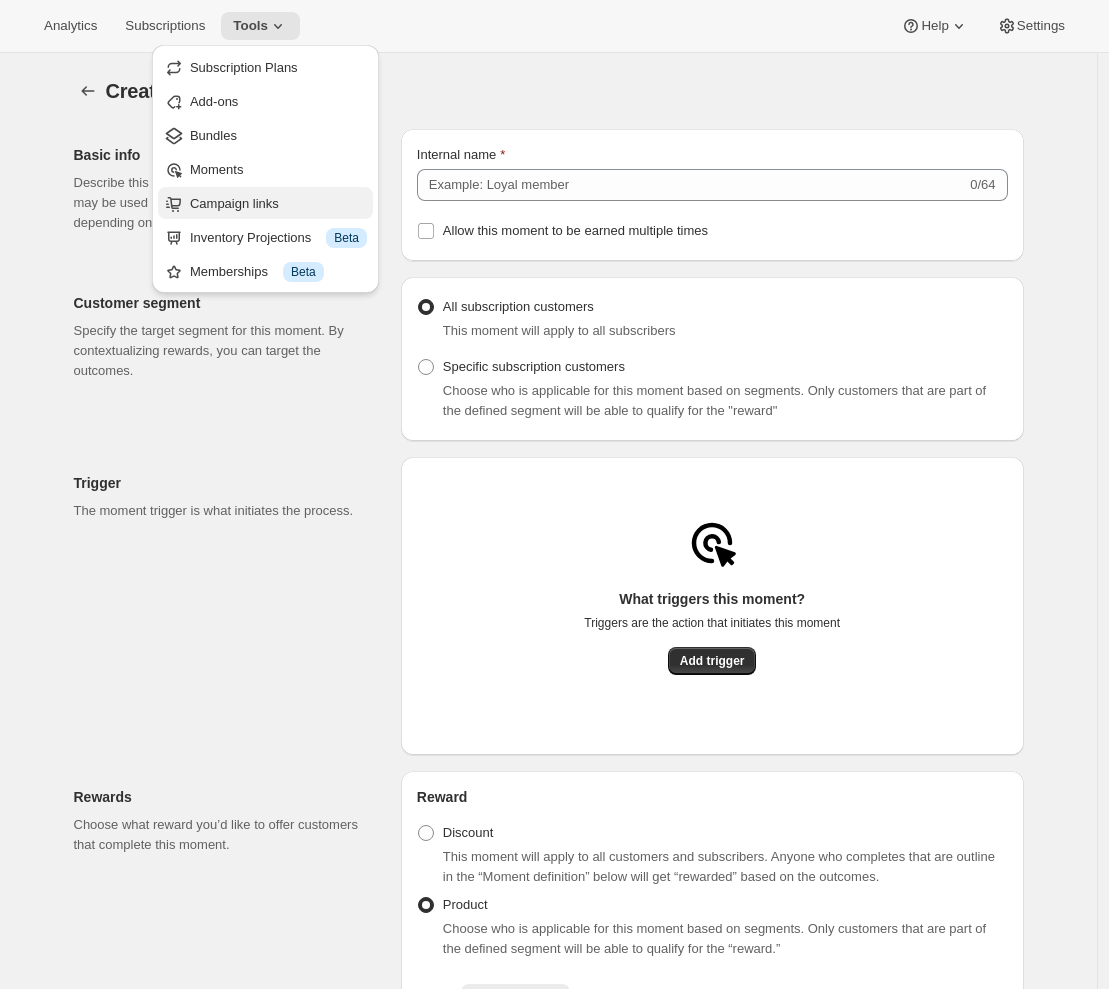 click on "Campaign links" at bounding box center (265, 203) 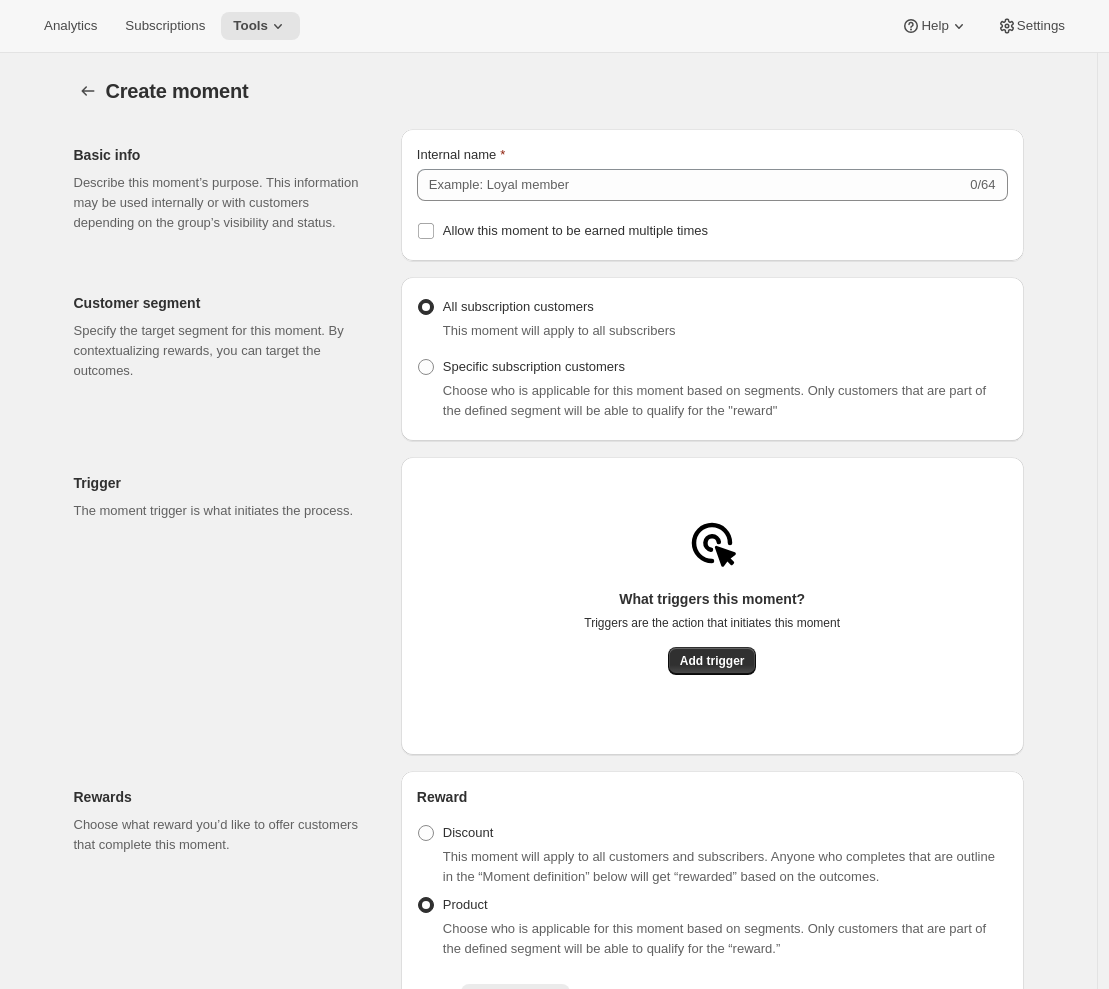 radio on "true" 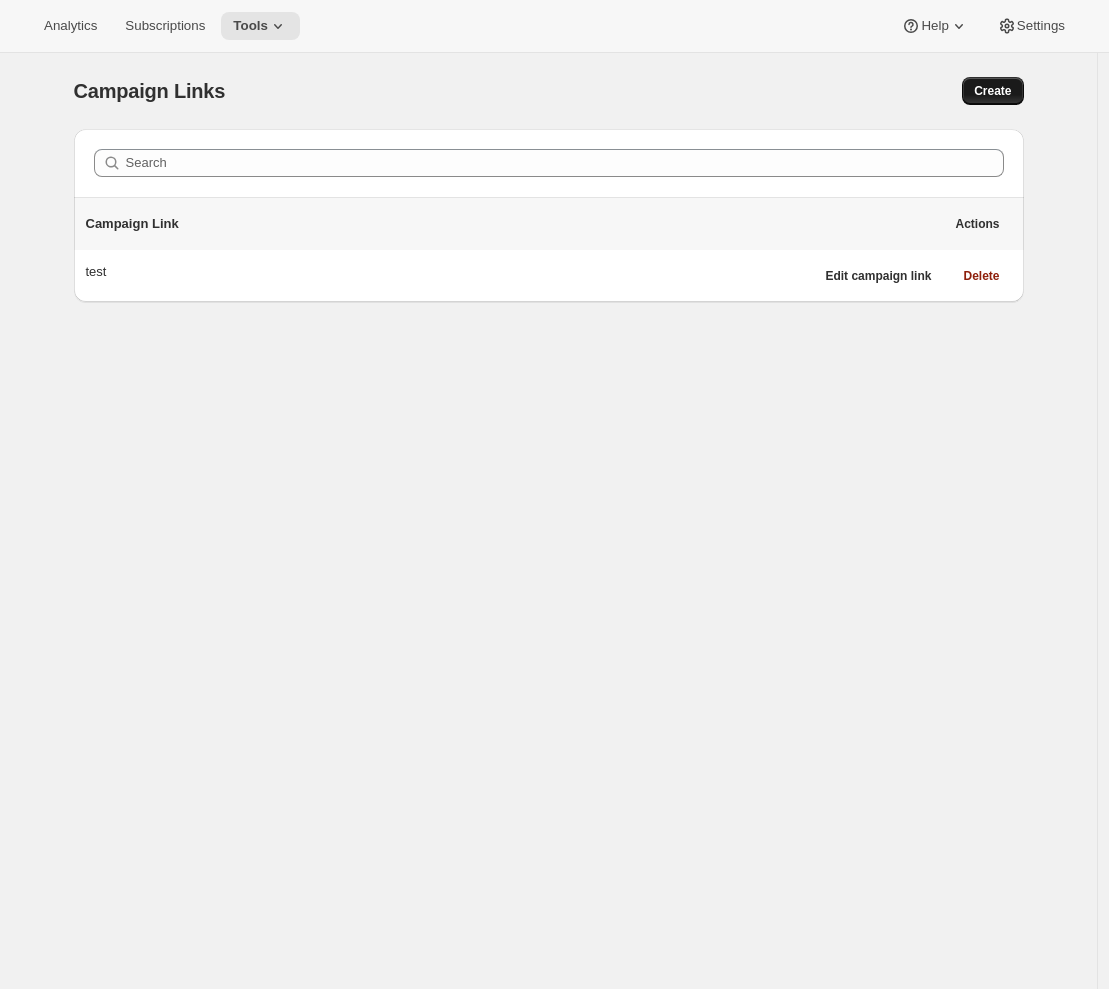 click on "Create" at bounding box center [992, 91] 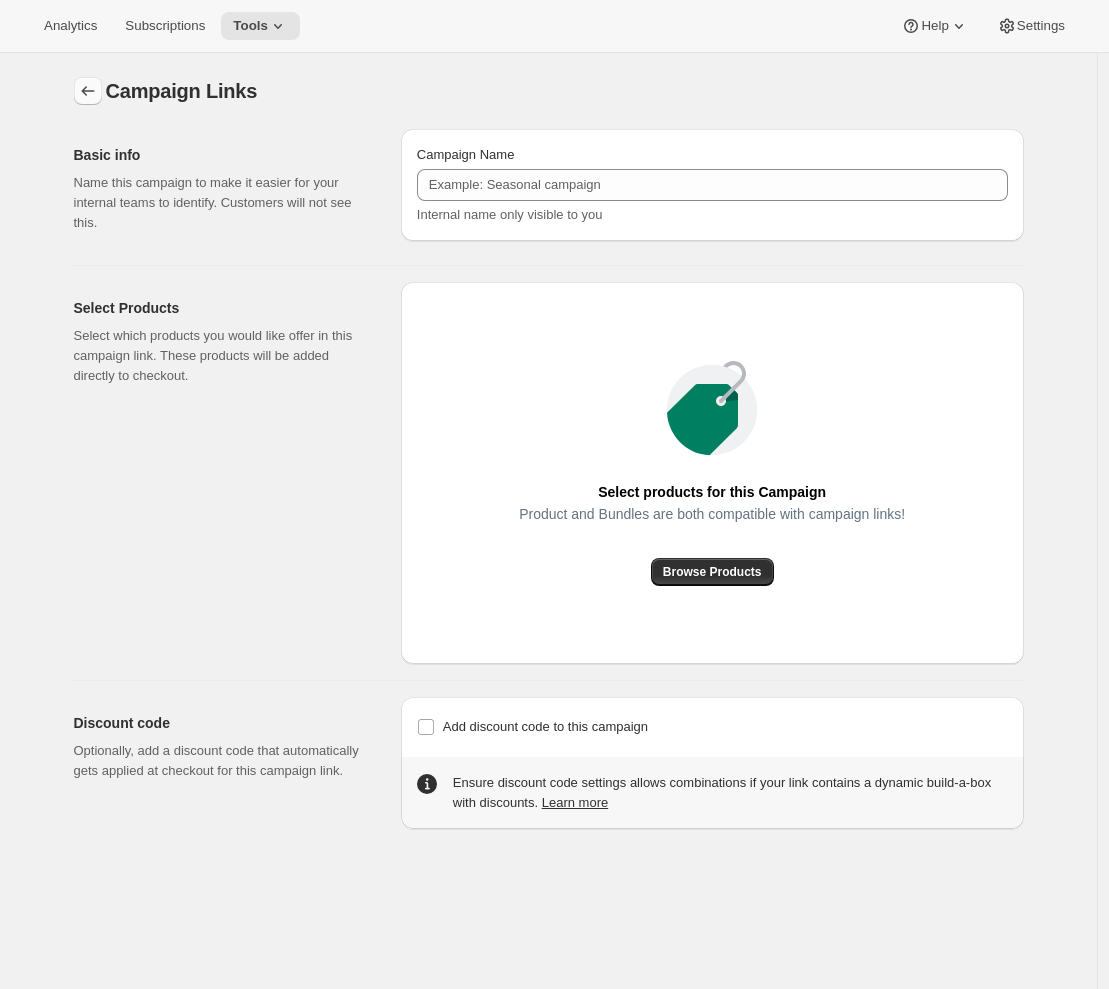 click 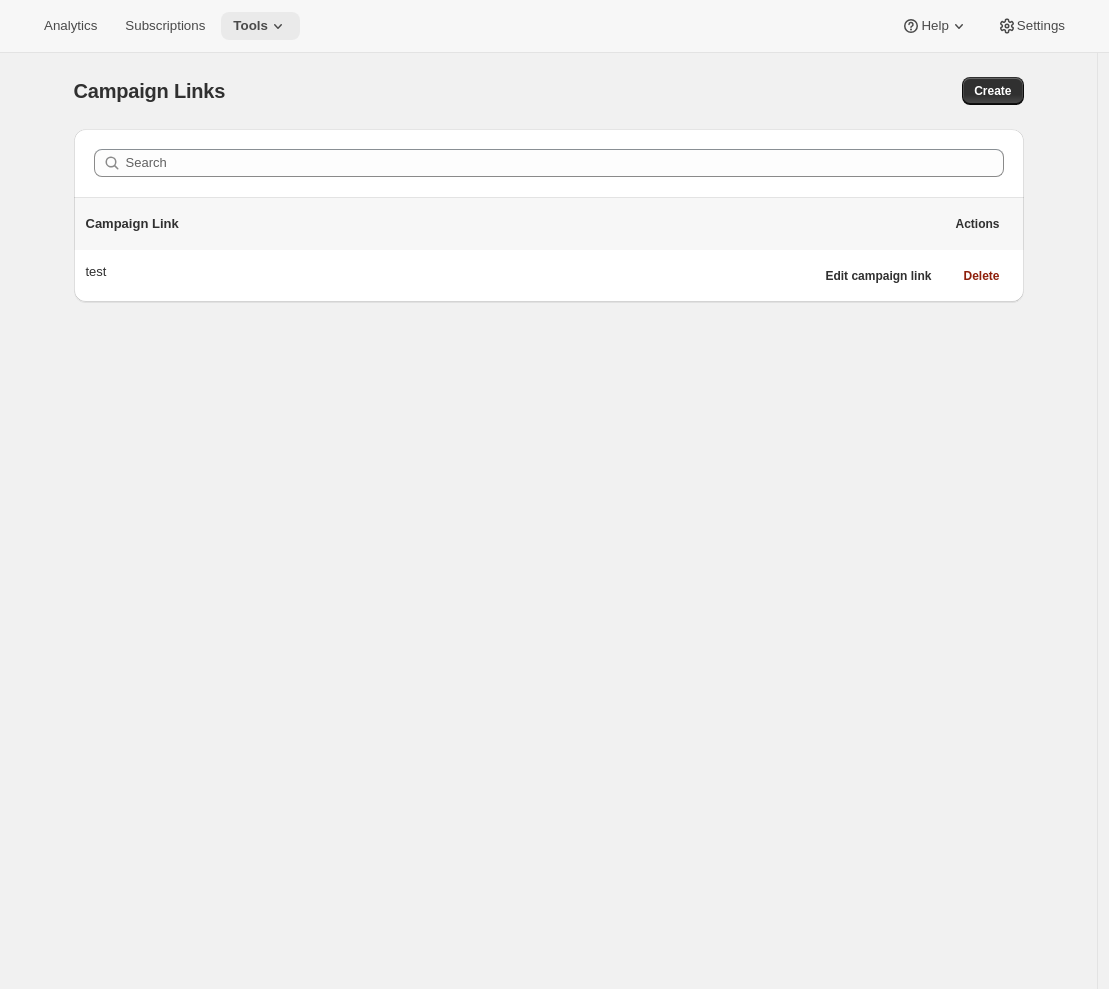 click 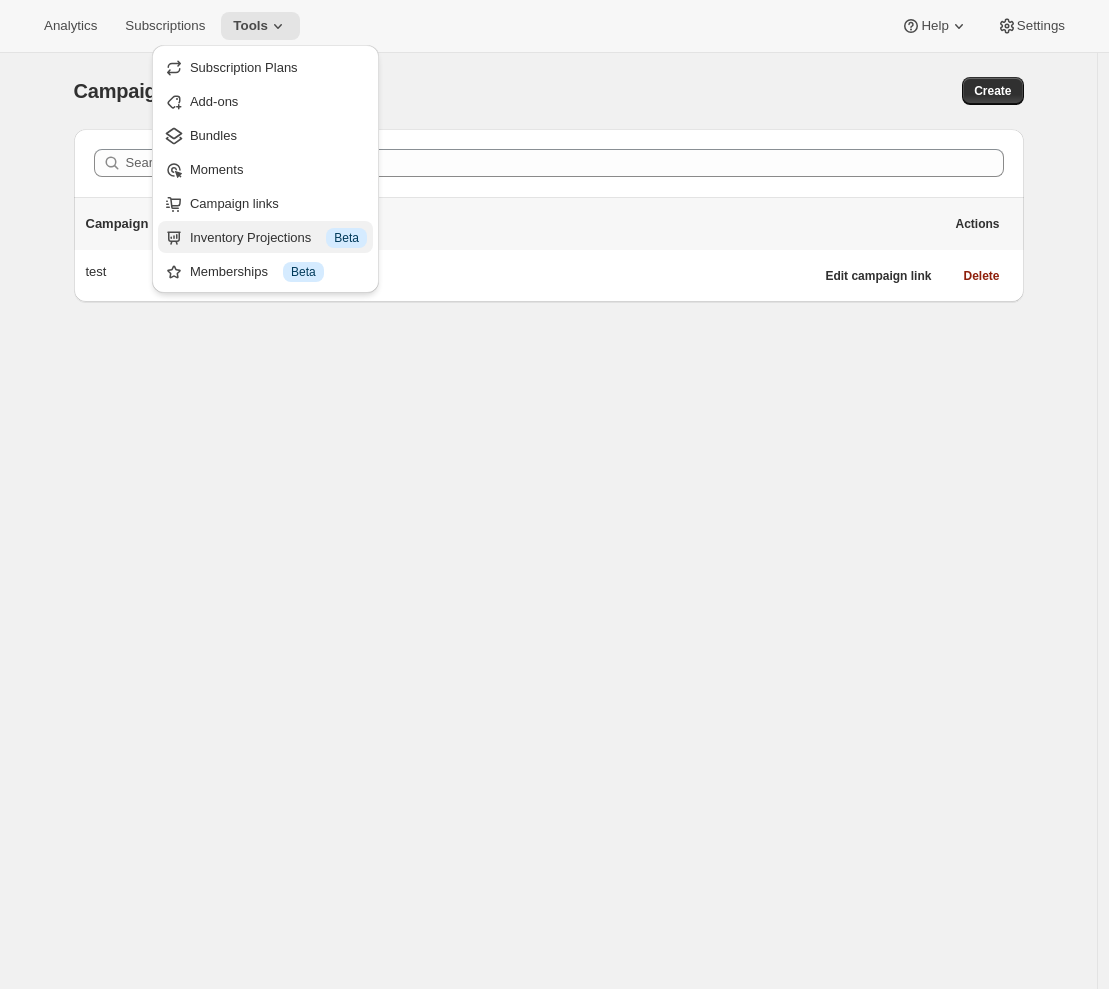 click on "Inventory Projections Info Beta" at bounding box center (278, 238) 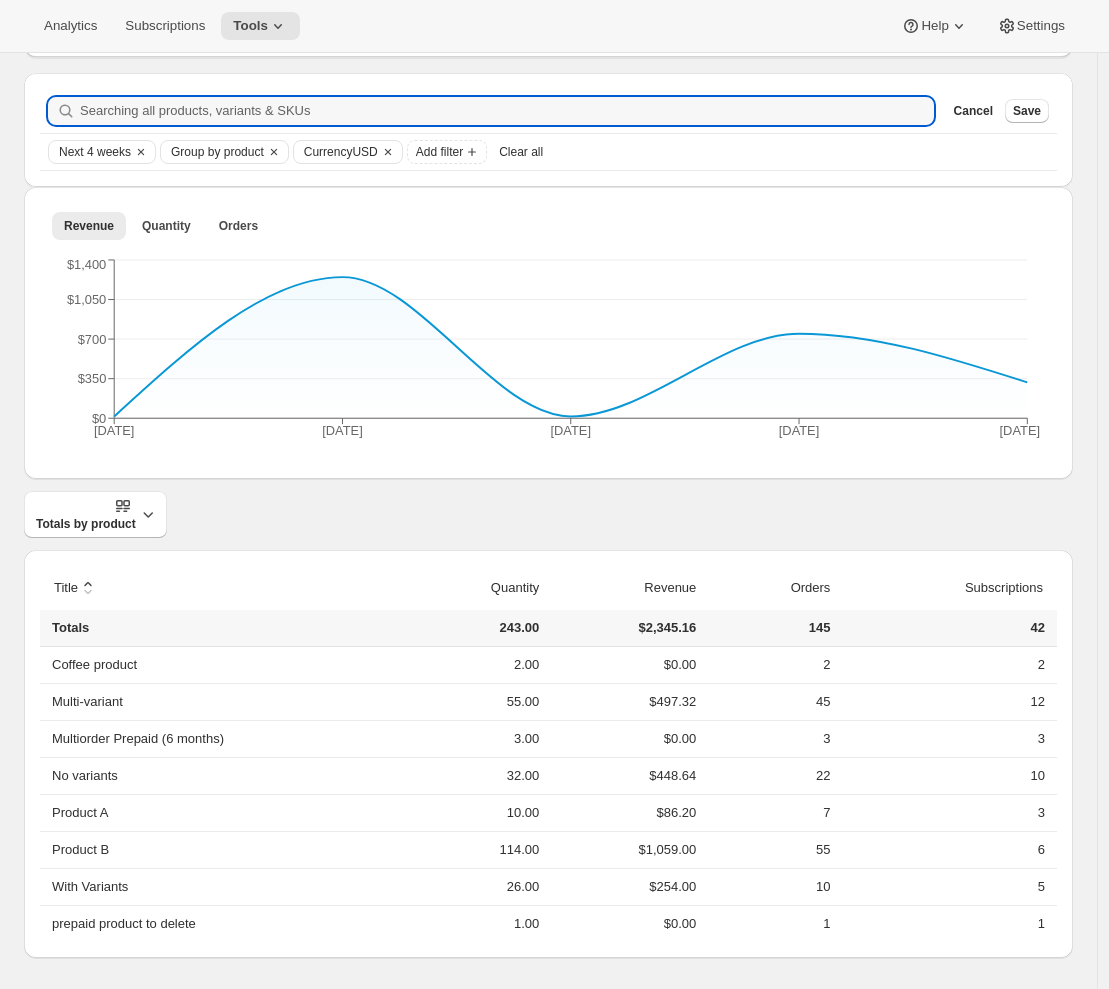 scroll, scrollTop: 0, scrollLeft: 0, axis: both 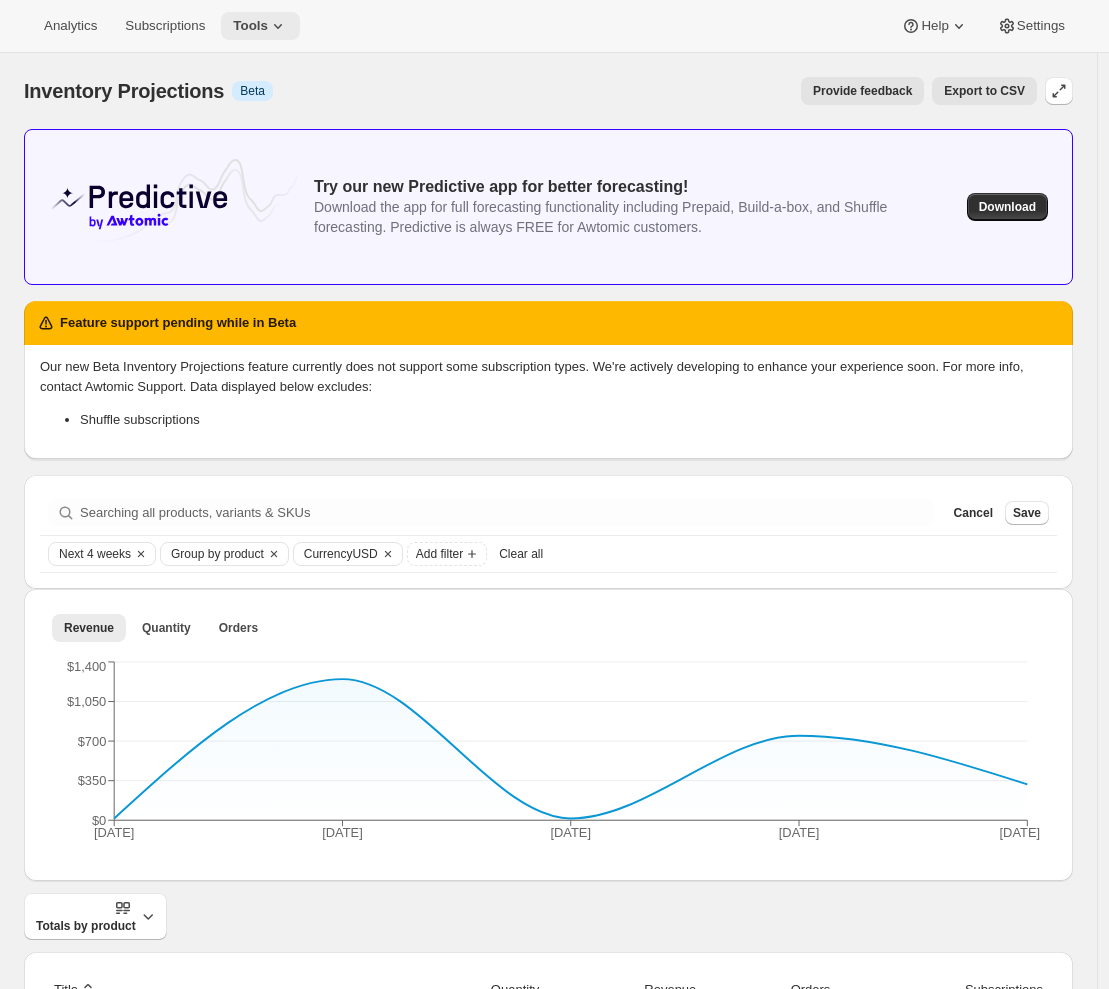 click 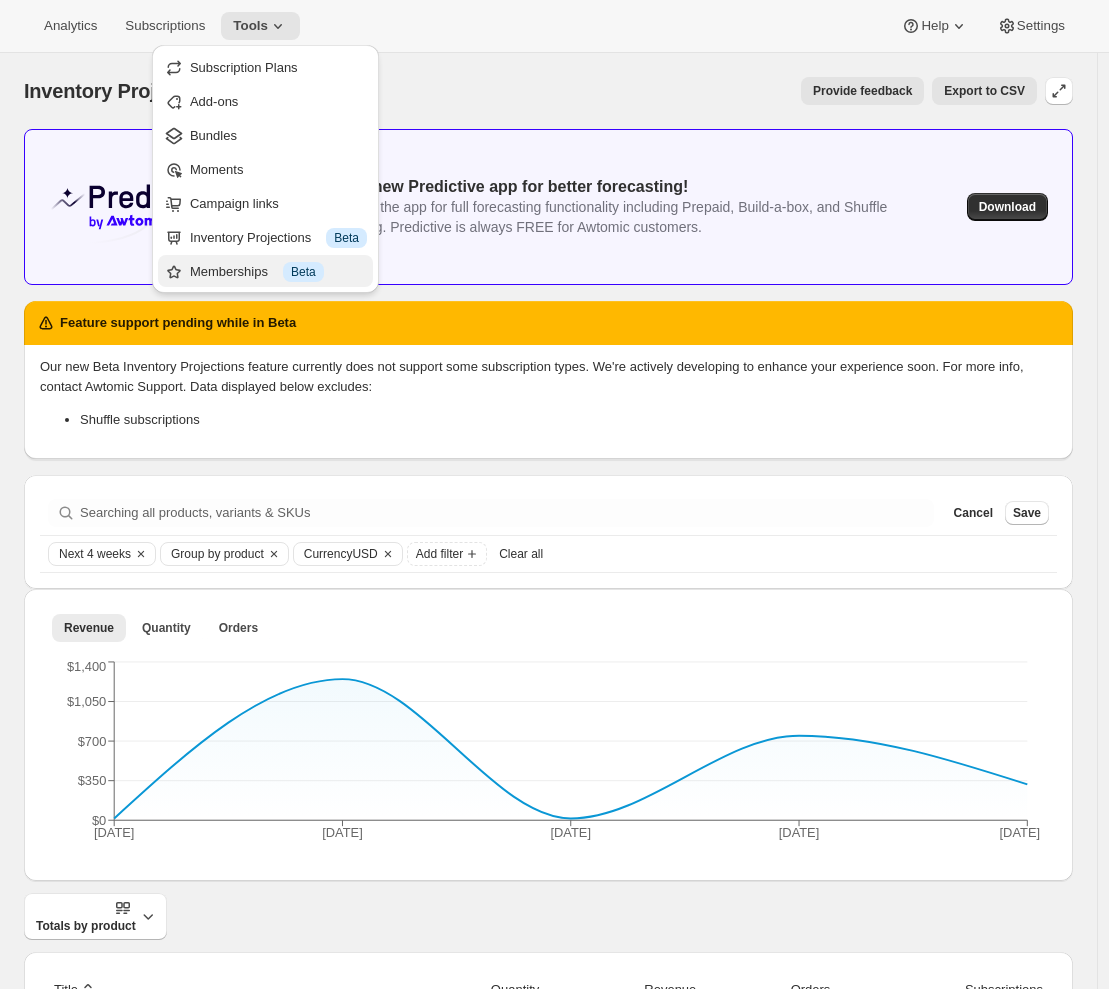 click on "Memberships Info Beta" at bounding box center [278, 272] 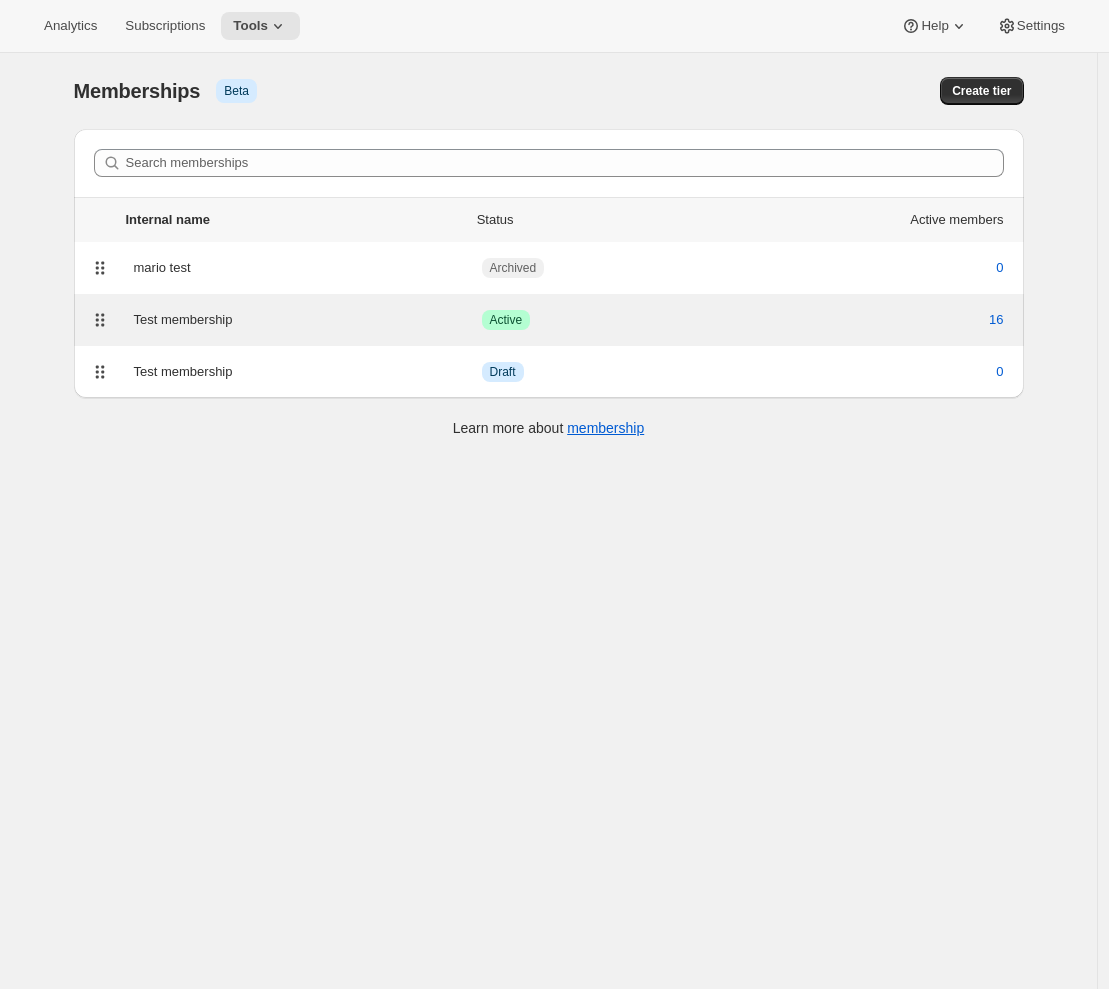 click on "Test membership" at bounding box center [308, 320] 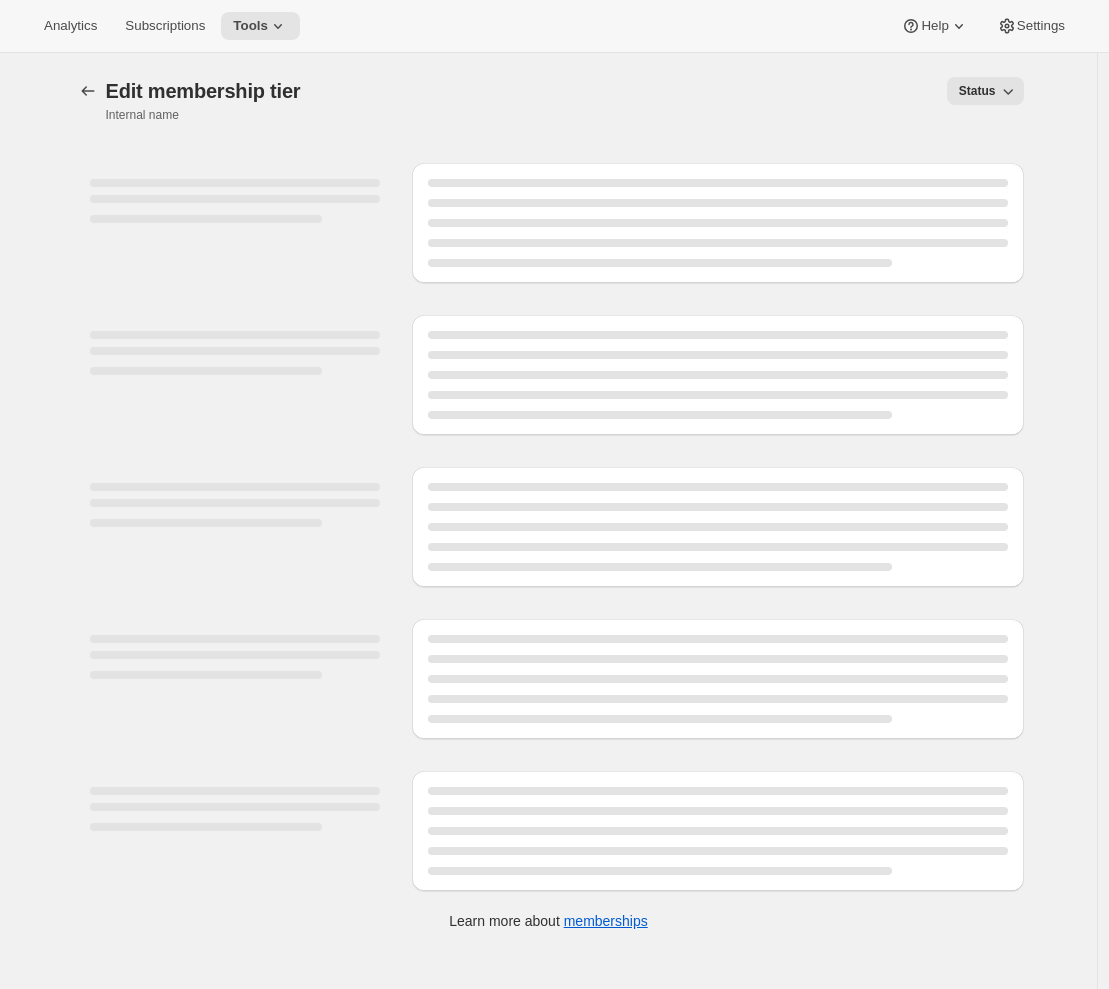 select on "products" 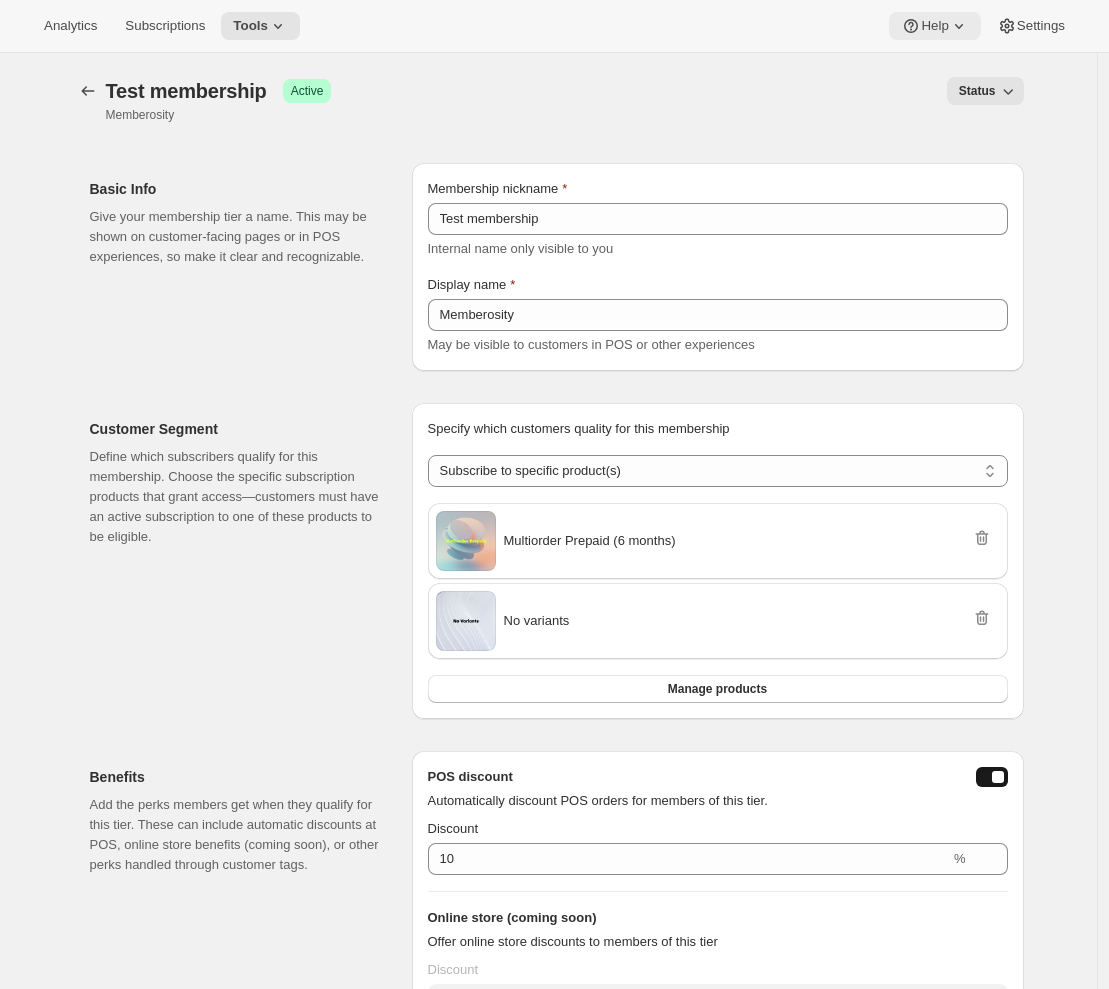 type 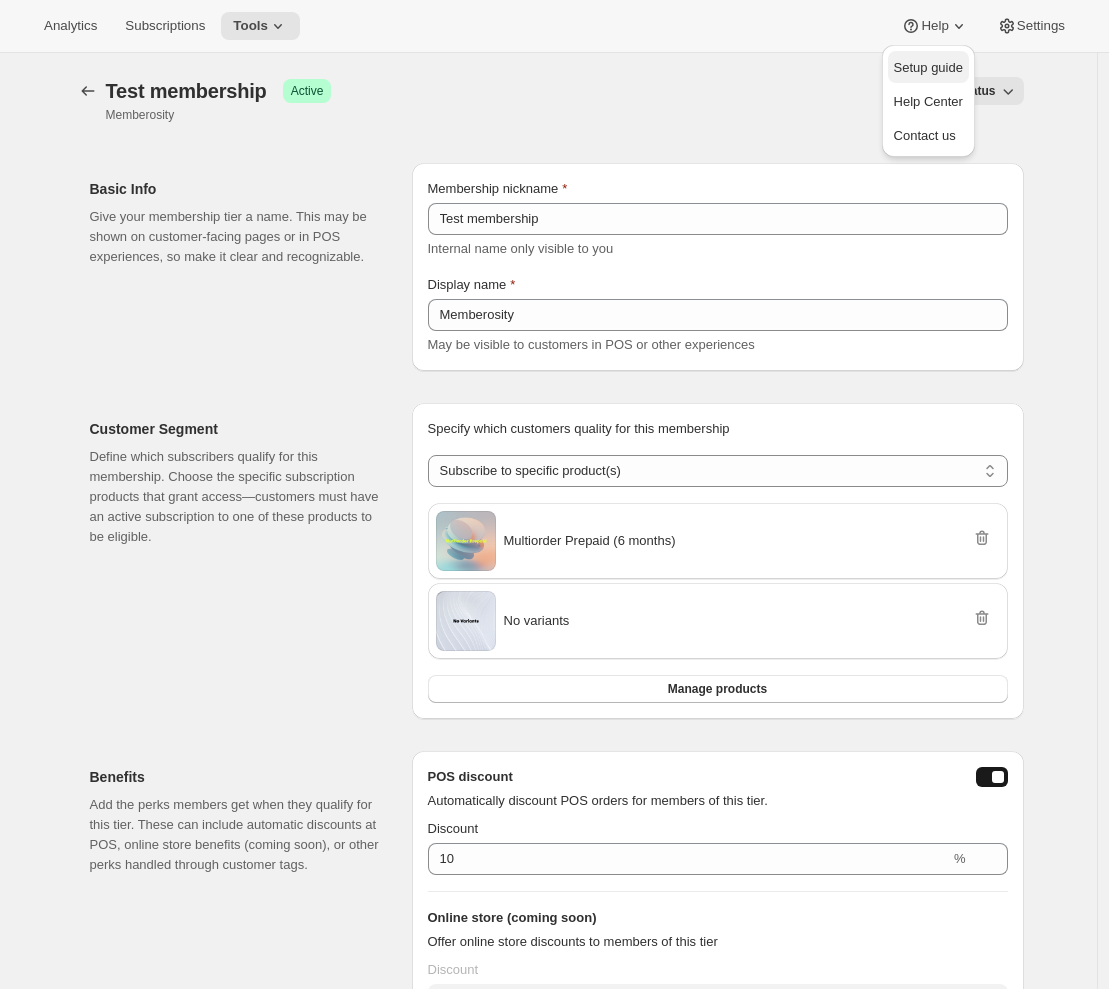 click on "Setup guide" at bounding box center (928, 67) 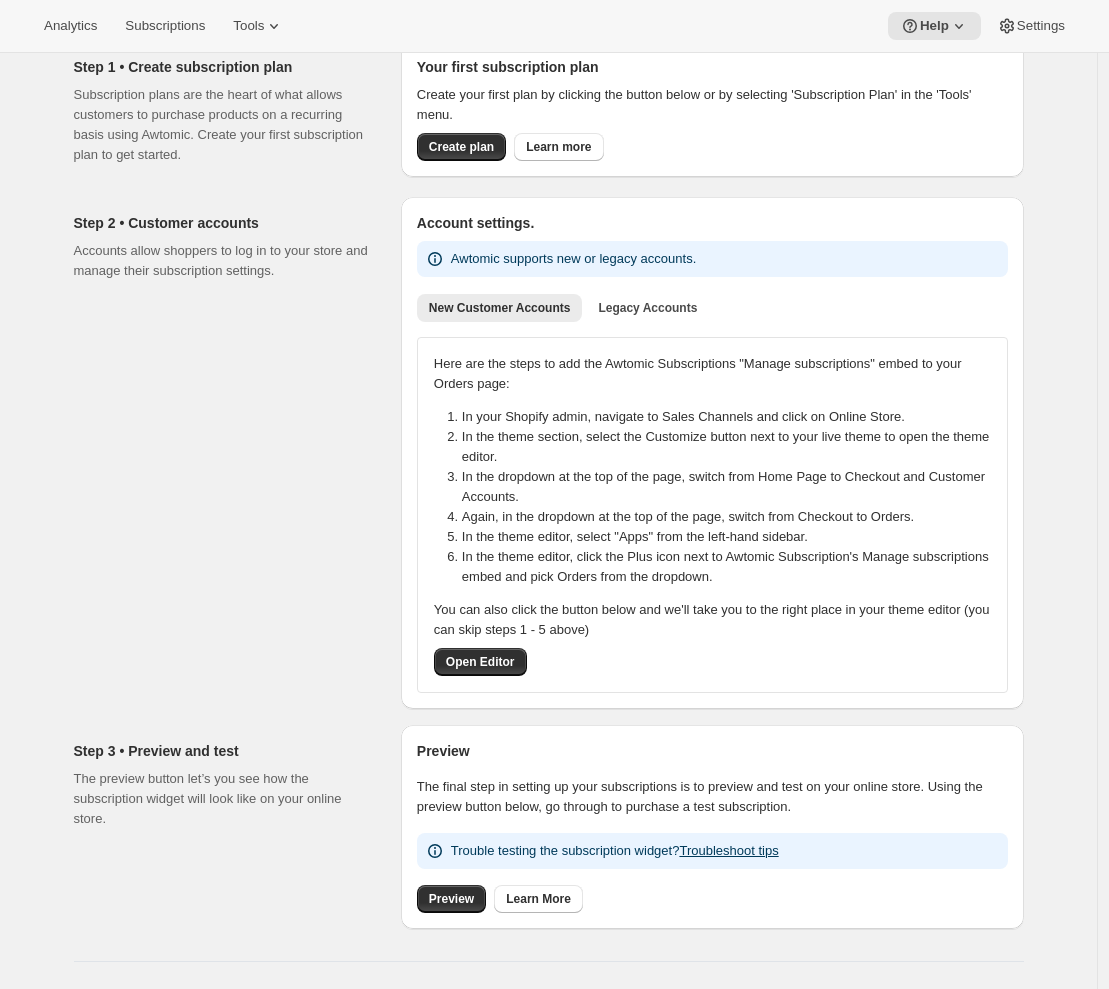 scroll, scrollTop: 0, scrollLeft: 0, axis: both 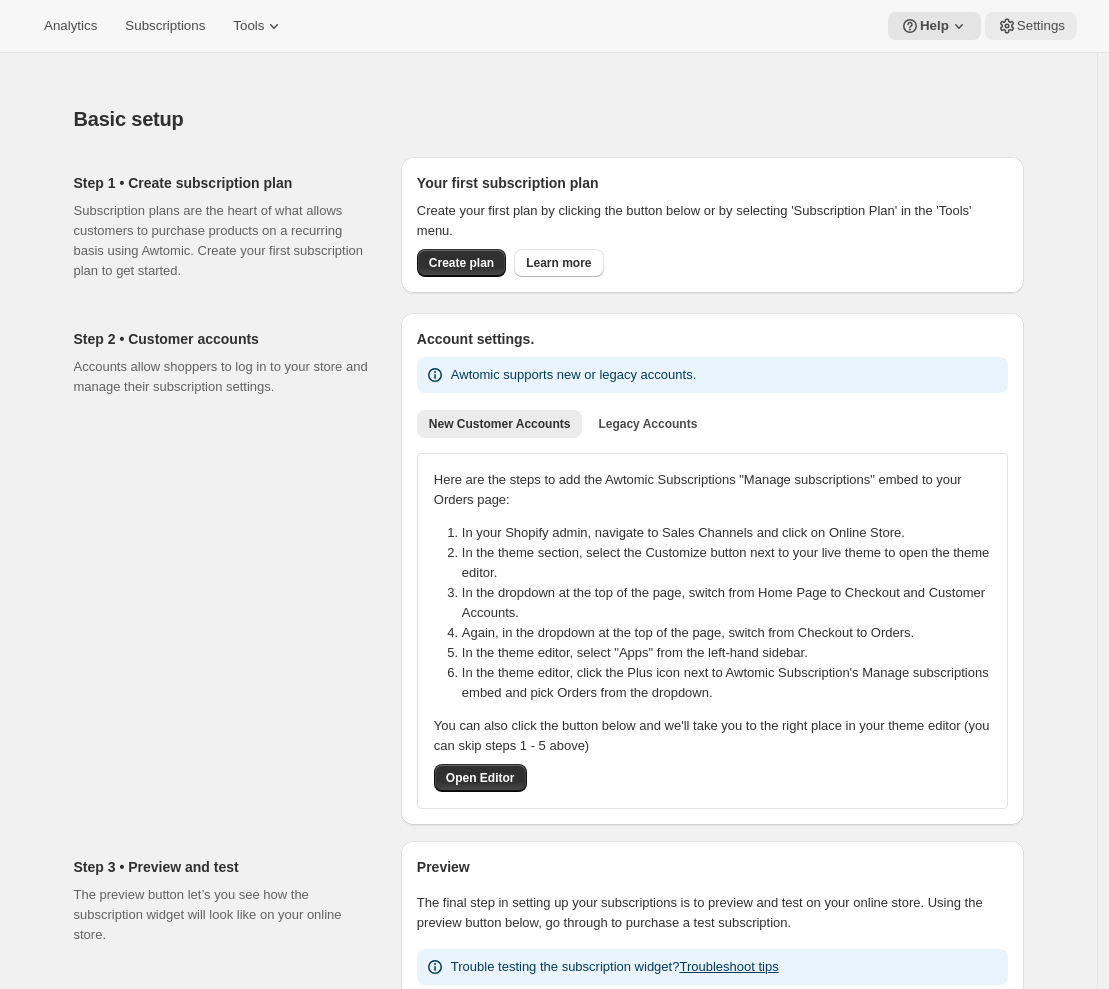 click 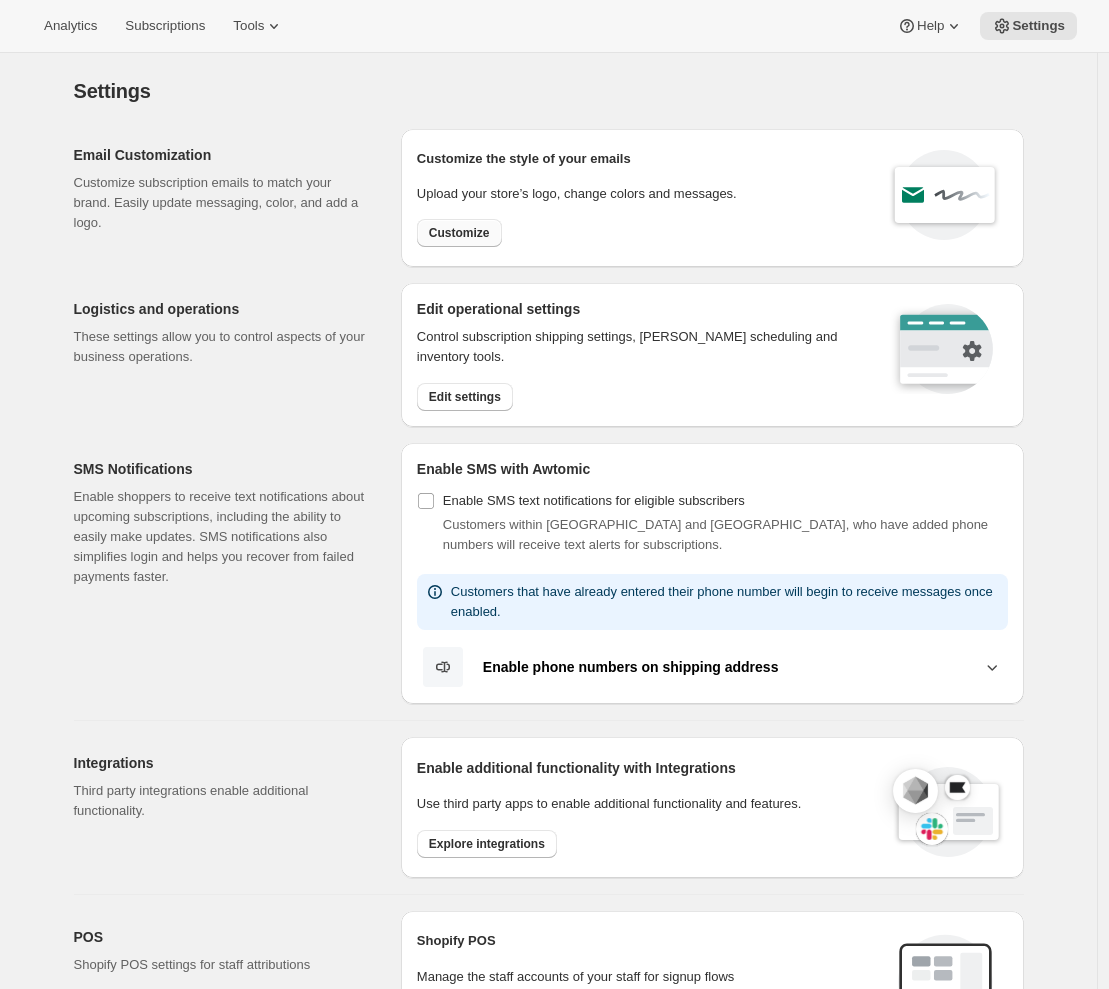 click on "Customize" at bounding box center [459, 233] 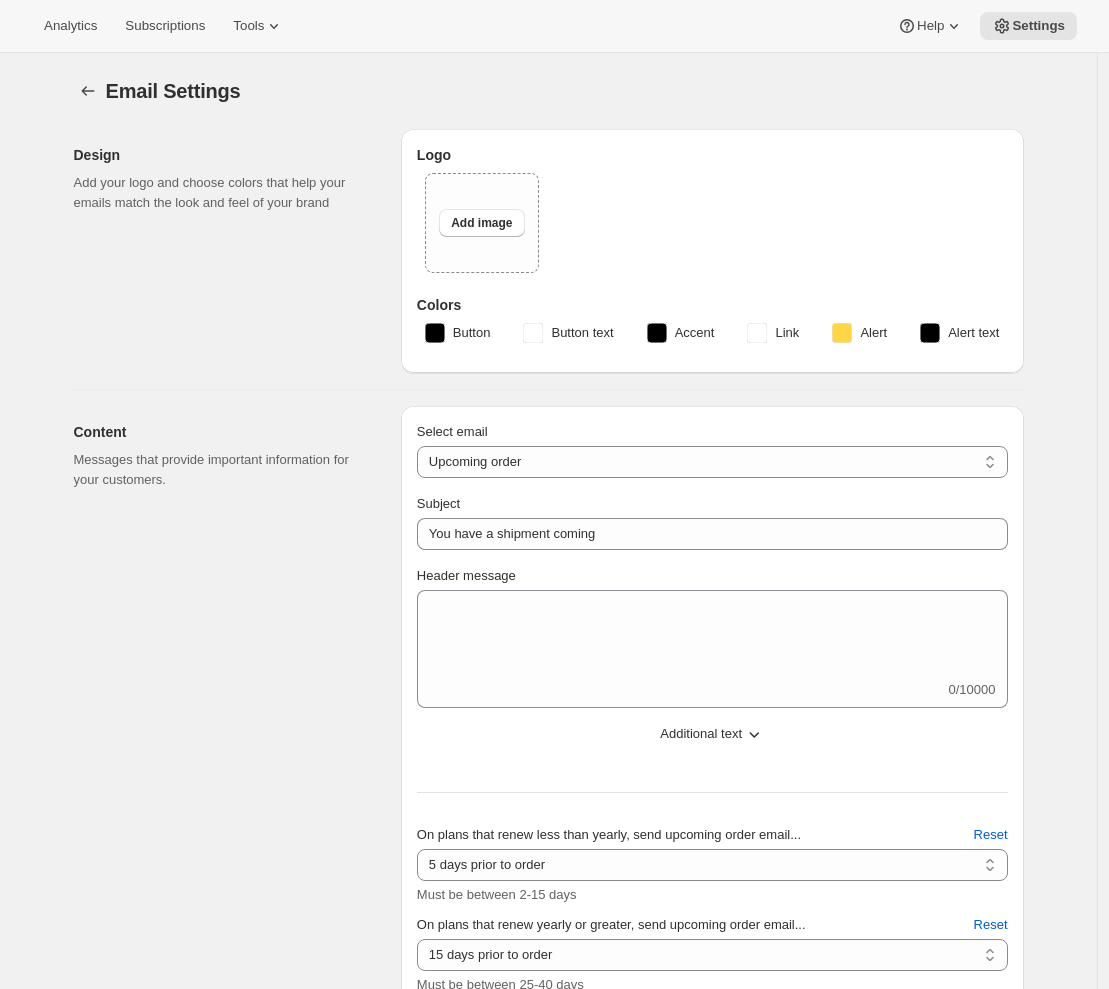 type on "dwdwdw" 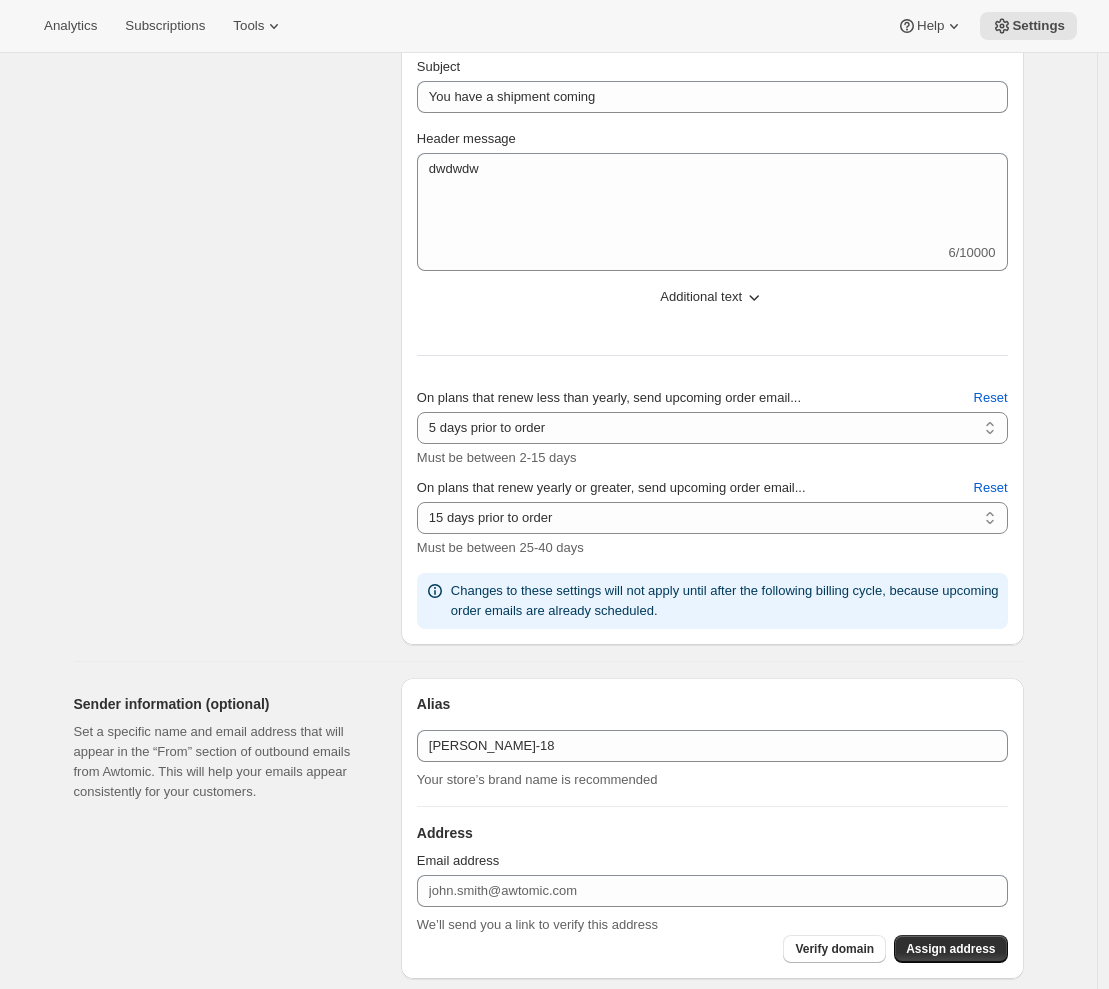 scroll, scrollTop: 0, scrollLeft: 0, axis: both 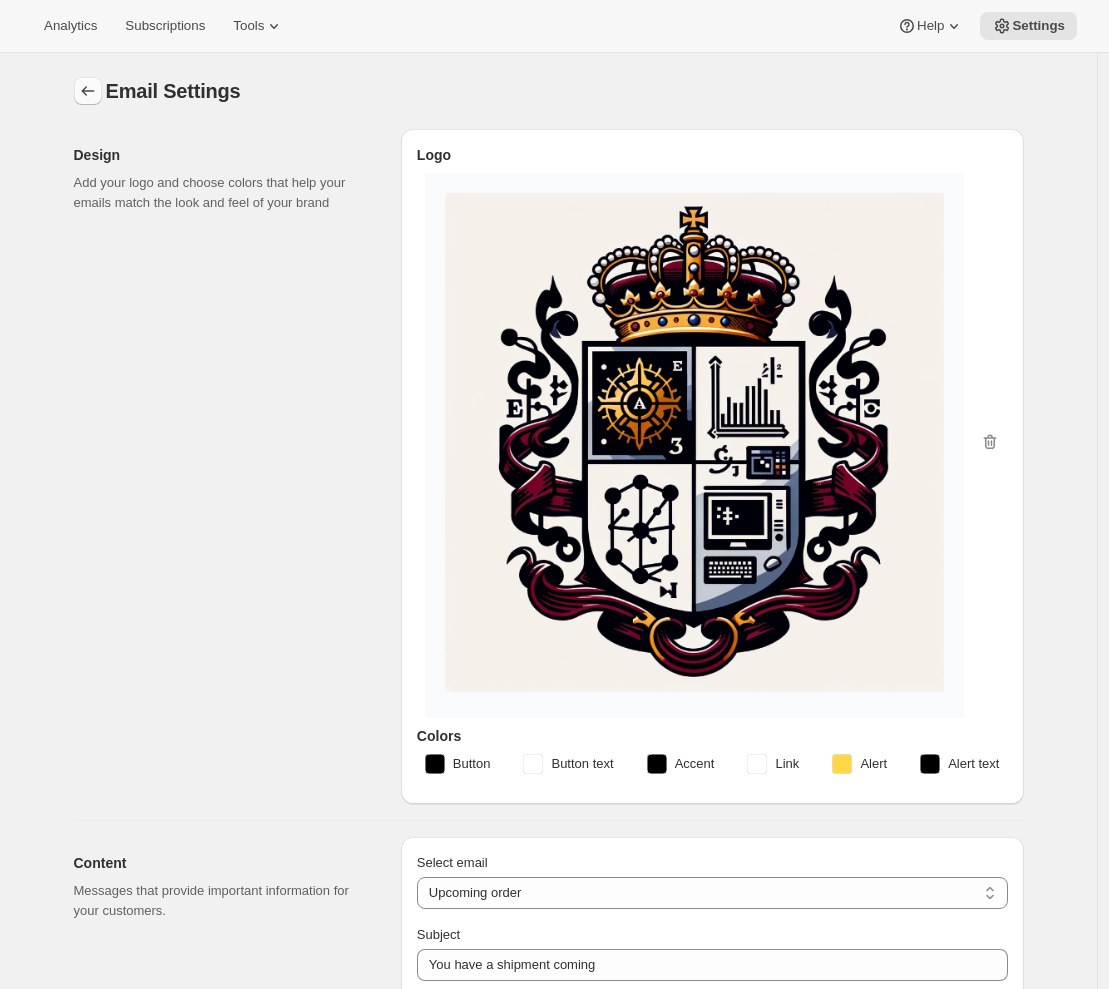 click 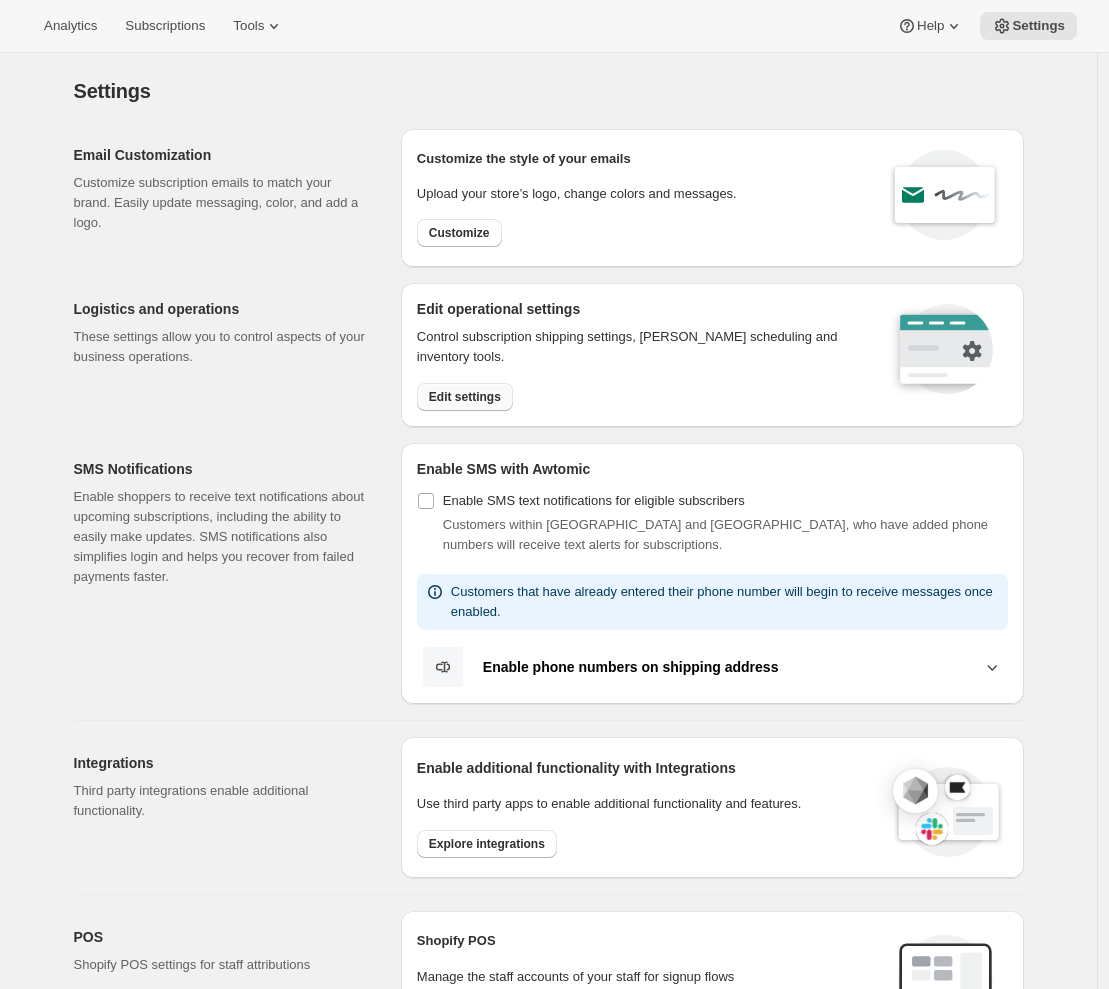 click on "Edit settings" at bounding box center [465, 397] 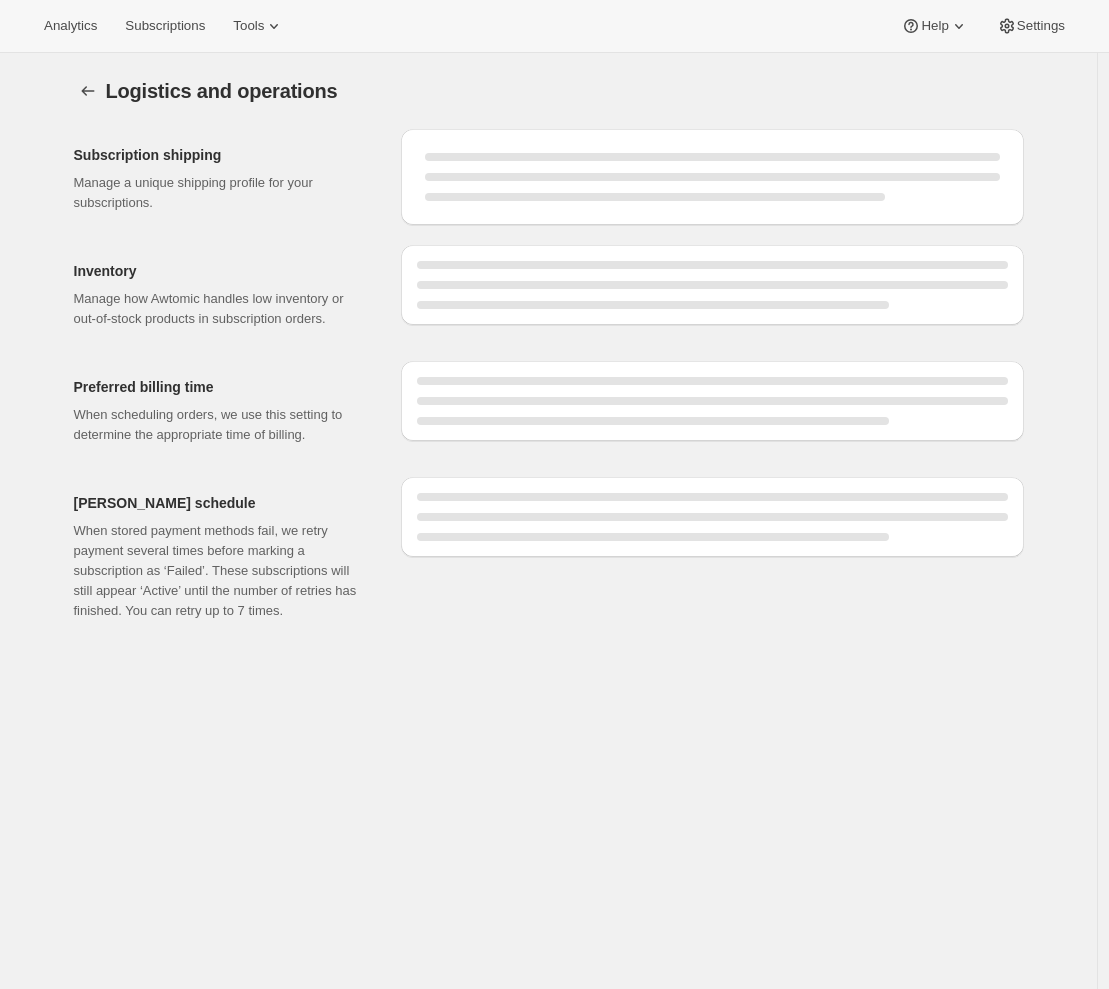 select on "DAY" 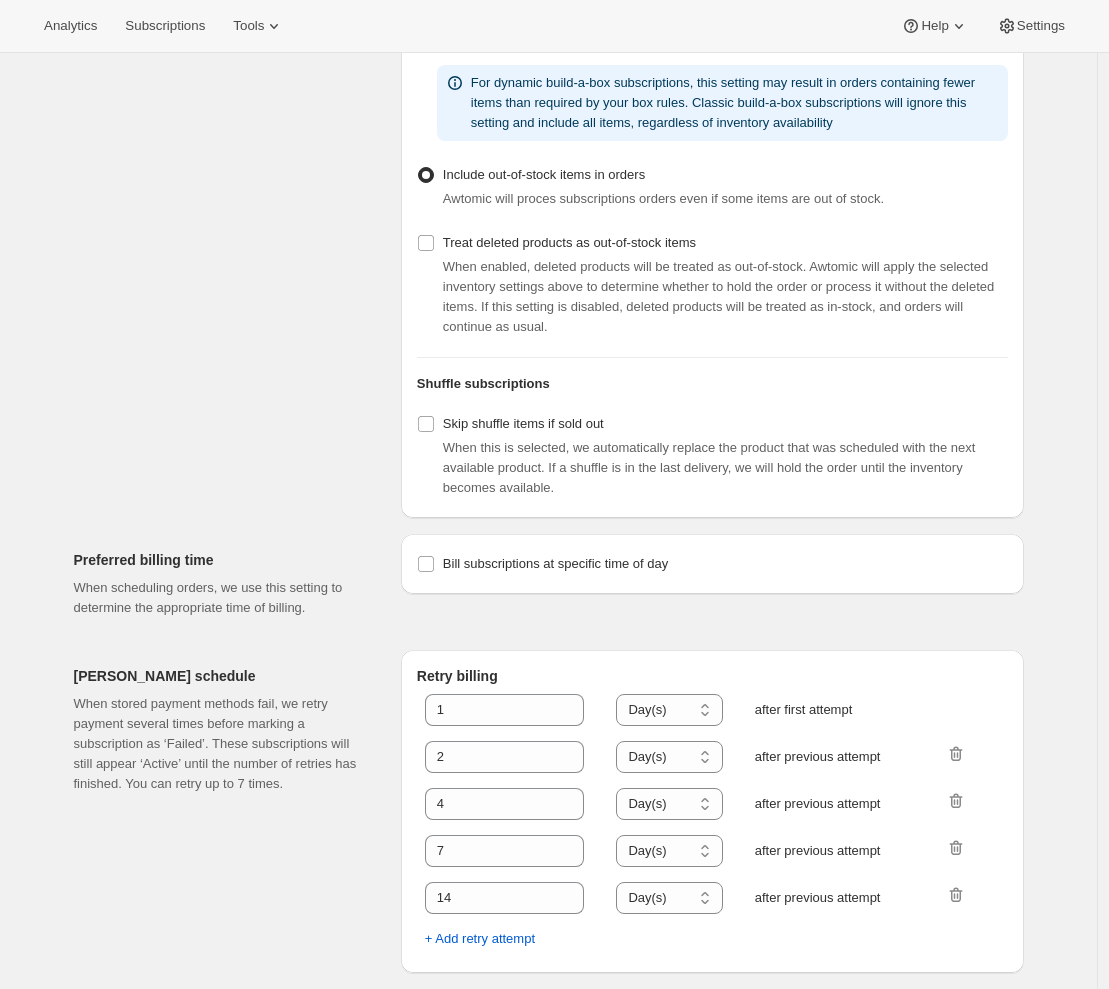 scroll, scrollTop: 0, scrollLeft: 0, axis: both 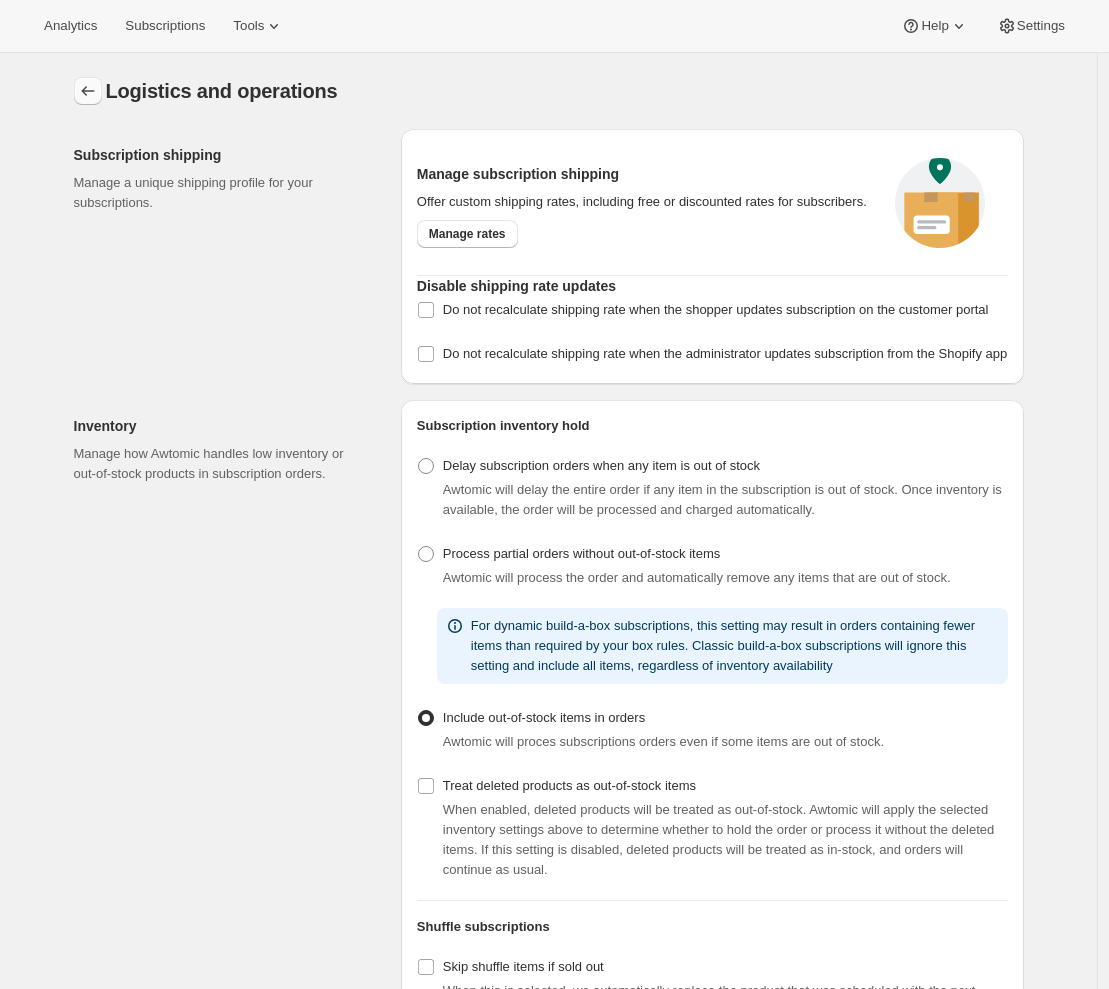 click 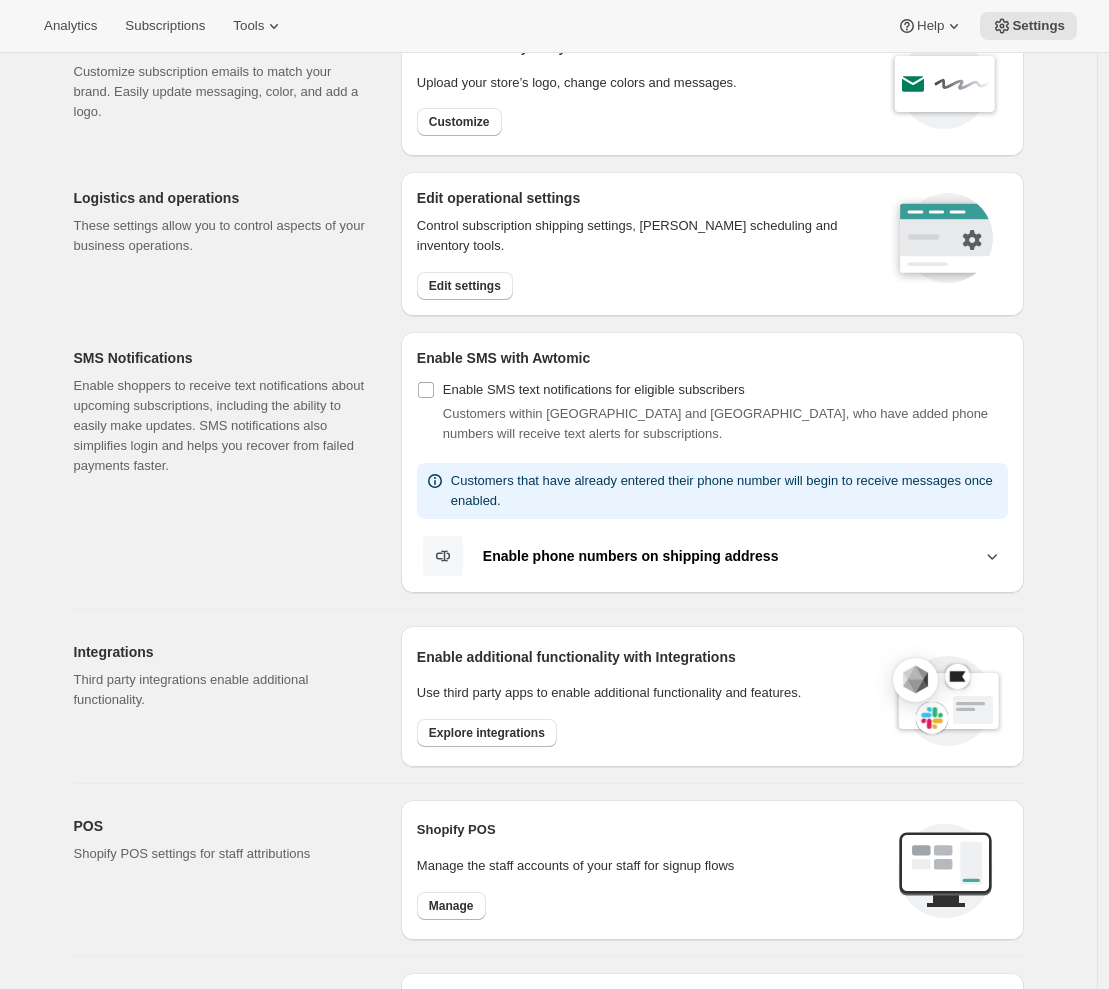 scroll, scrollTop: 0, scrollLeft: 0, axis: both 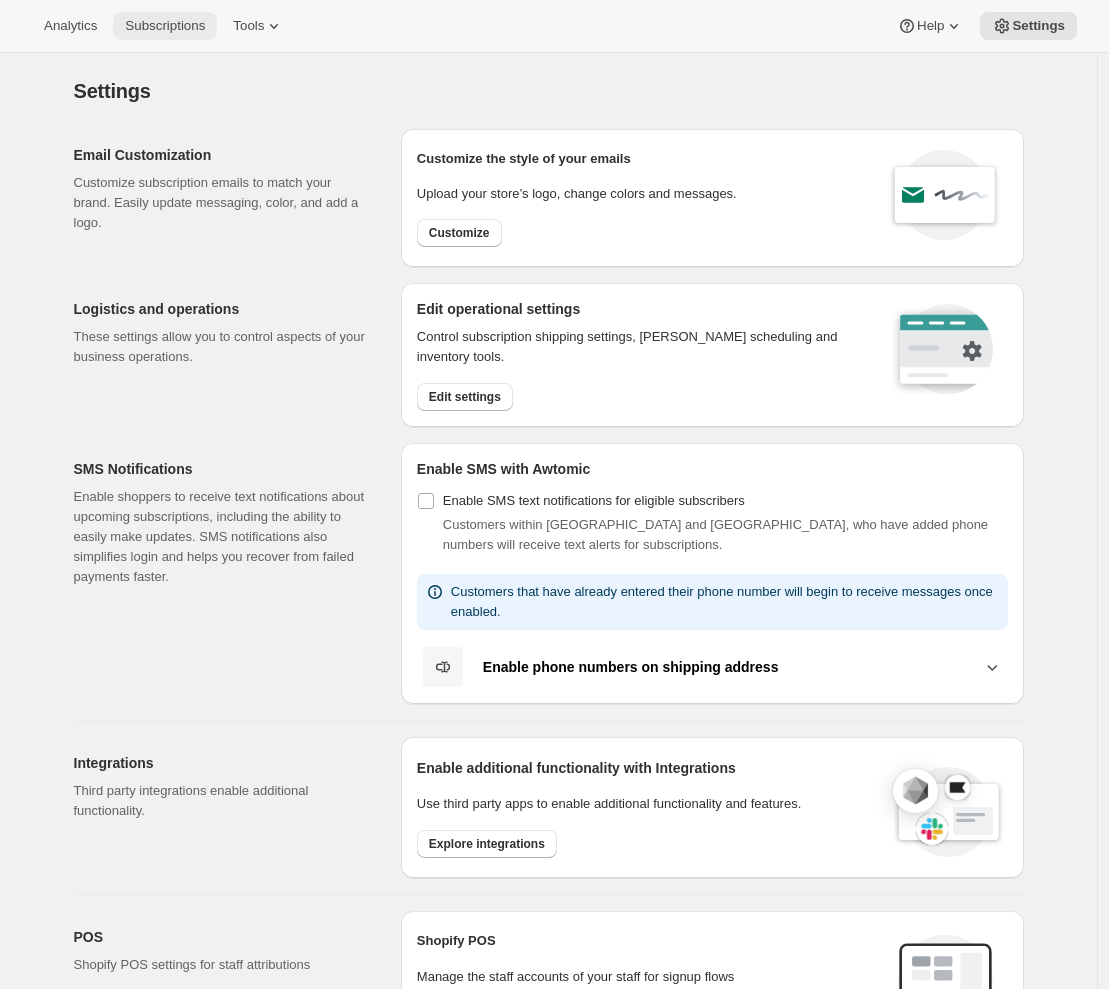 click on "Subscriptions" at bounding box center (165, 26) 